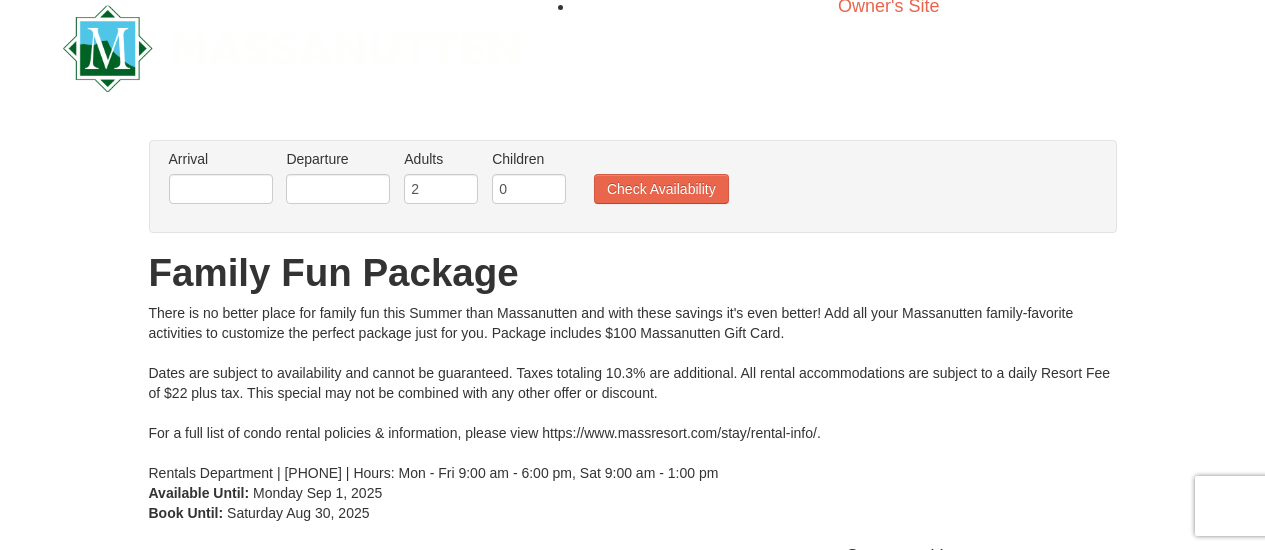 scroll, scrollTop: 0, scrollLeft: 0, axis: both 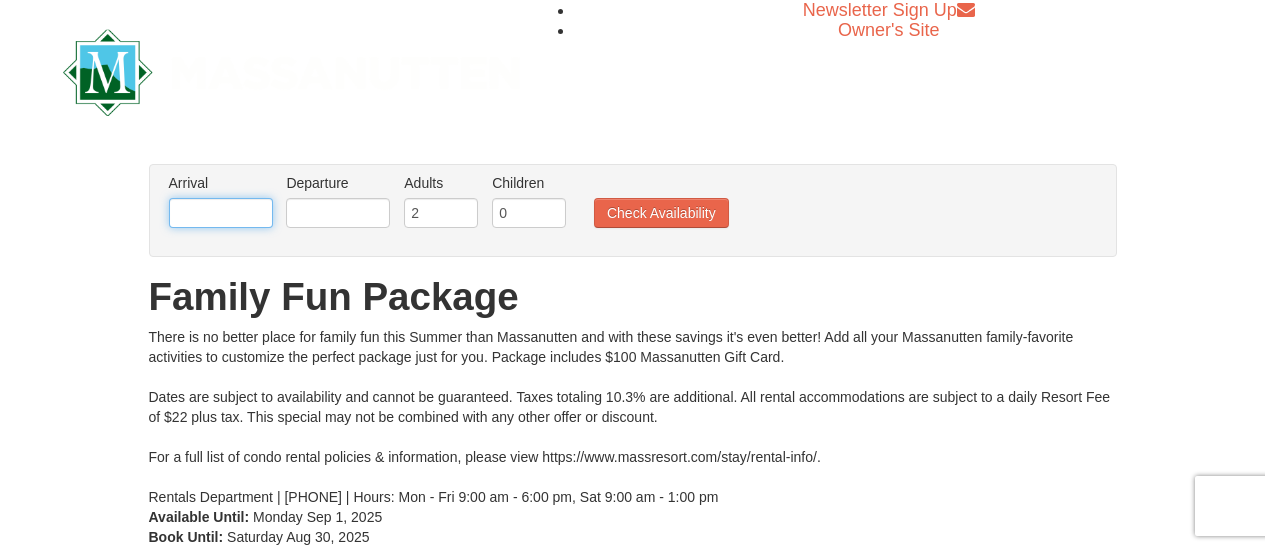 click at bounding box center [221, 213] 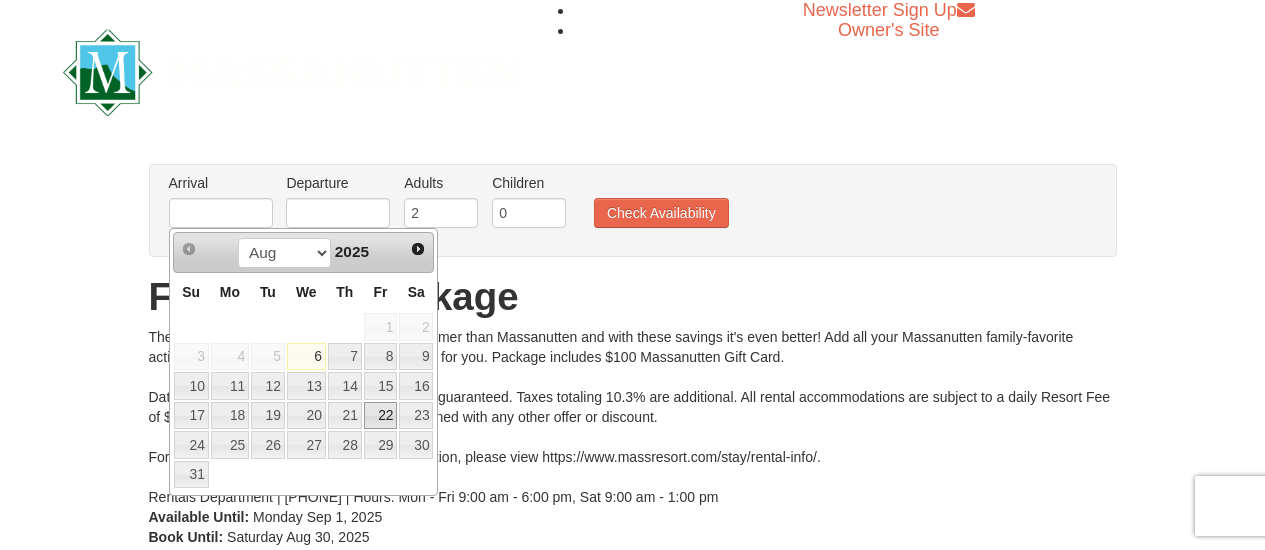 click on "22" at bounding box center [381, 416] 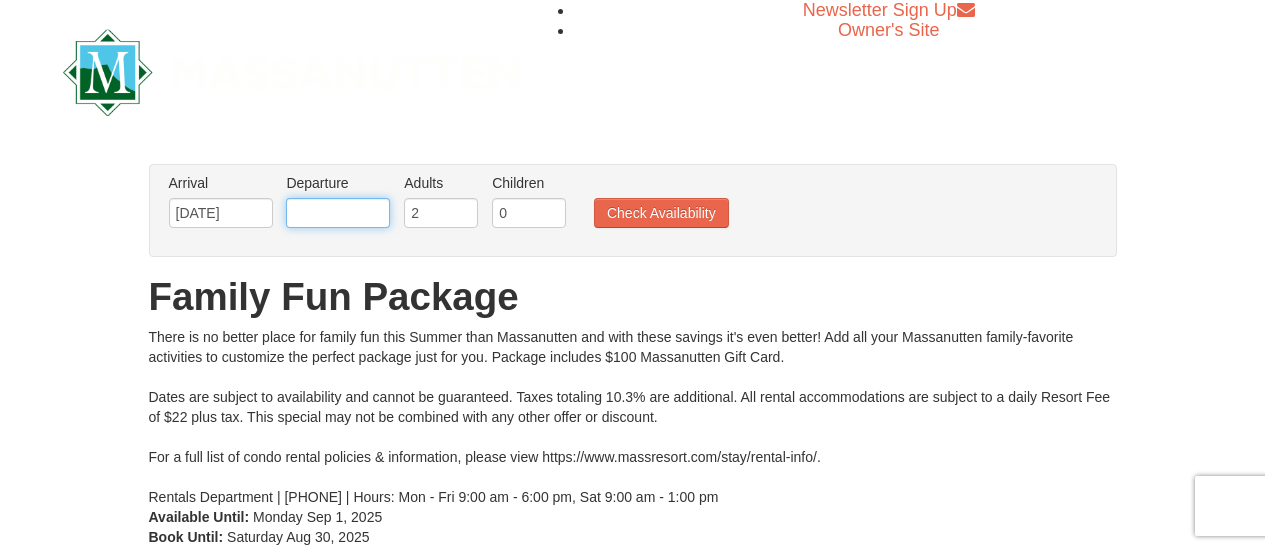 click at bounding box center (338, 213) 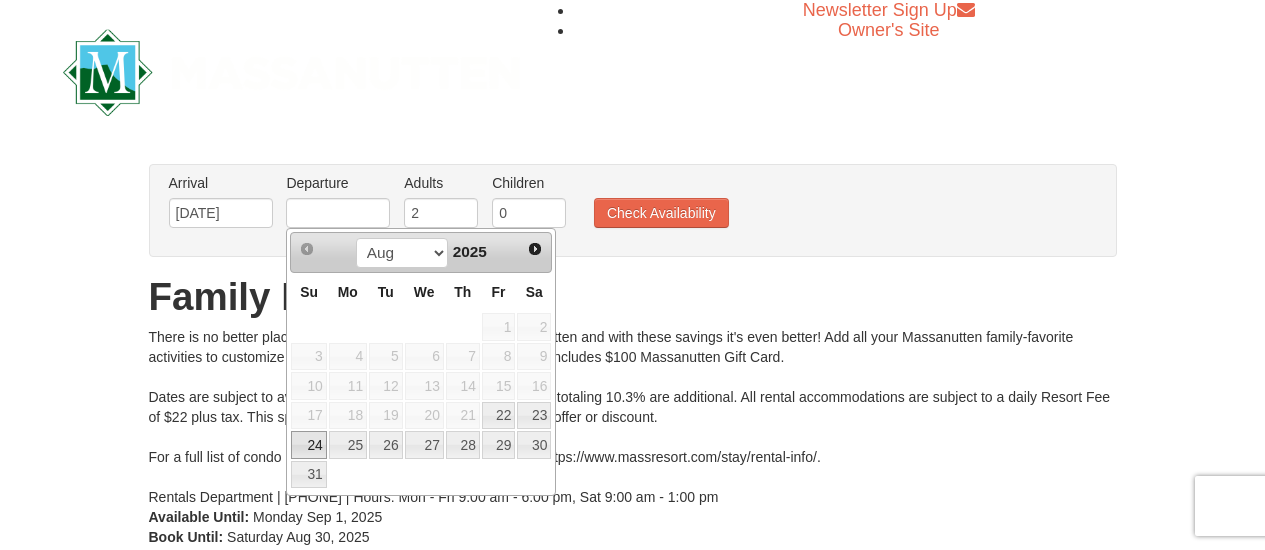 click on "24" at bounding box center [308, 445] 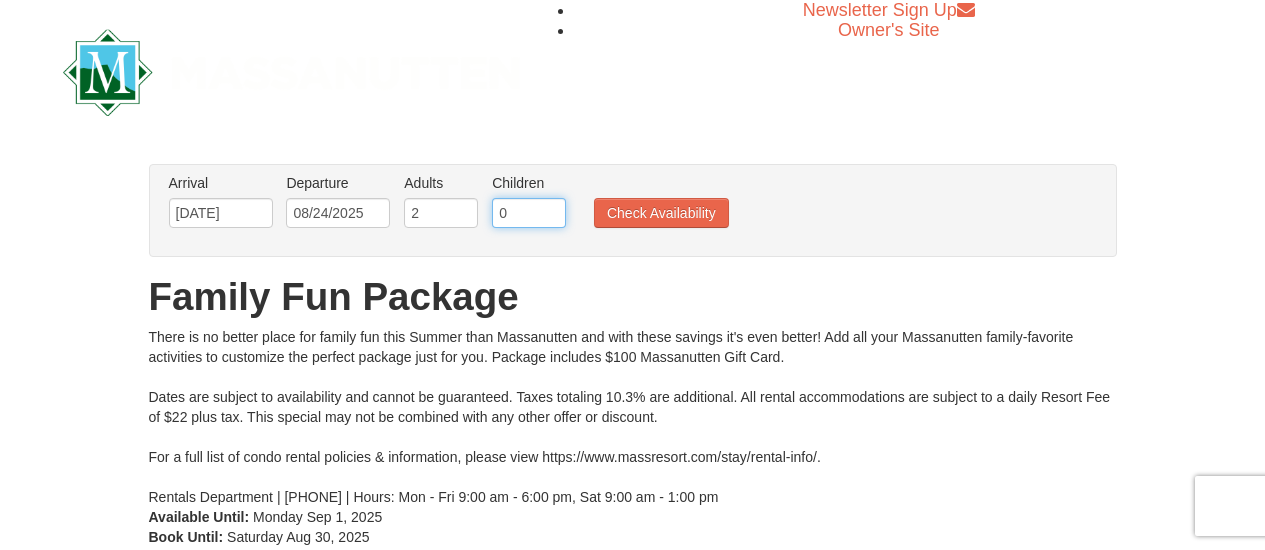 drag, startPoint x: 545, startPoint y: 213, endPoint x: 475, endPoint y: 208, distance: 70.178345 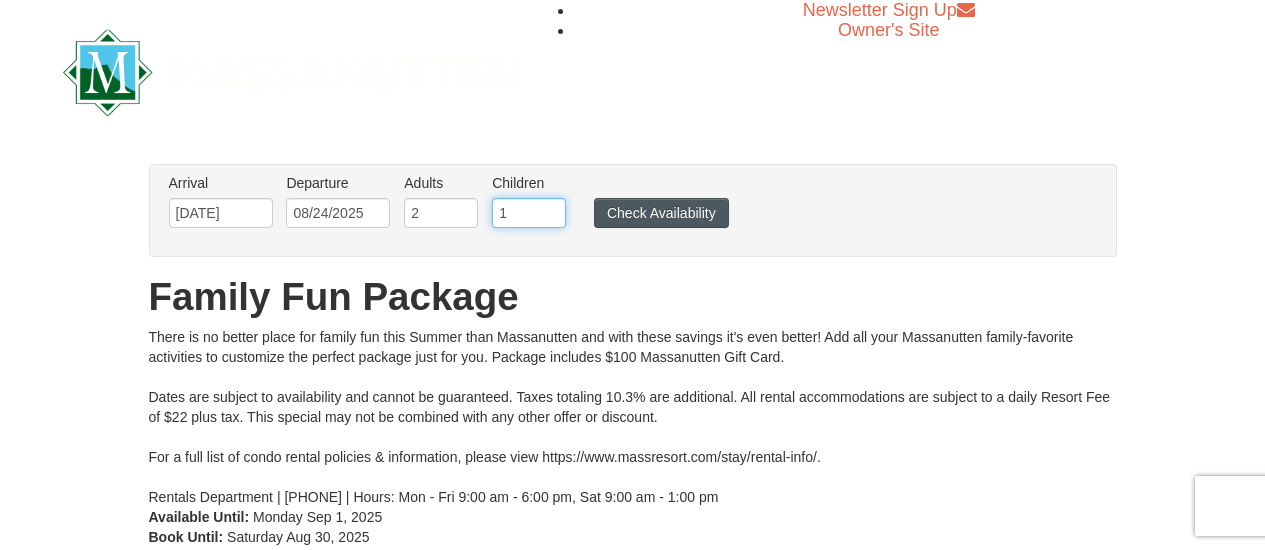 type on "1" 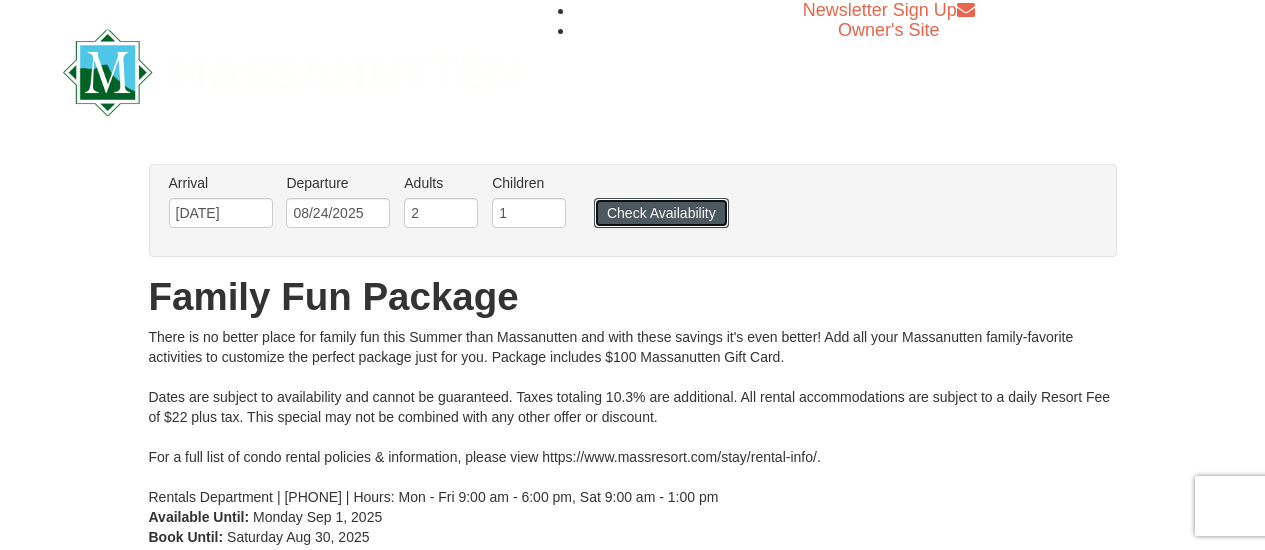 click on "Check Availability" at bounding box center [661, 213] 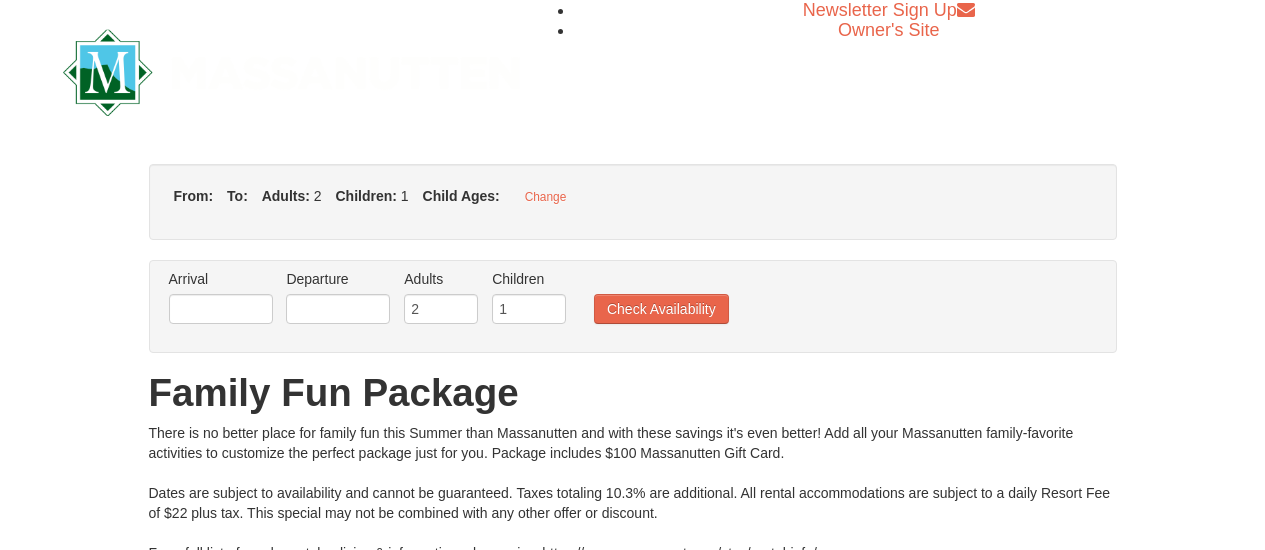 type on "[MM]/[DD]/[YYYY]" 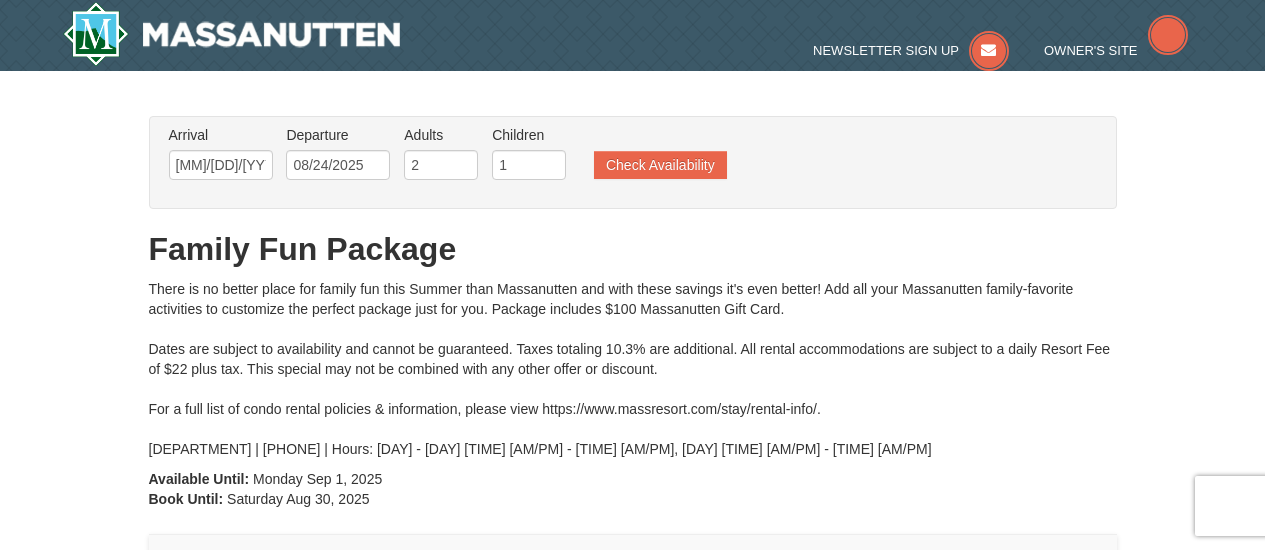 scroll, scrollTop: 0, scrollLeft: 0, axis: both 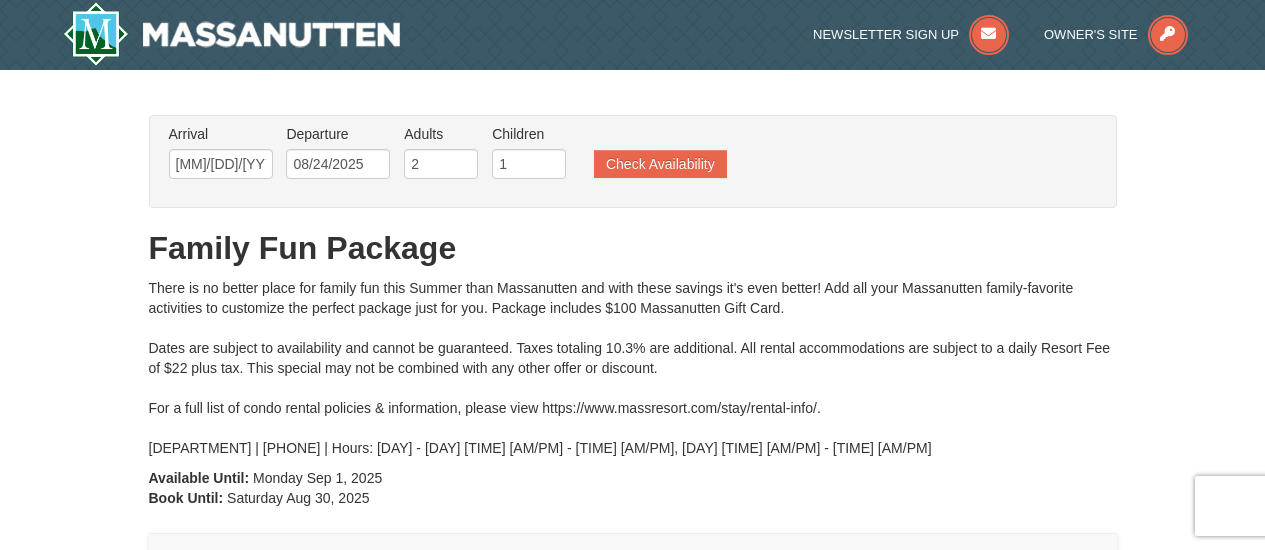 type on "[MM]/[DD]/[YYYY]" 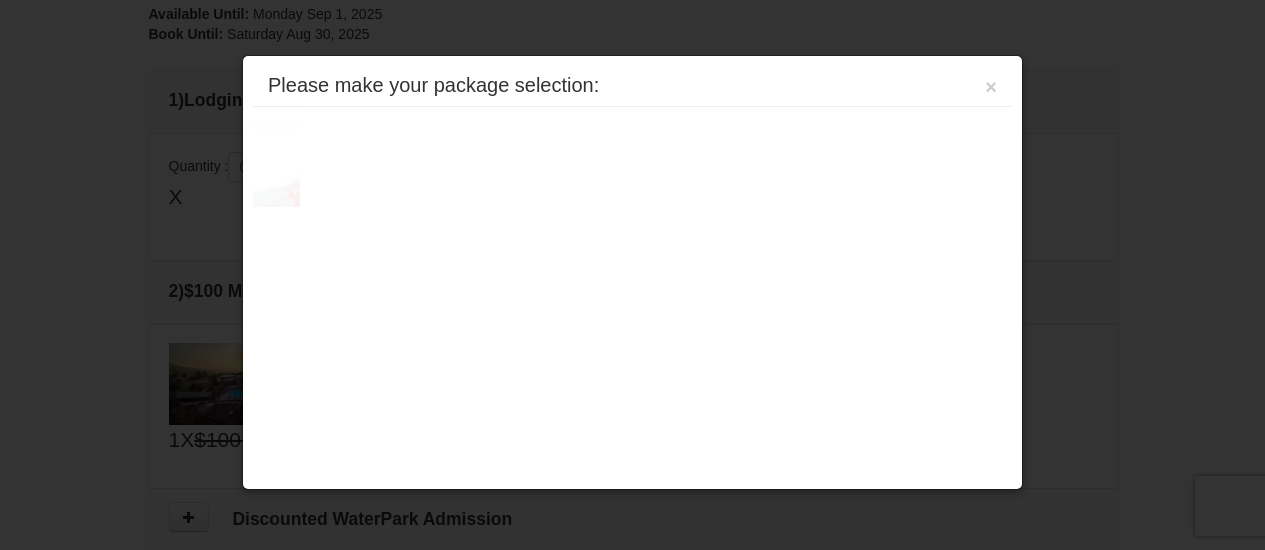 scroll, scrollTop: 611, scrollLeft: 0, axis: vertical 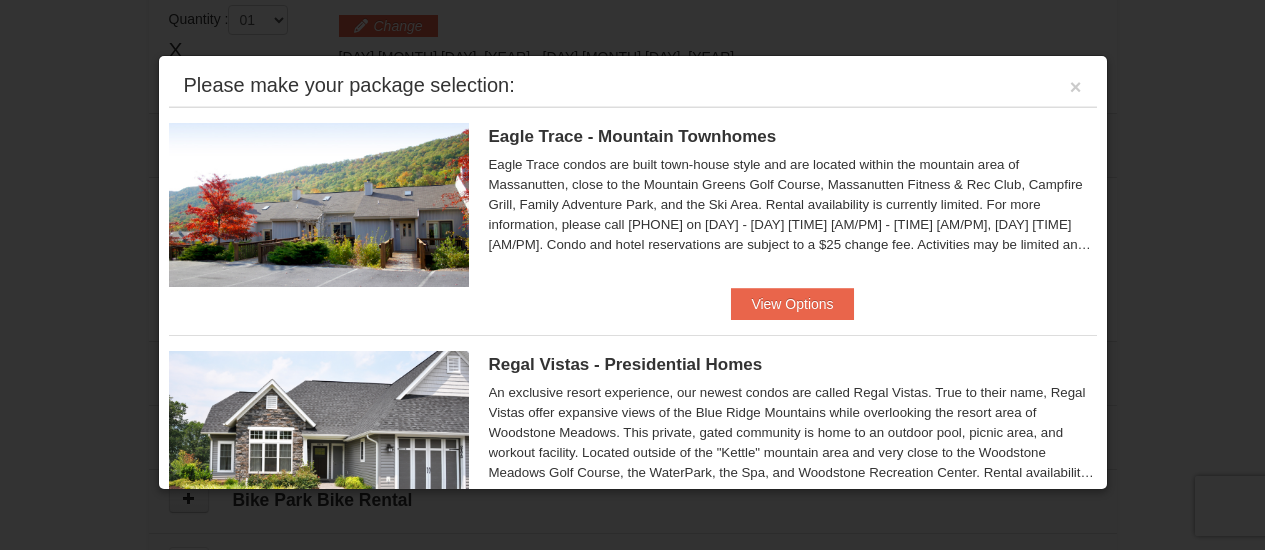 click at bounding box center [632, 275] 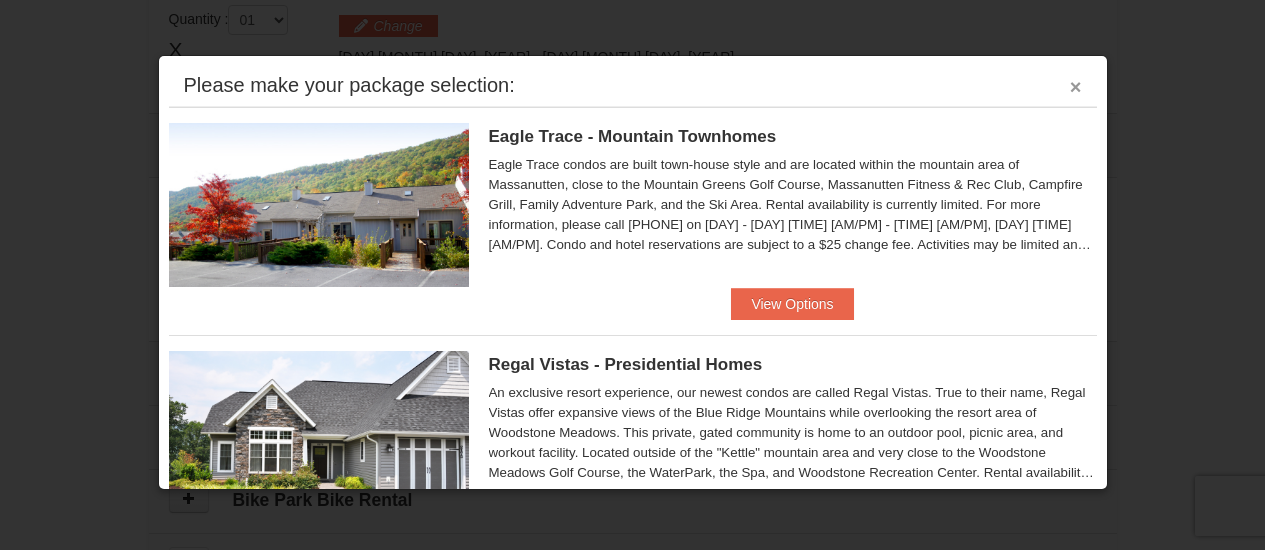 click on "×" at bounding box center (1076, 87) 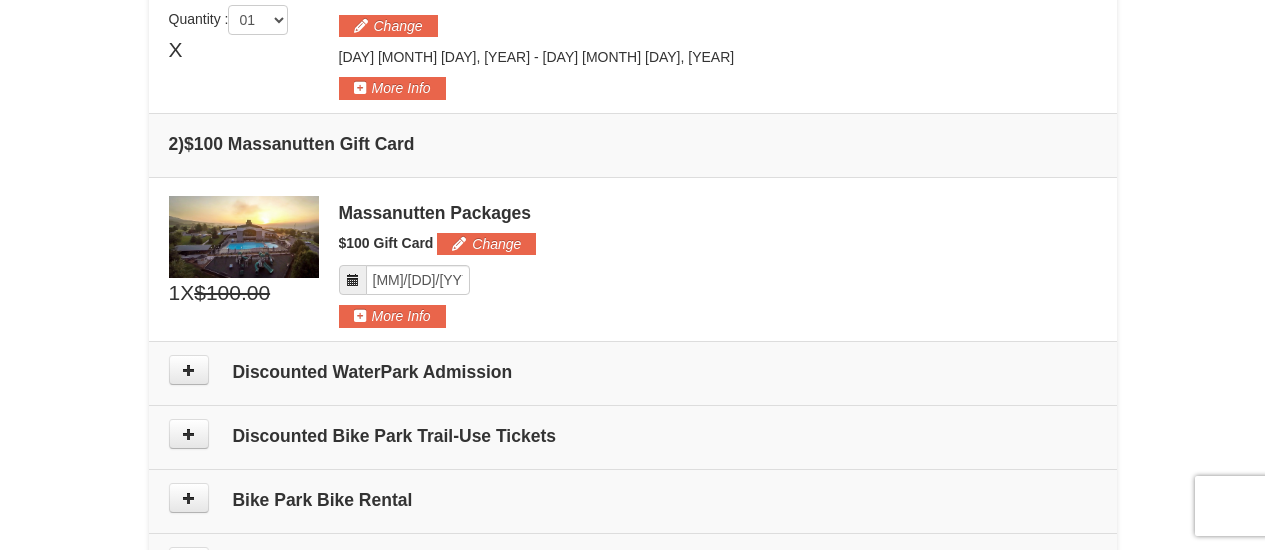 scroll, scrollTop: 0, scrollLeft: 0, axis: both 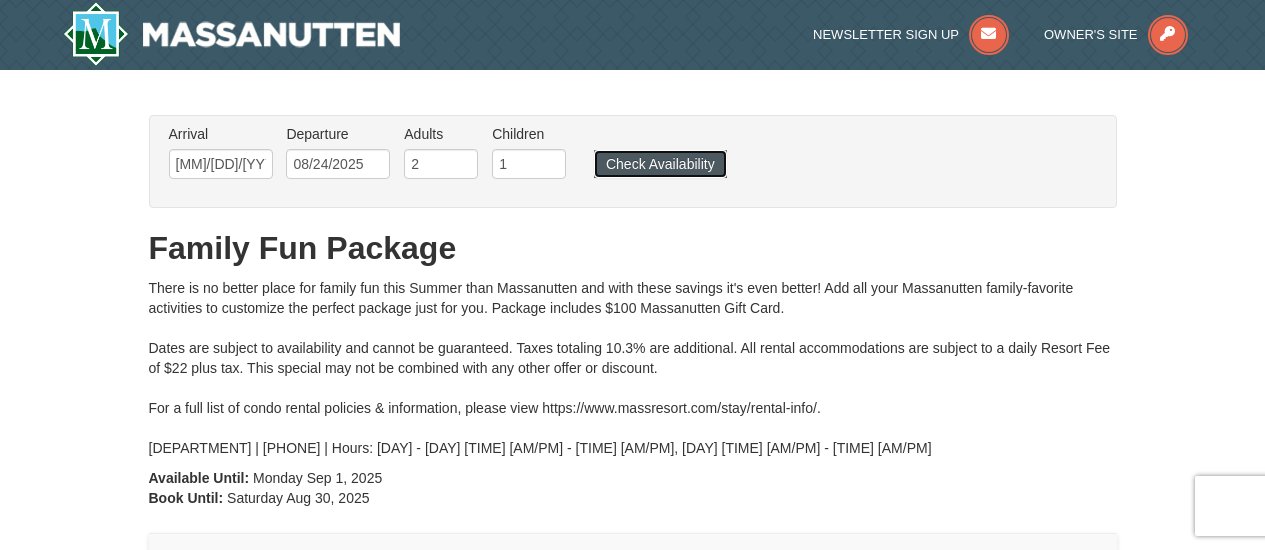 click on "Check Availability" at bounding box center [660, 164] 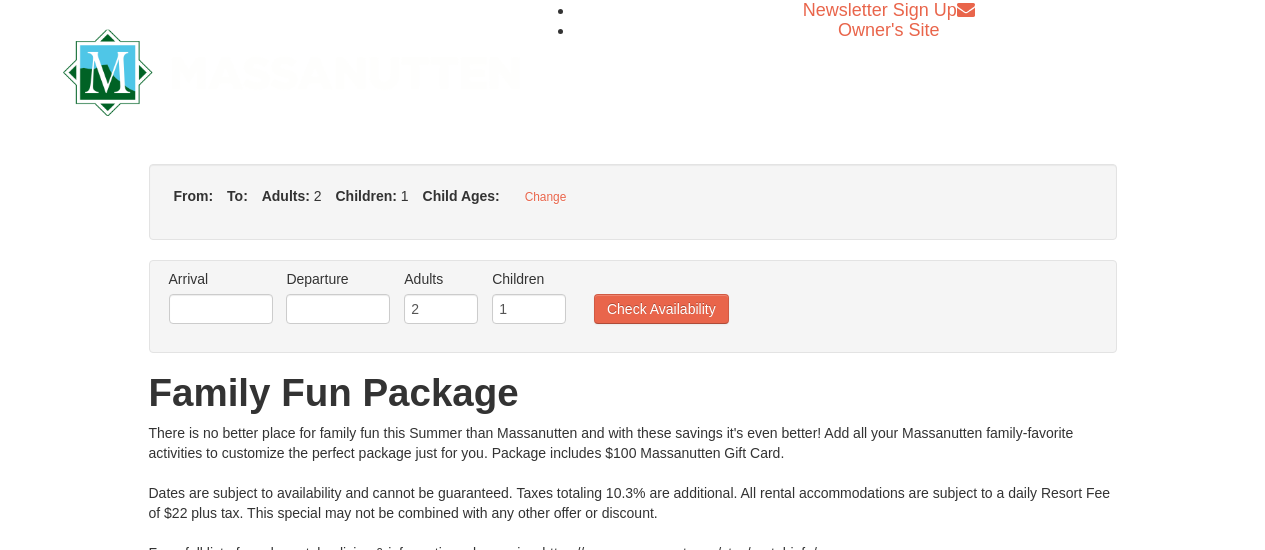 type on "[MM]/[DD]/[YYYY]" 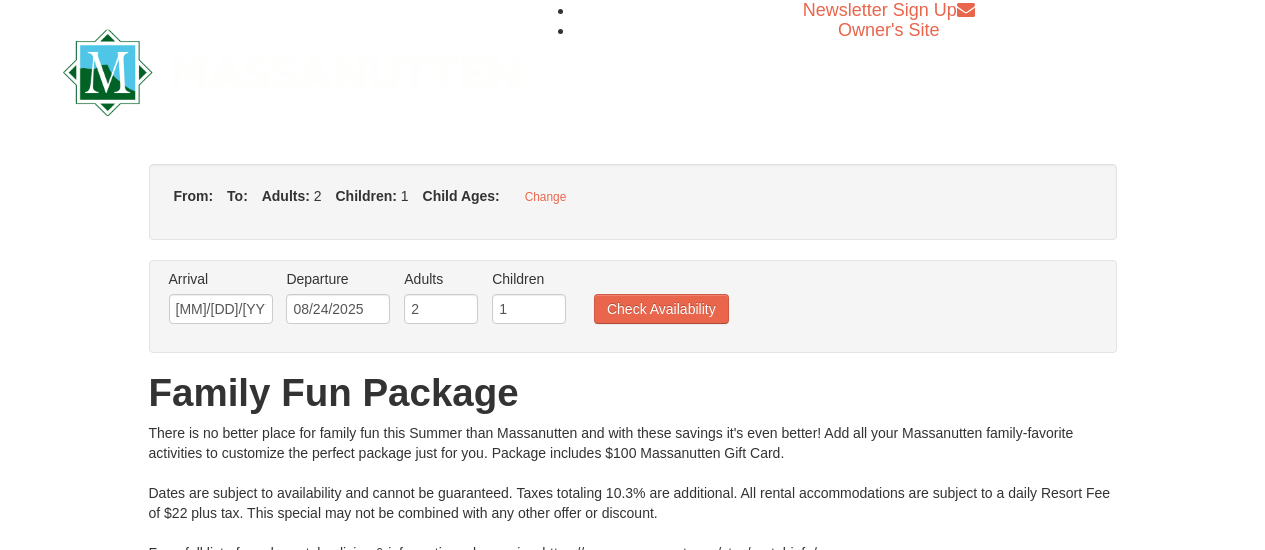 type on "[MM]/[DD]/[YYYY]" 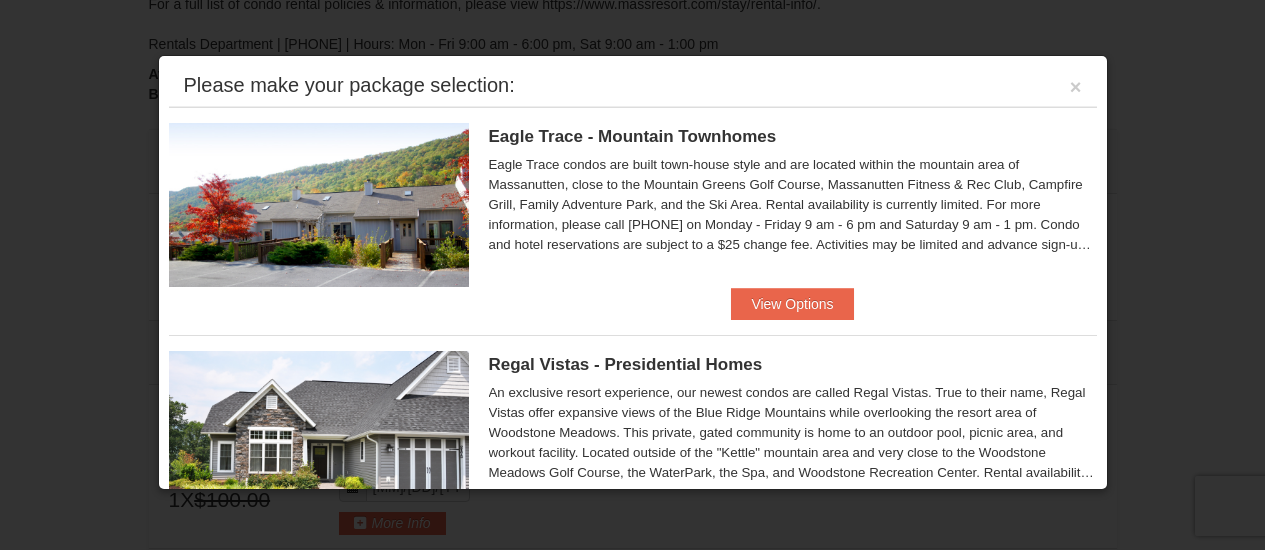 scroll, scrollTop: 398, scrollLeft: 0, axis: vertical 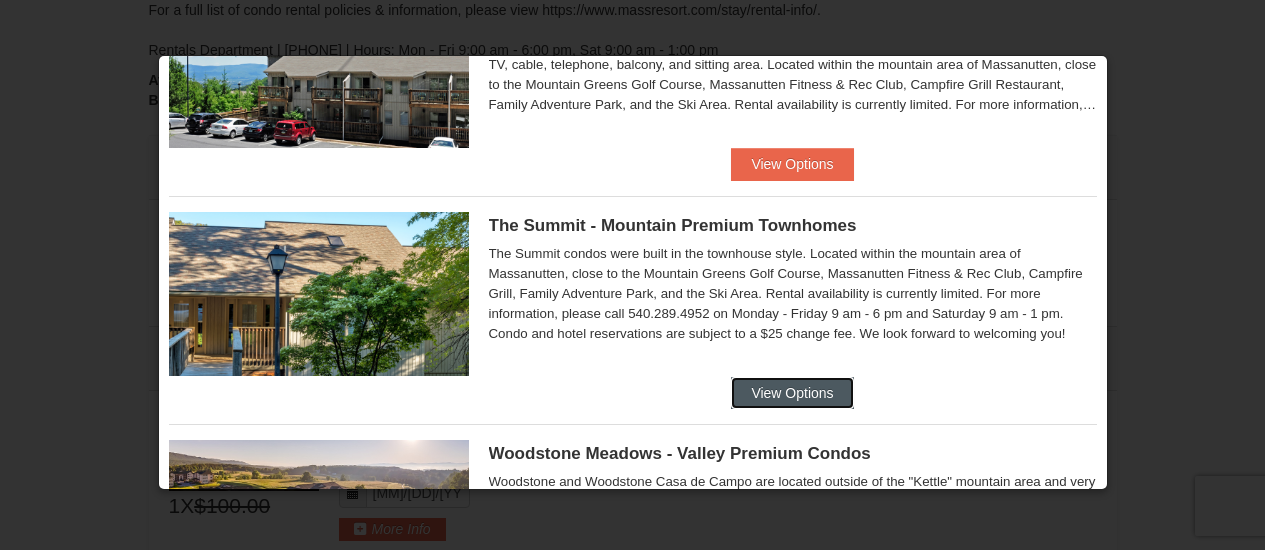 click on "View Options" at bounding box center [792, 393] 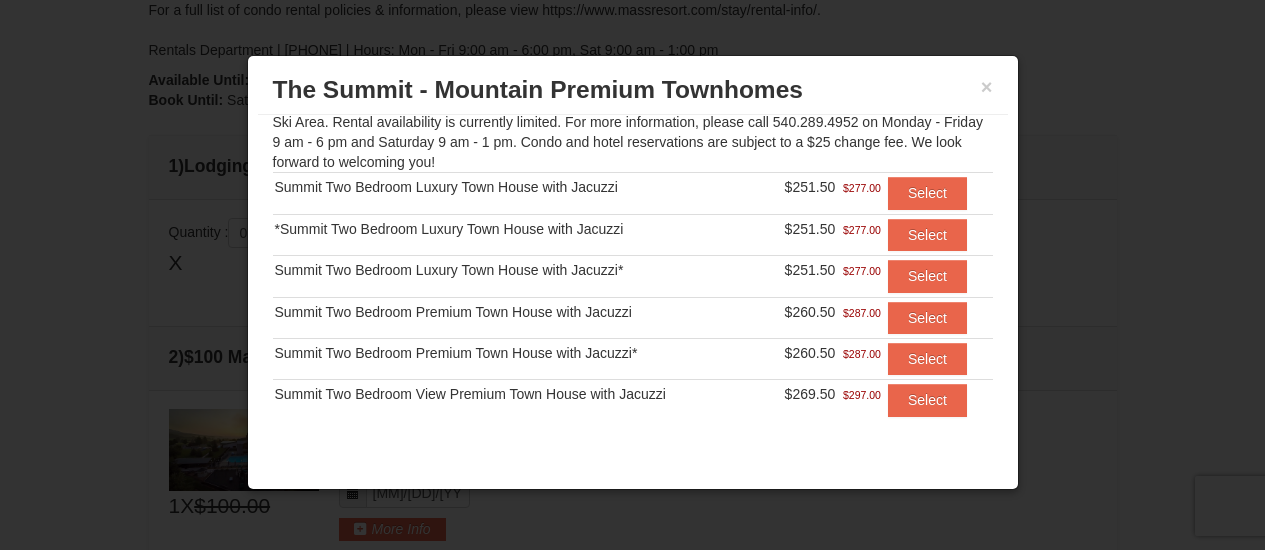 scroll, scrollTop: 0, scrollLeft: 0, axis: both 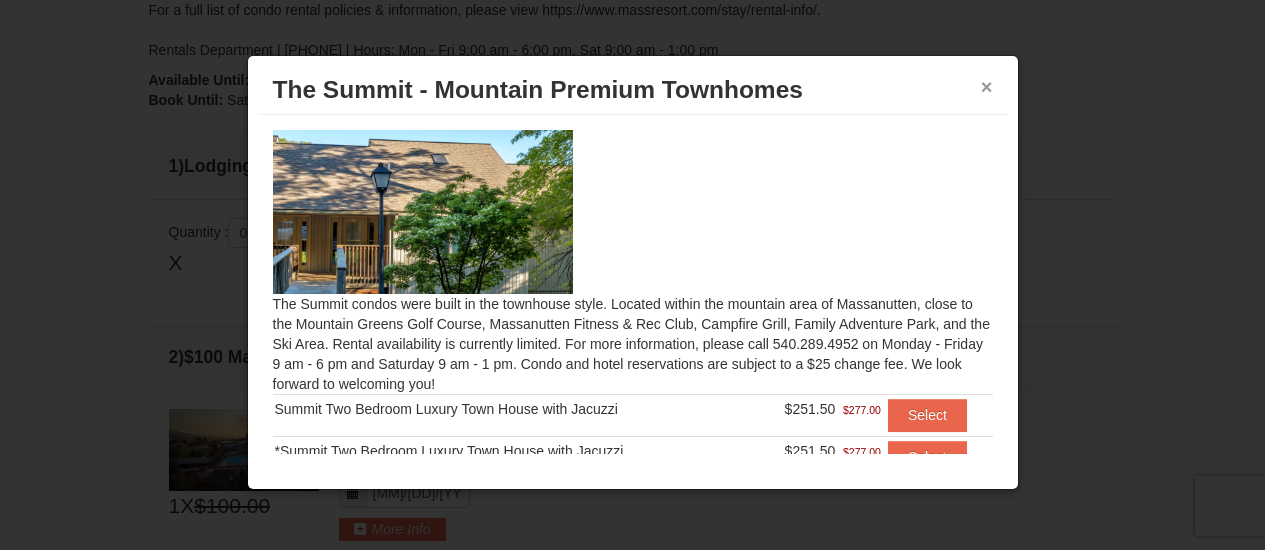 click on "×" at bounding box center [987, 87] 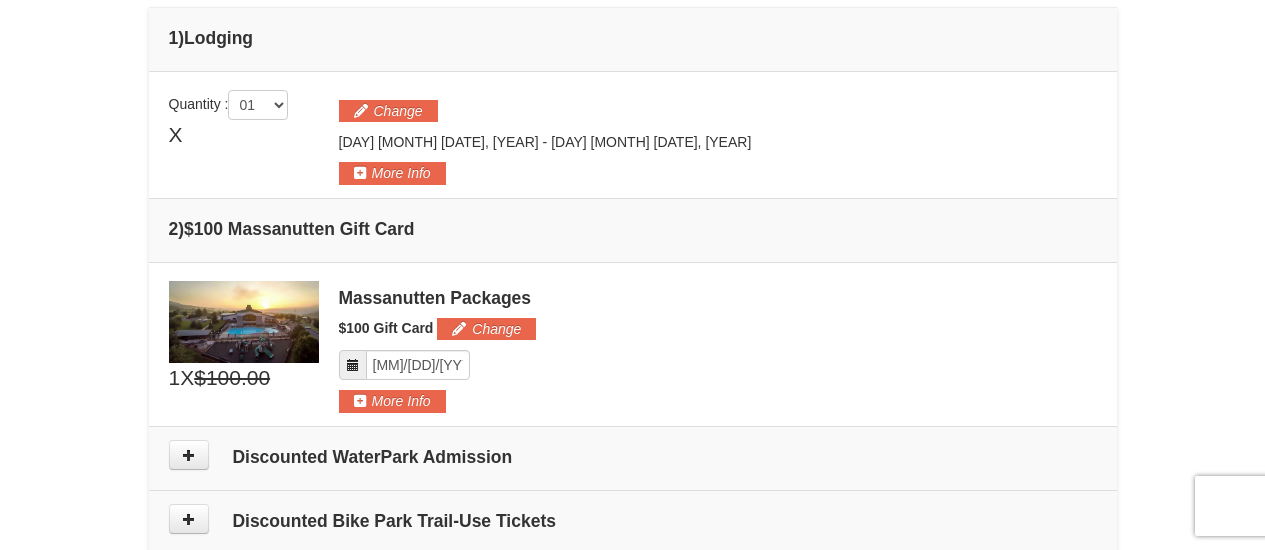 scroll, scrollTop: 528, scrollLeft: 0, axis: vertical 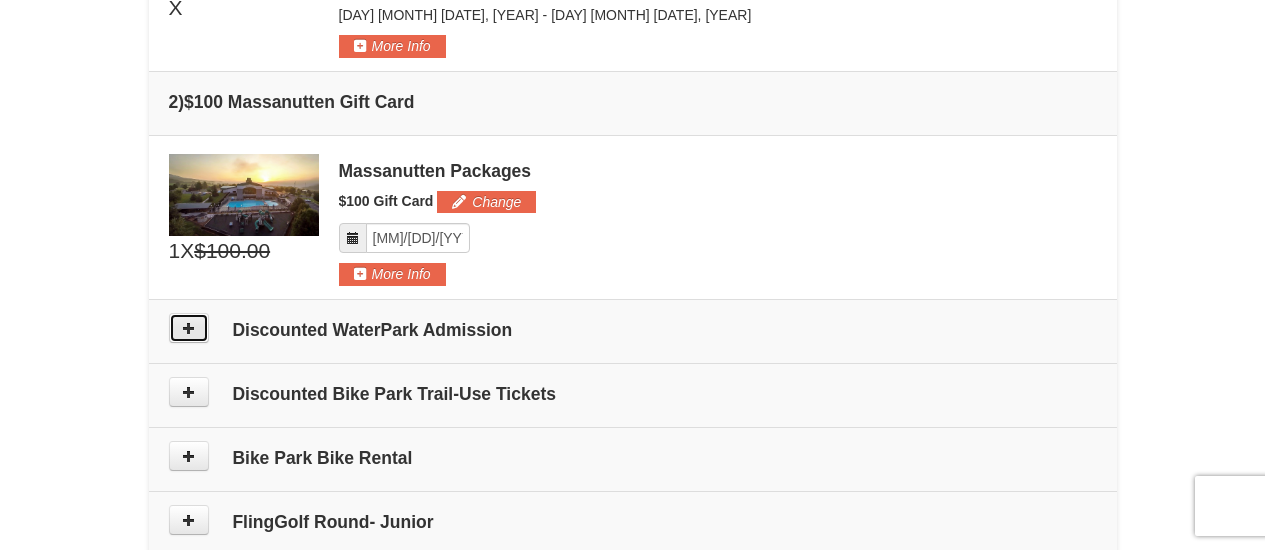click at bounding box center [189, 328] 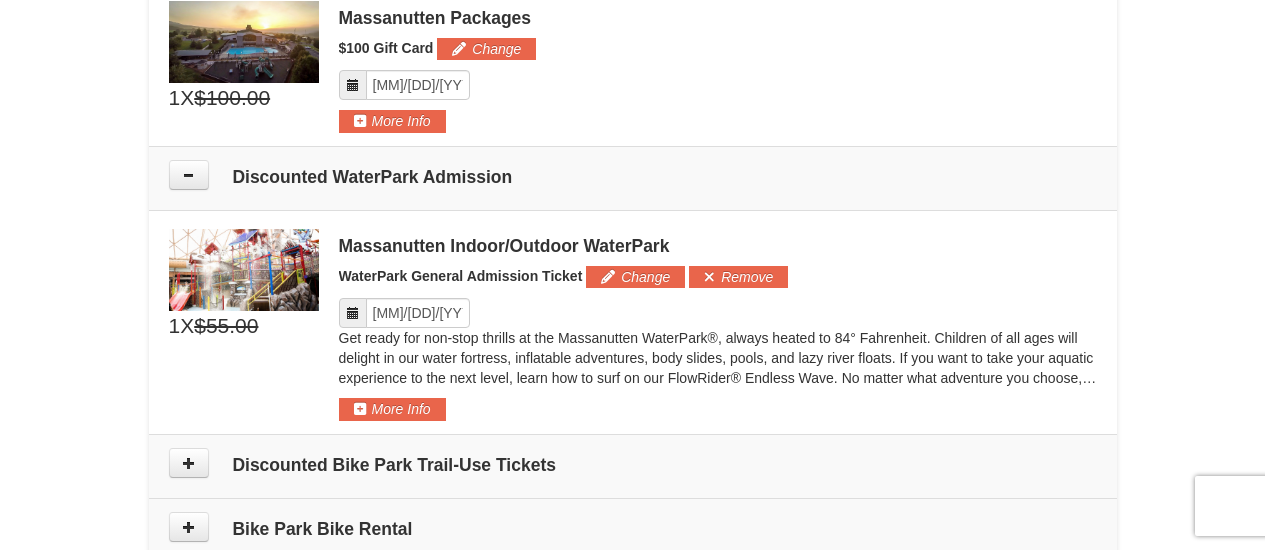 scroll, scrollTop: 784, scrollLeft: 0, axis: vertical 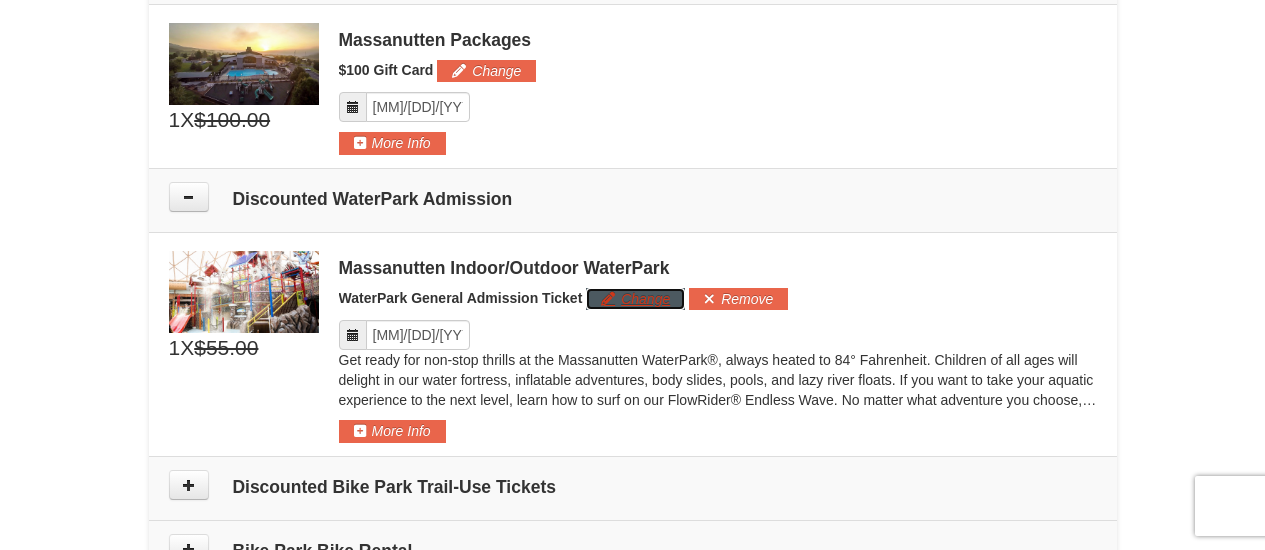click on "Change" at bounding box center [635, 299] 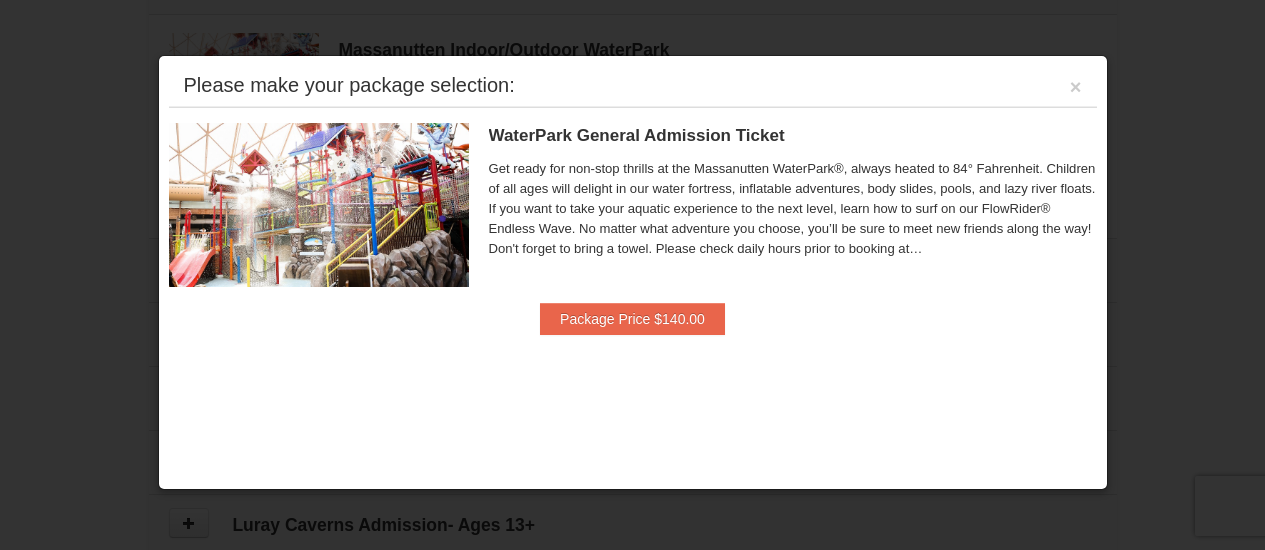 scroll, scrollTop: 1035, scrollLeft: 0, axis: vertical 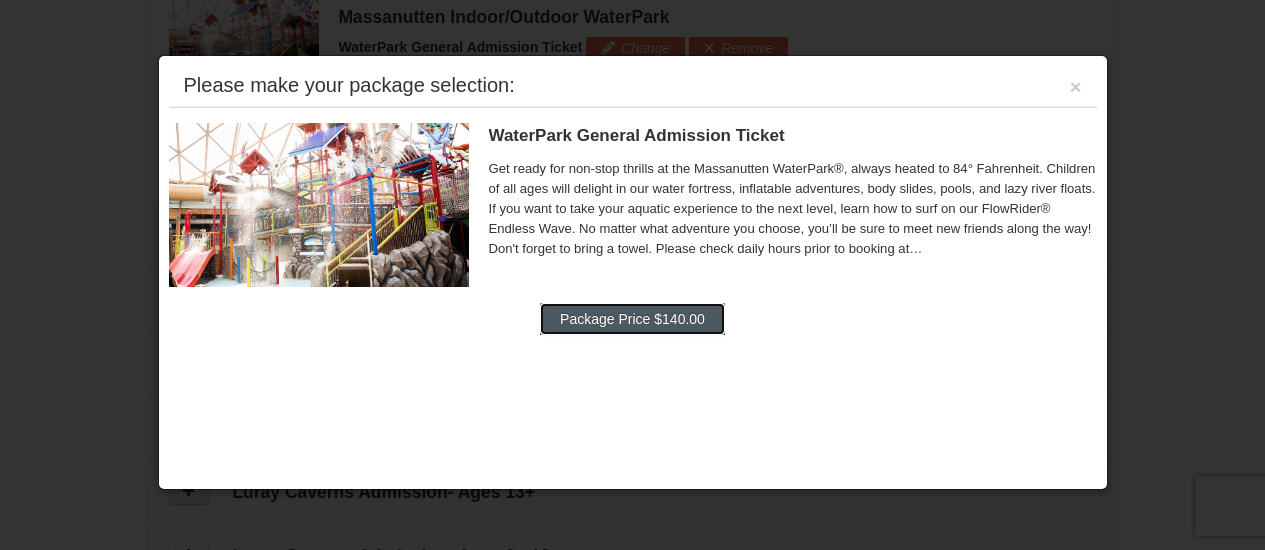 click on "Package Price $140.00" at bounding box center (632, 319) 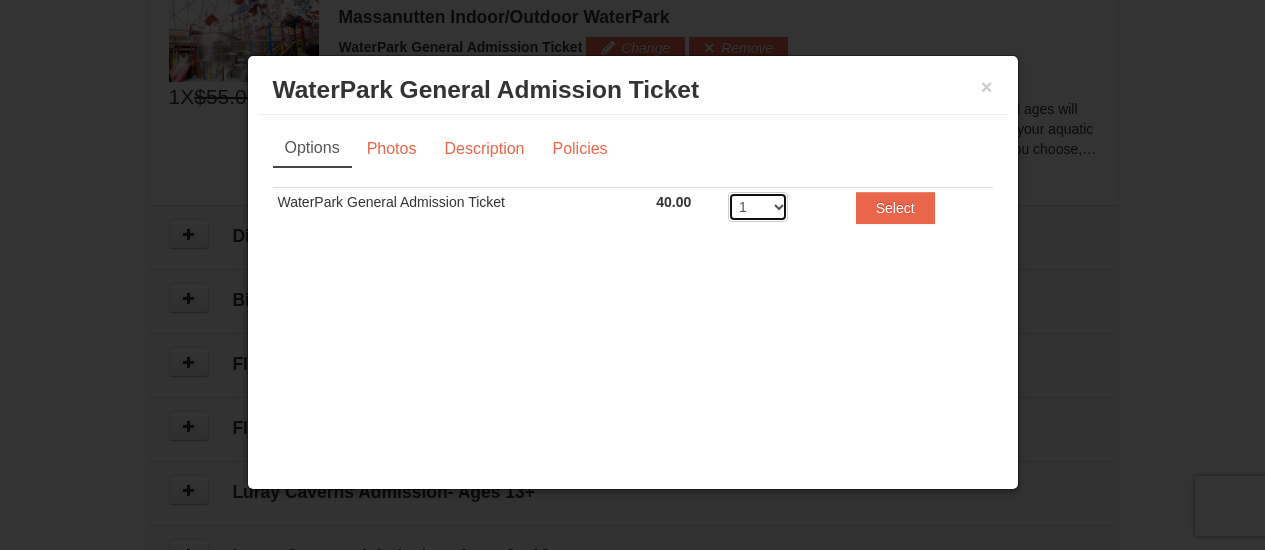select on "3" 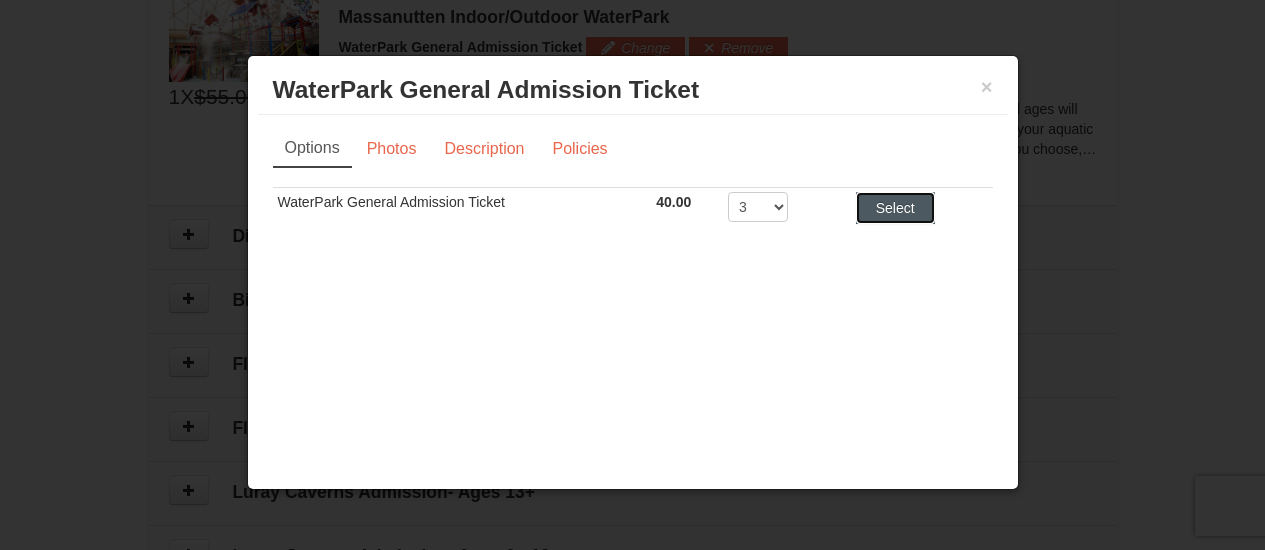 click on "Select" at bounding box center [895, 208] 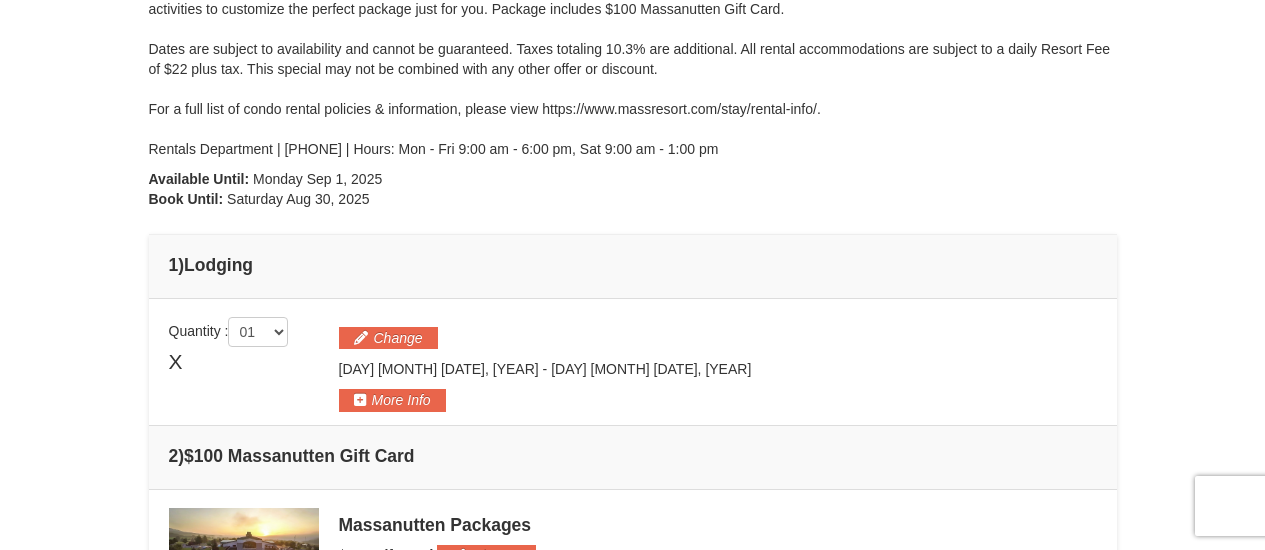scroll, scrollTop: 279, scrollLeft: 0, axis: vertical 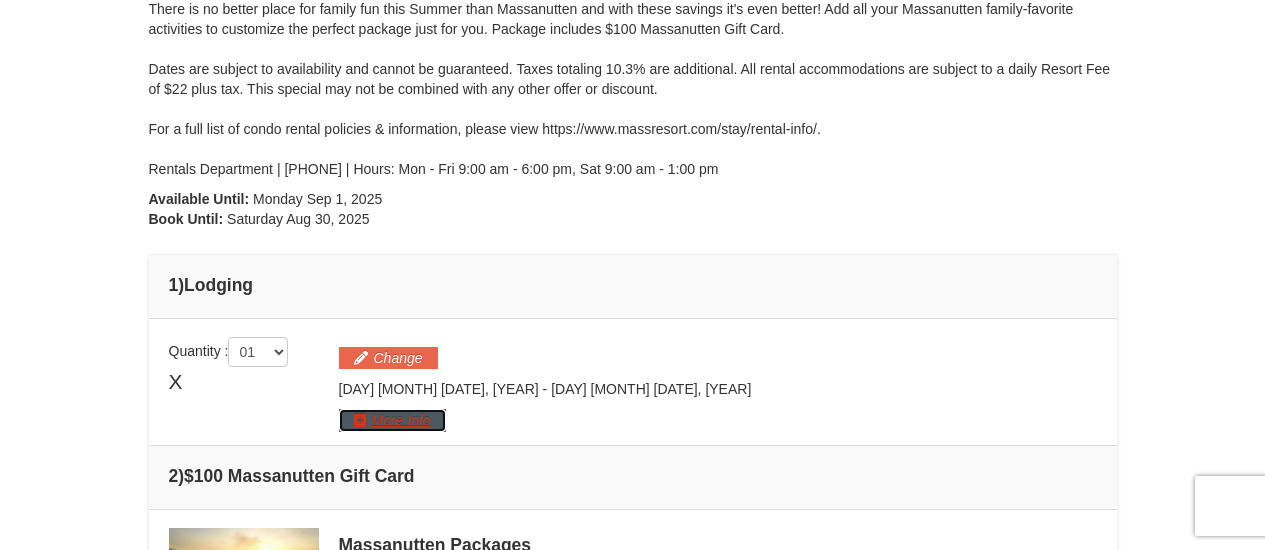 click on "More Info" at bounding box center (392, 420) 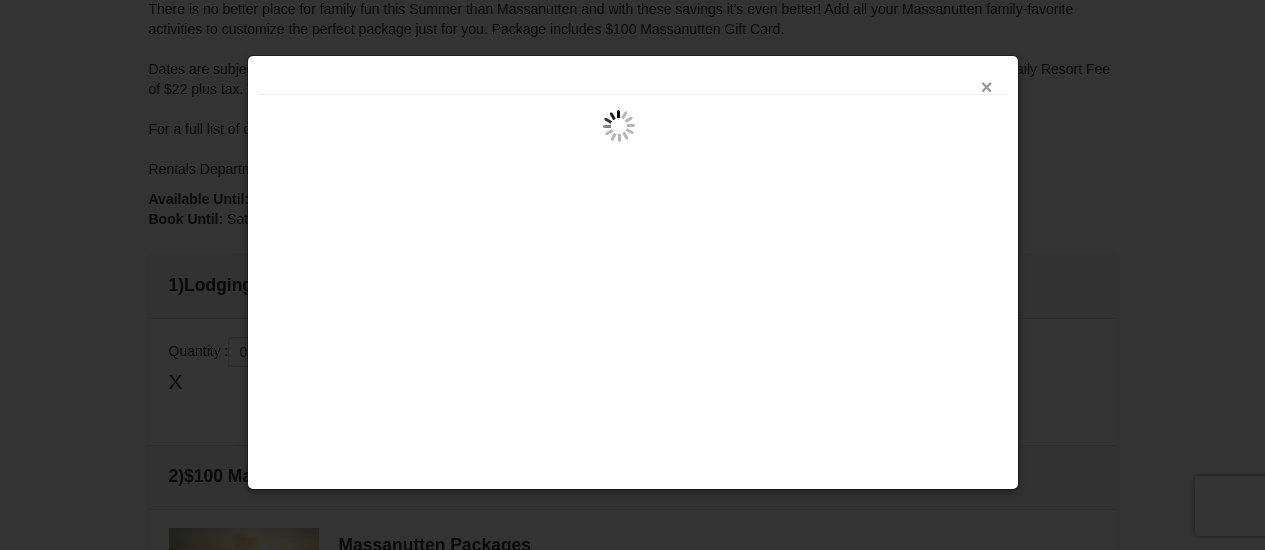 click on "×" at bounding box center (987, 87) 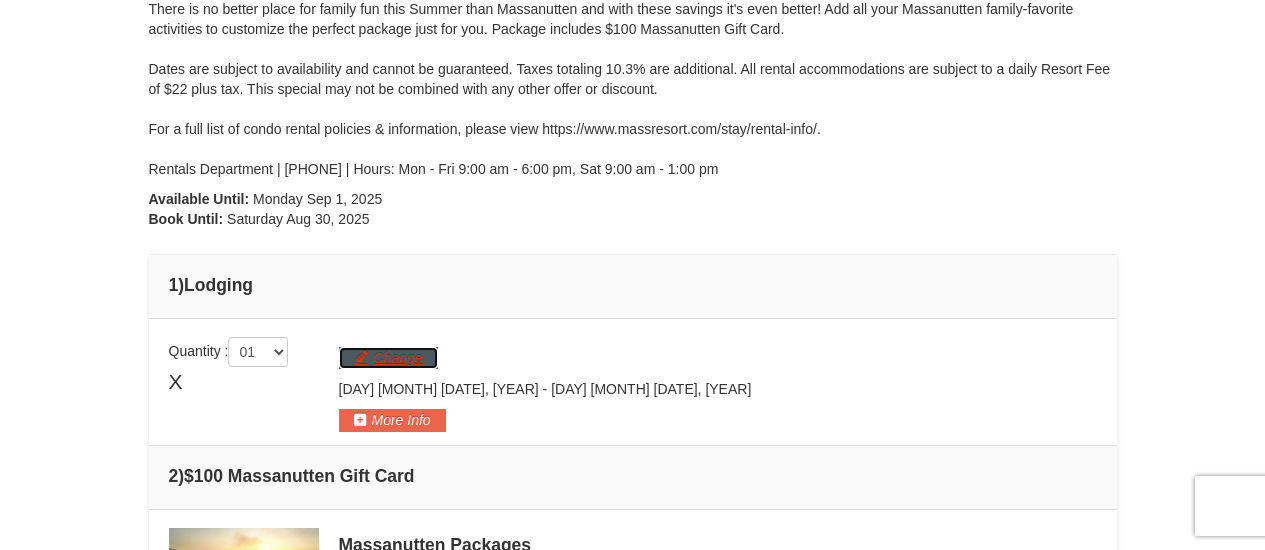 click on "Change" at bounding box center (388, 358) 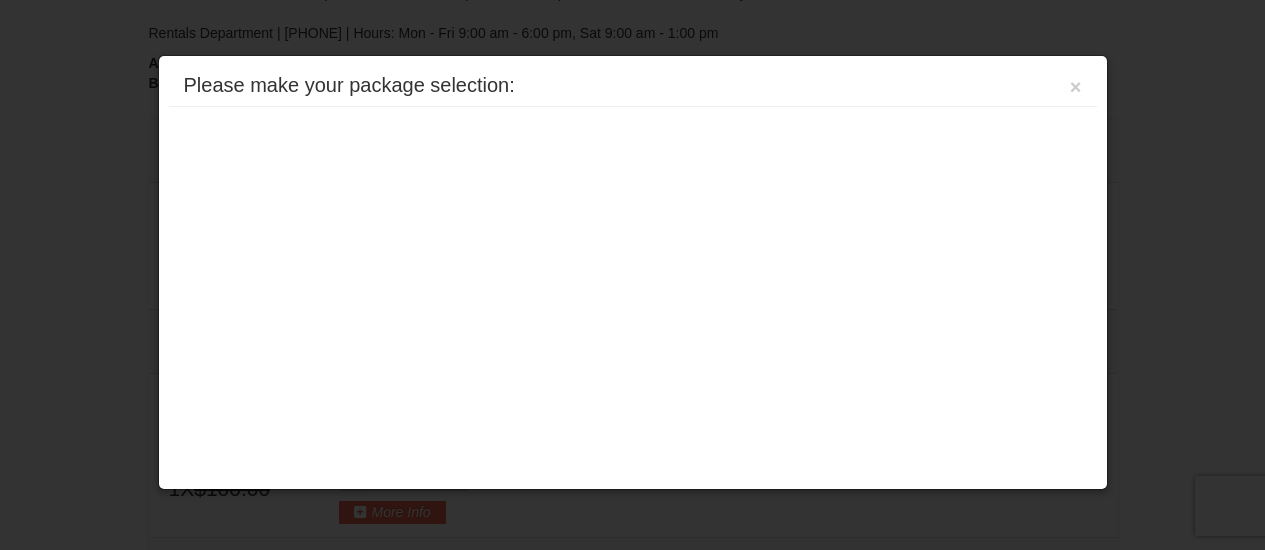 scroll, scrollTop: 615, scrollLeft: 0, axis: vertical 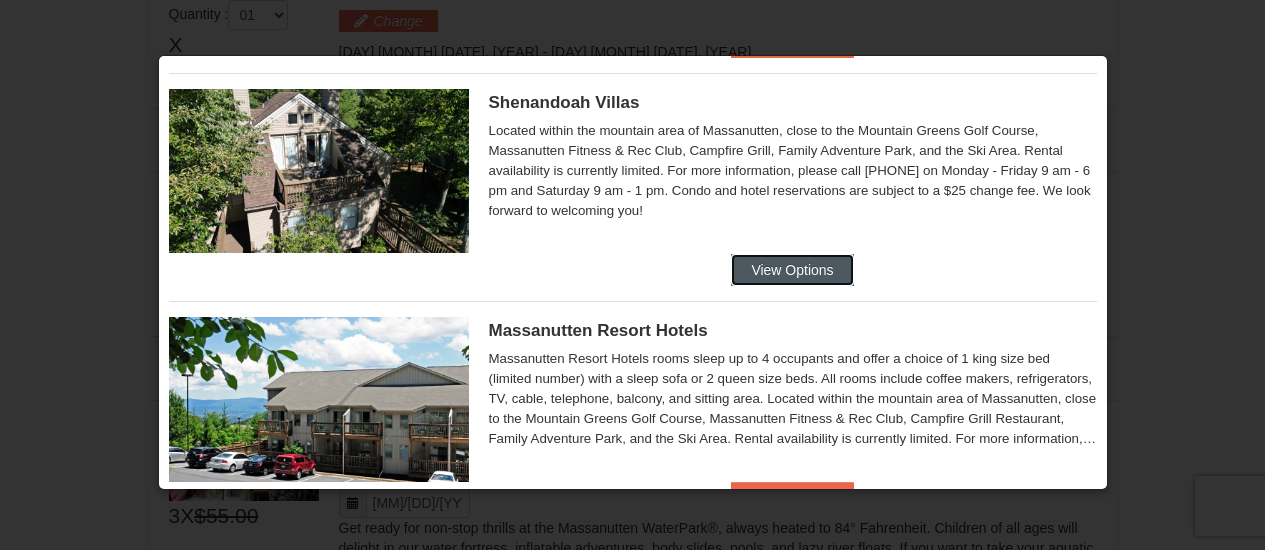 click on "View Options" at bounding box center [792, 270] 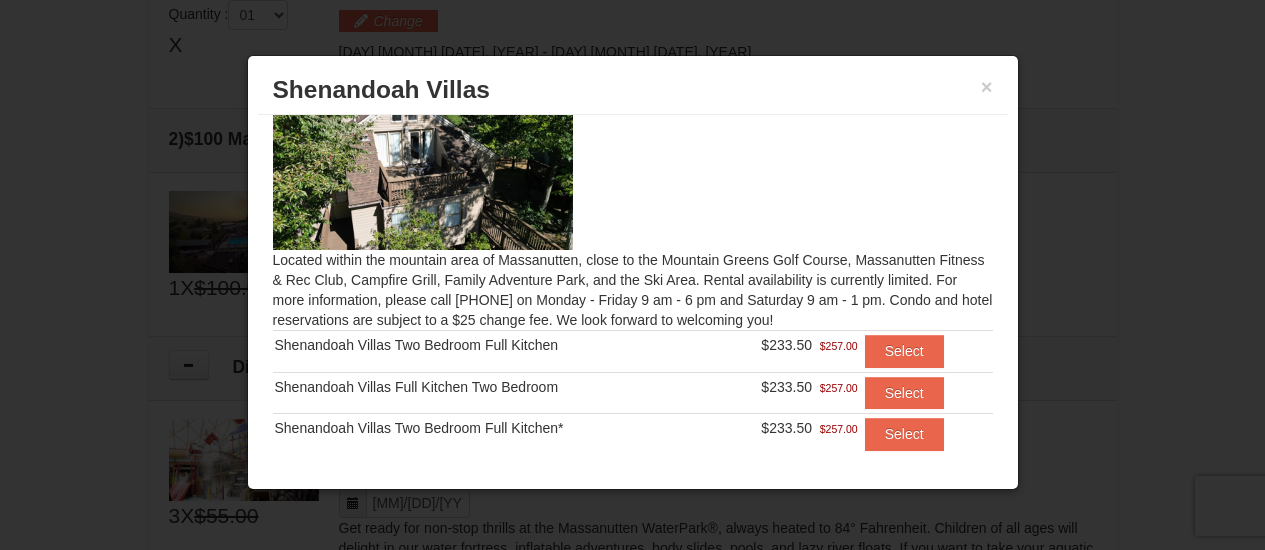 scroll, scrollTop: 28, scrollLeft: 0, axis: vertical 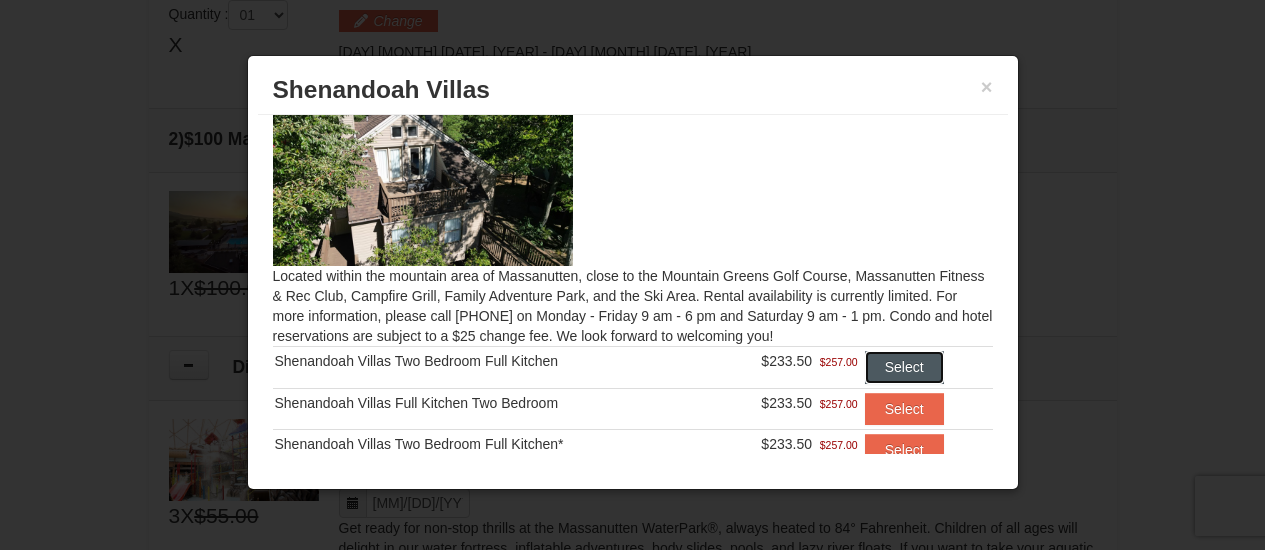 click on "Select" at bounding box center (904, 367) 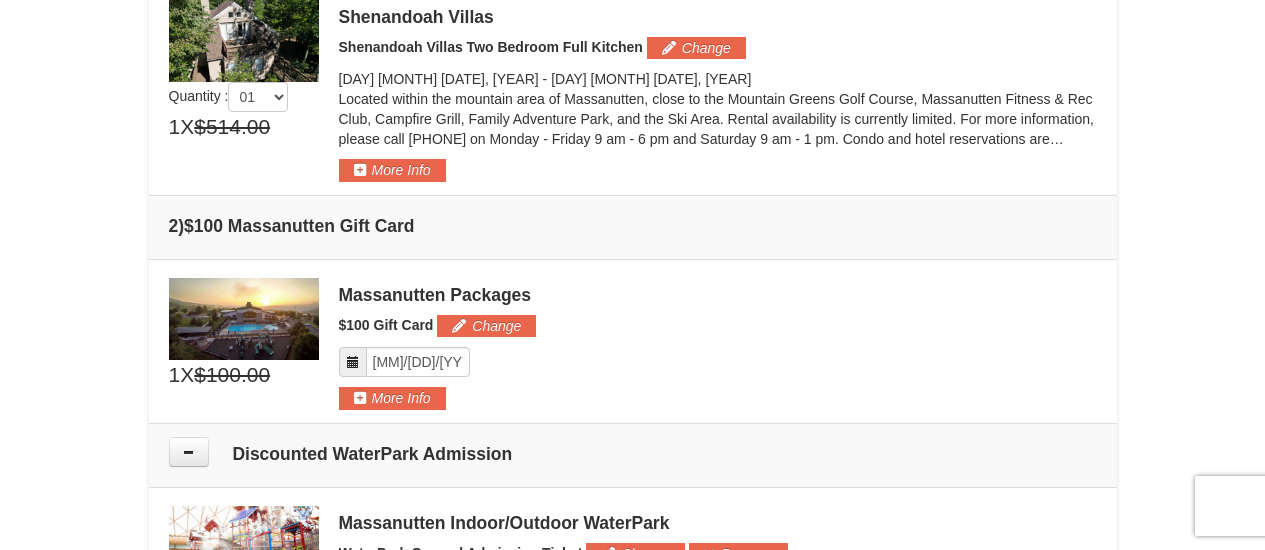 scroll, scrollTop: 465, scrollLeft: 0, axis: vertical 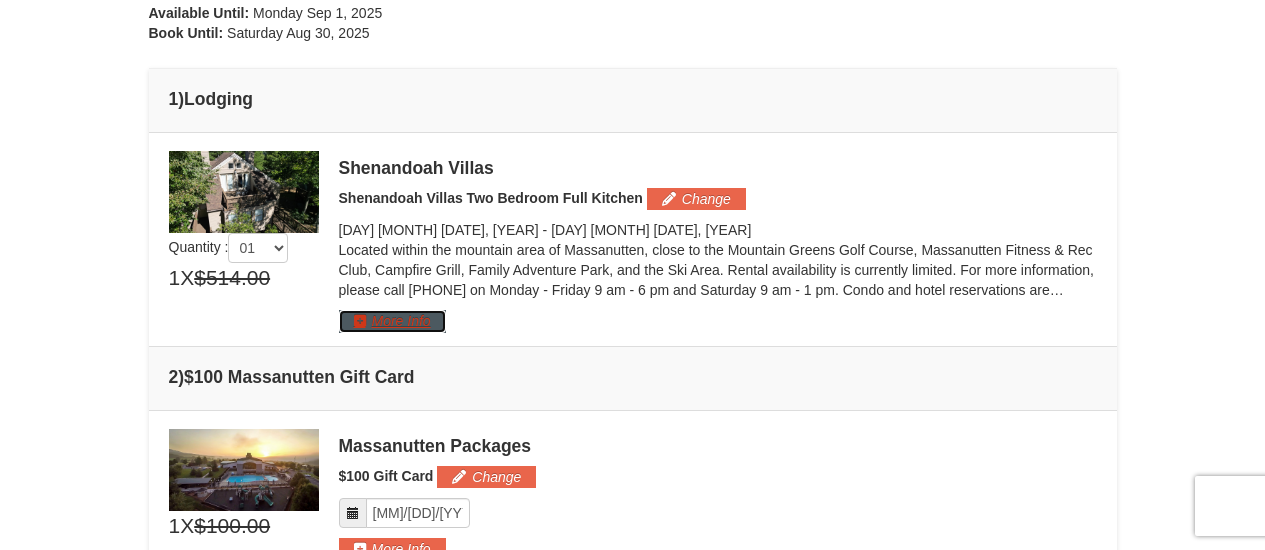 click on "More Info" at bounding box center (392, 321) 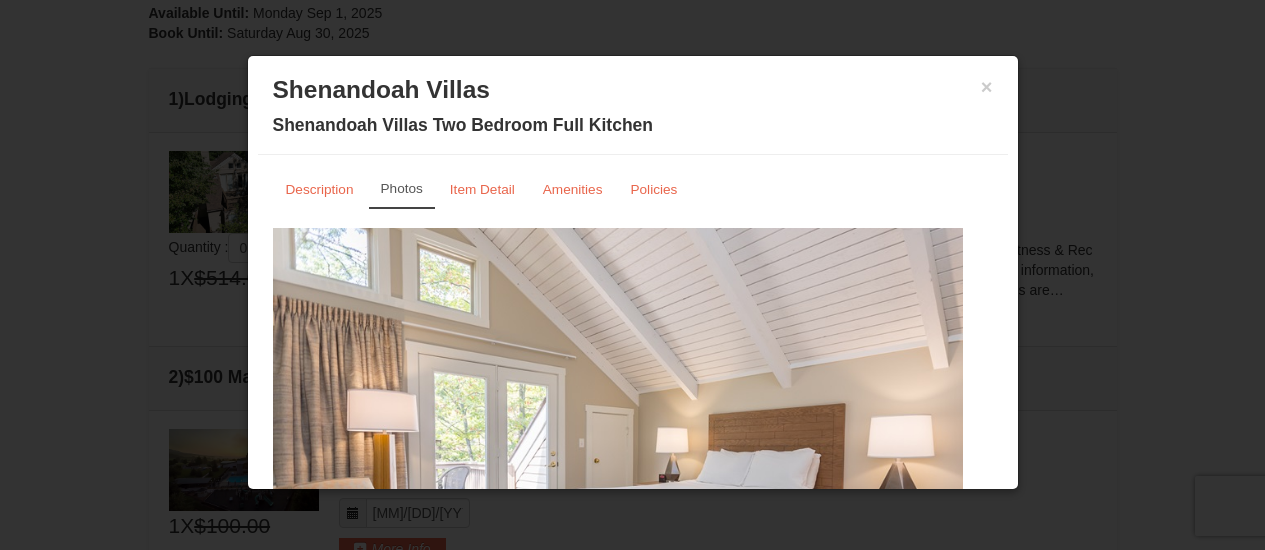 scroll, scrollTop: 146, scrollLeft: 0, axis: vertical 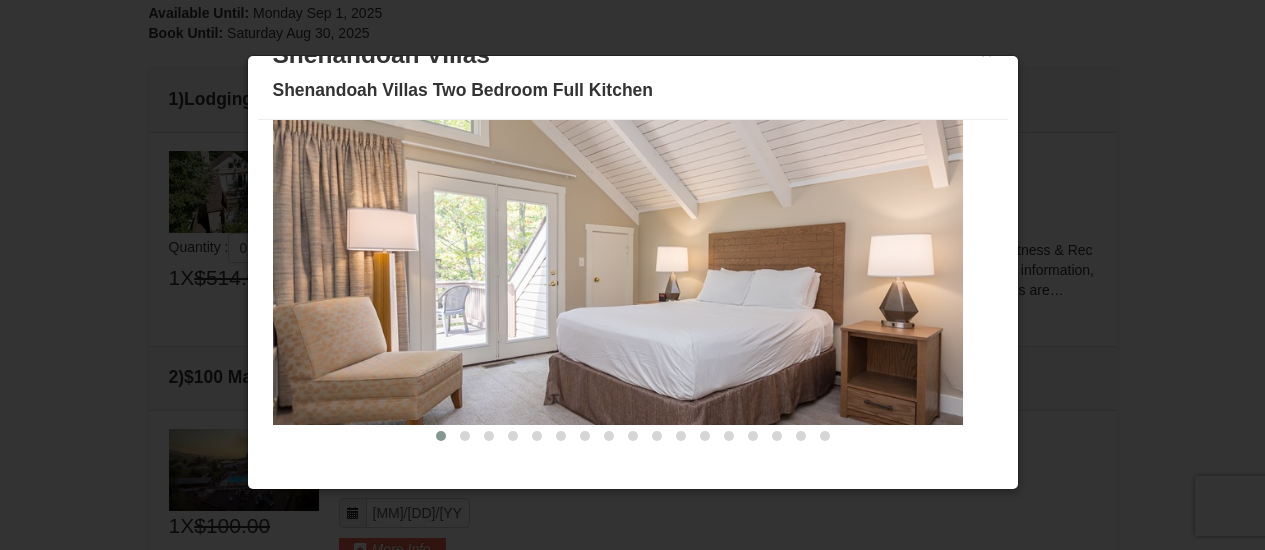 click at bounding box center [618, 236] 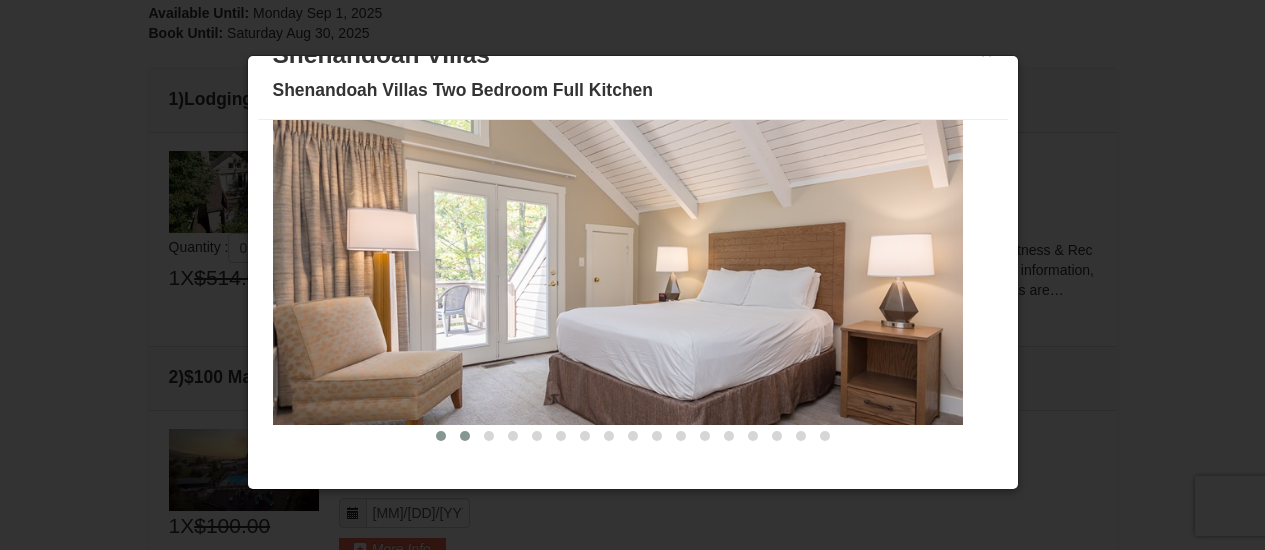 click at bounding box center (465, 436) 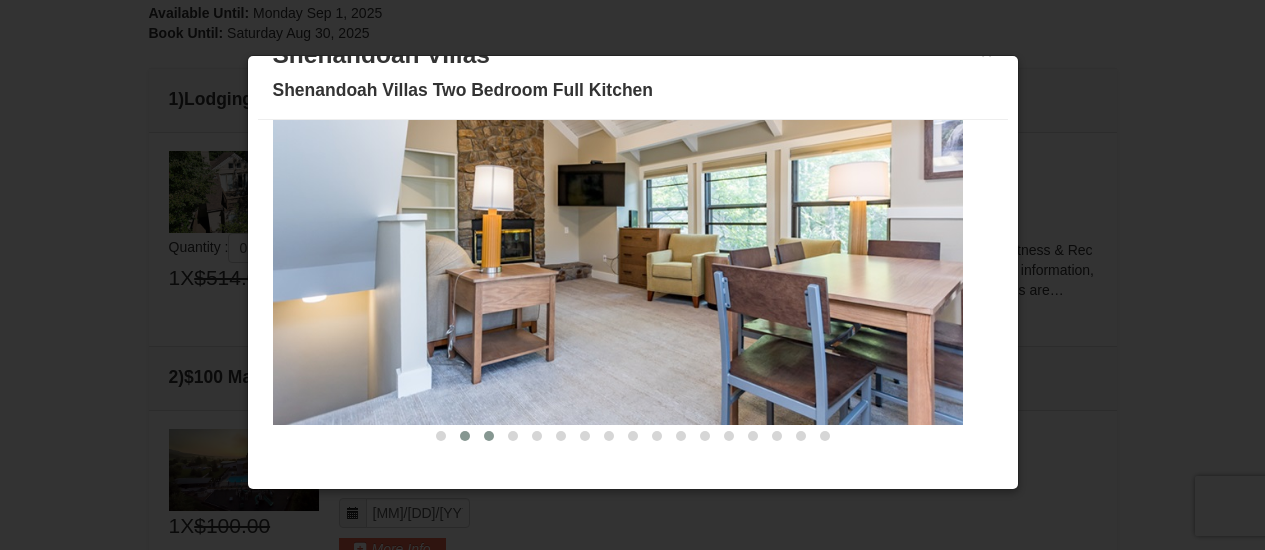 click at bounding box center (489, 436) 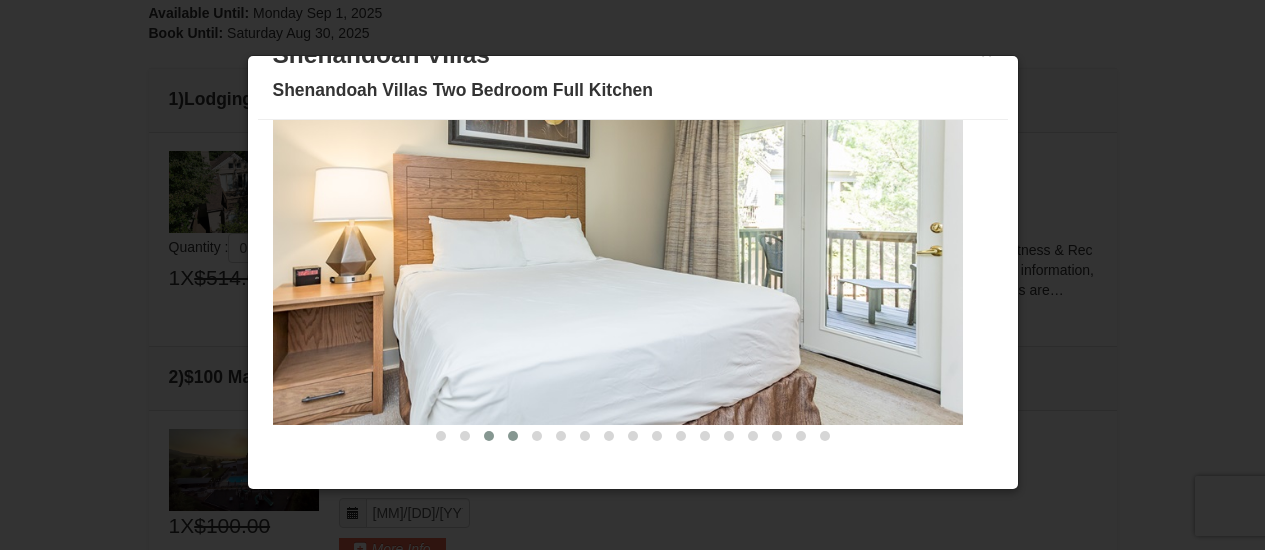 click at bounding box center [513, 436] 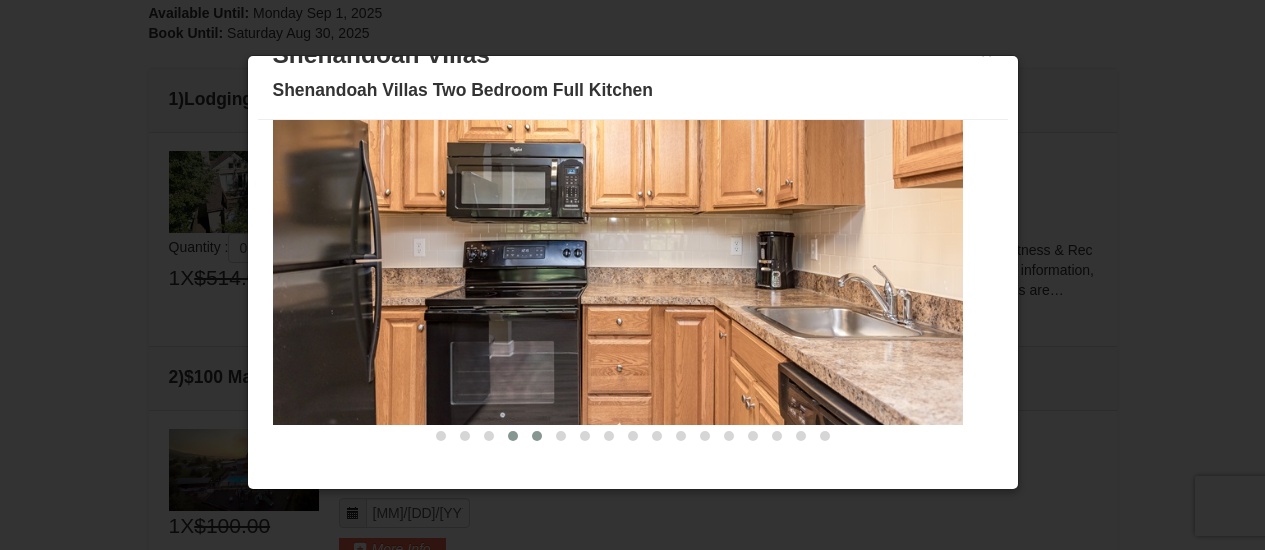 click at bounding box center [537, 436] 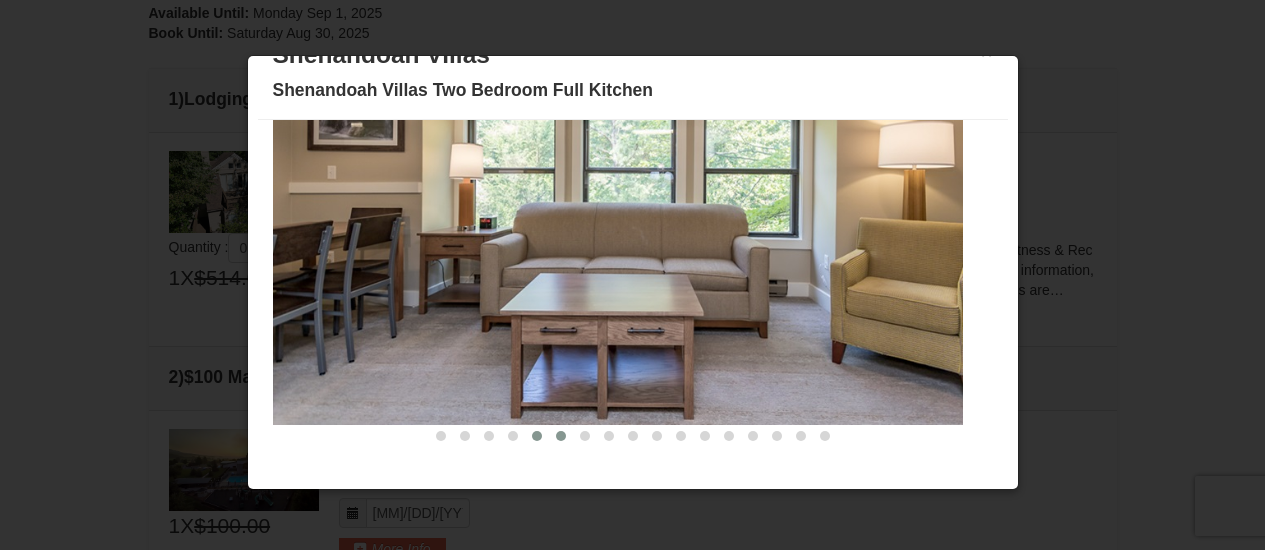 click at bounding box center [561, 436] 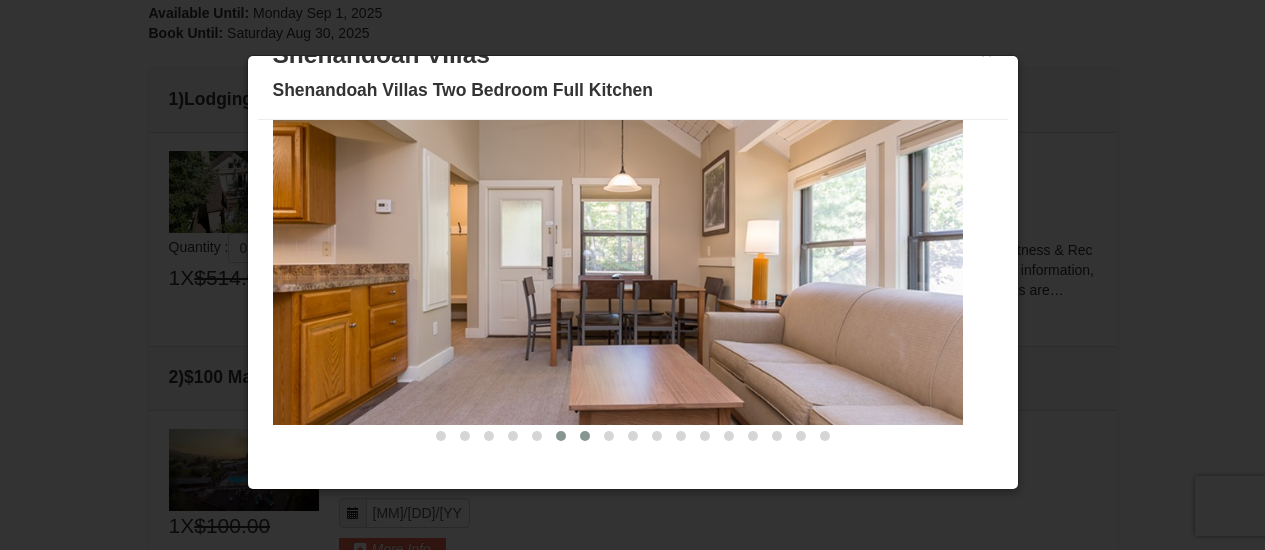 click at bounding box center [585, 436] 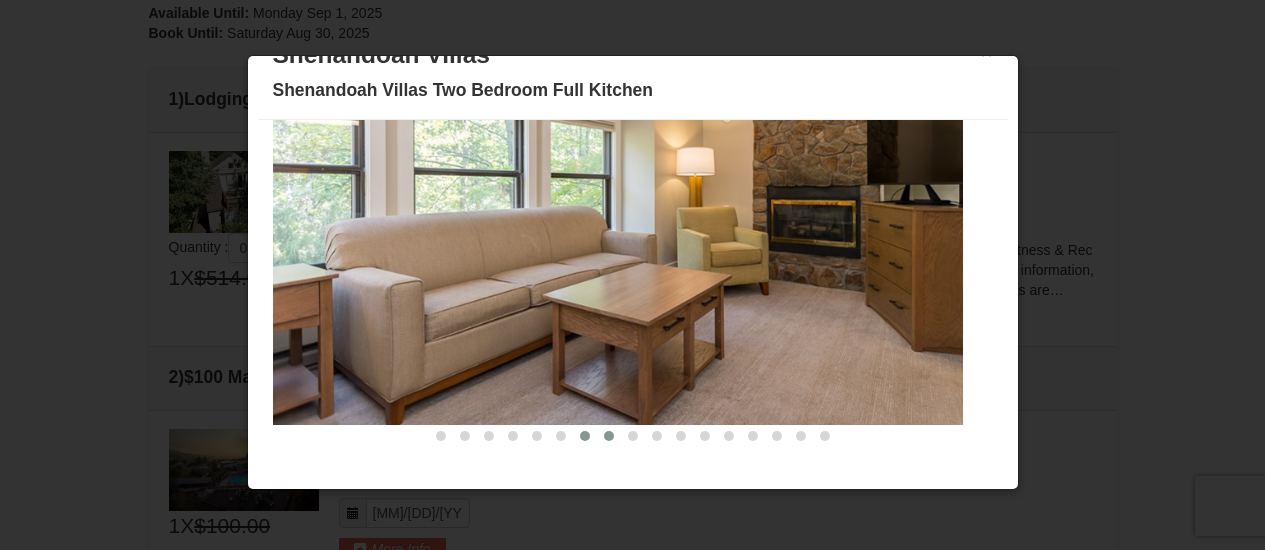 click at bounding box center [609, 436] 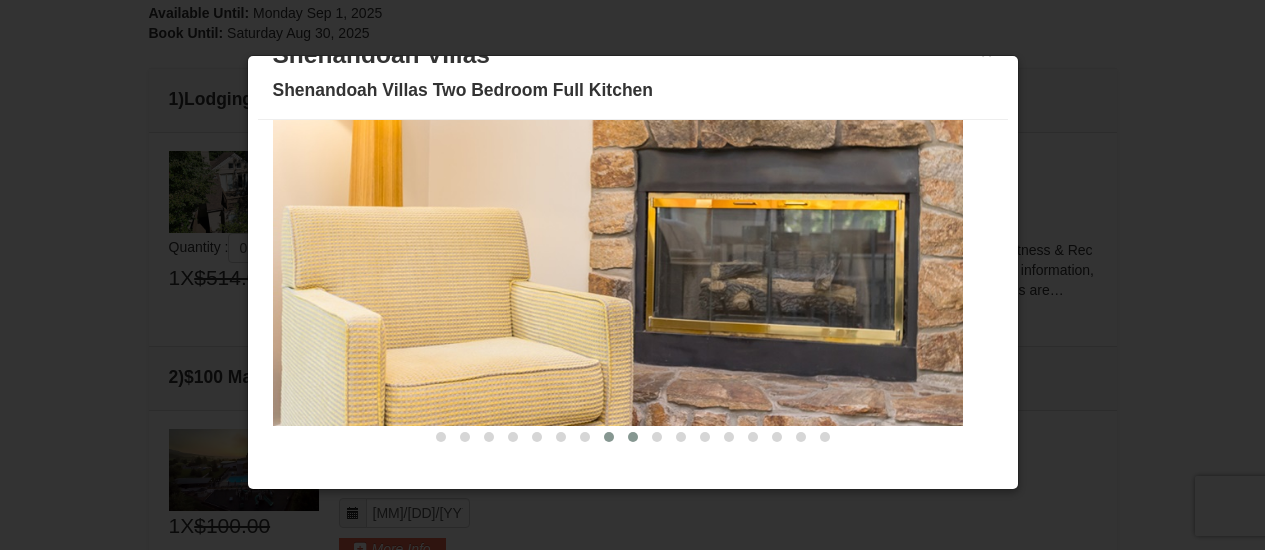 click at bounding box center [633, 437] 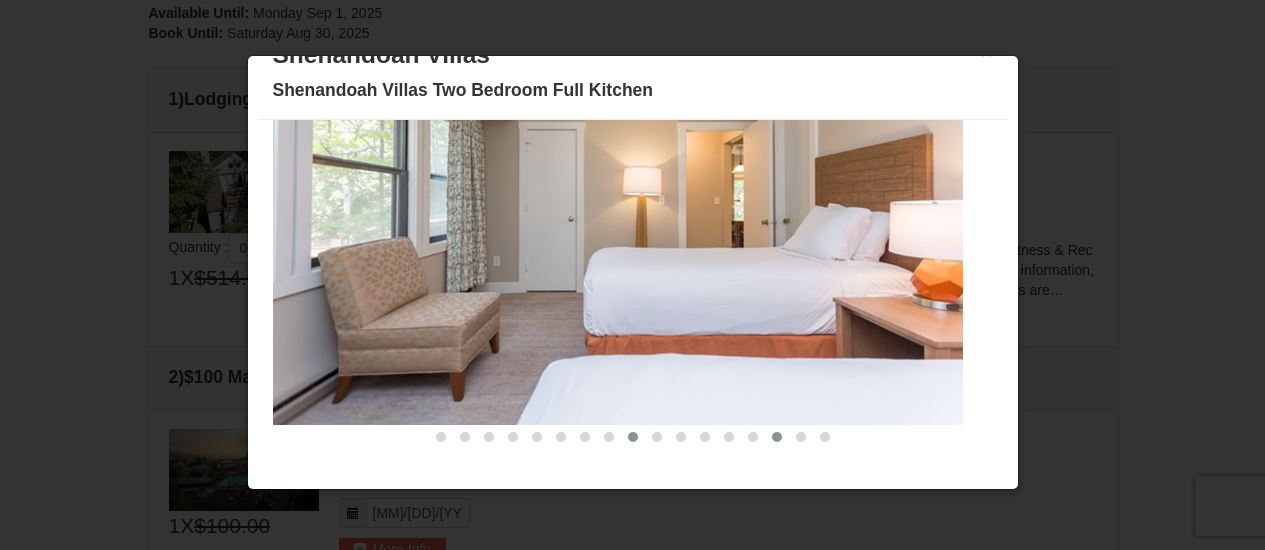 scroll, scrollTop: 0, scrollLeft: 0, axis: both 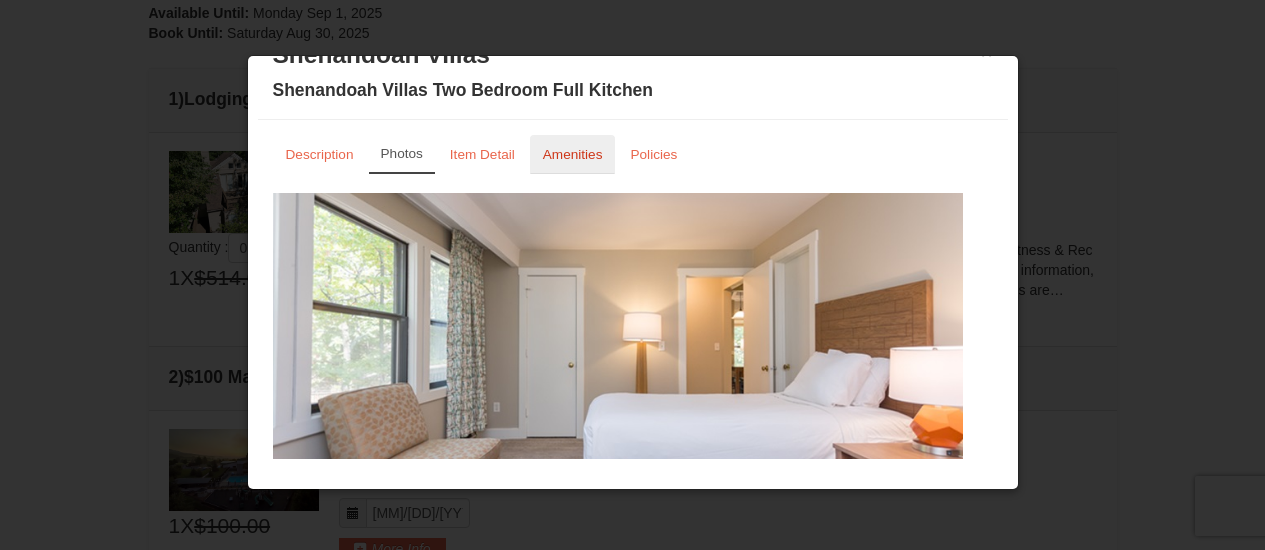 click on "Amenities" at bounding box center (573, 154) 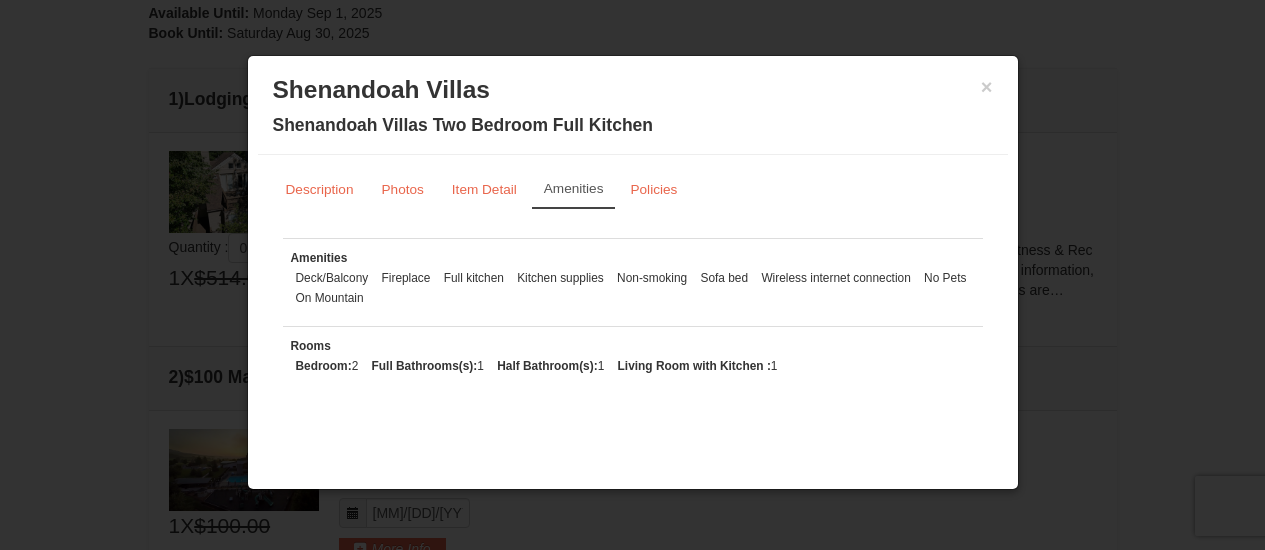 scroll, scrollTop: 0, scrollLeft: 0, axis: both 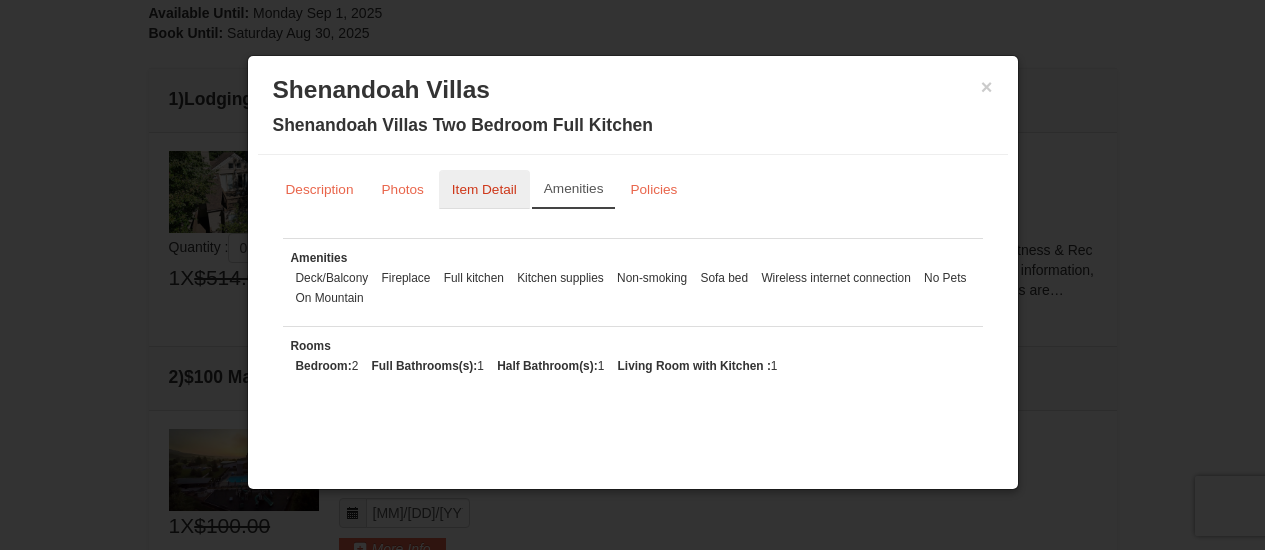 click on "Item Detail" at bounding box center [484, 189] 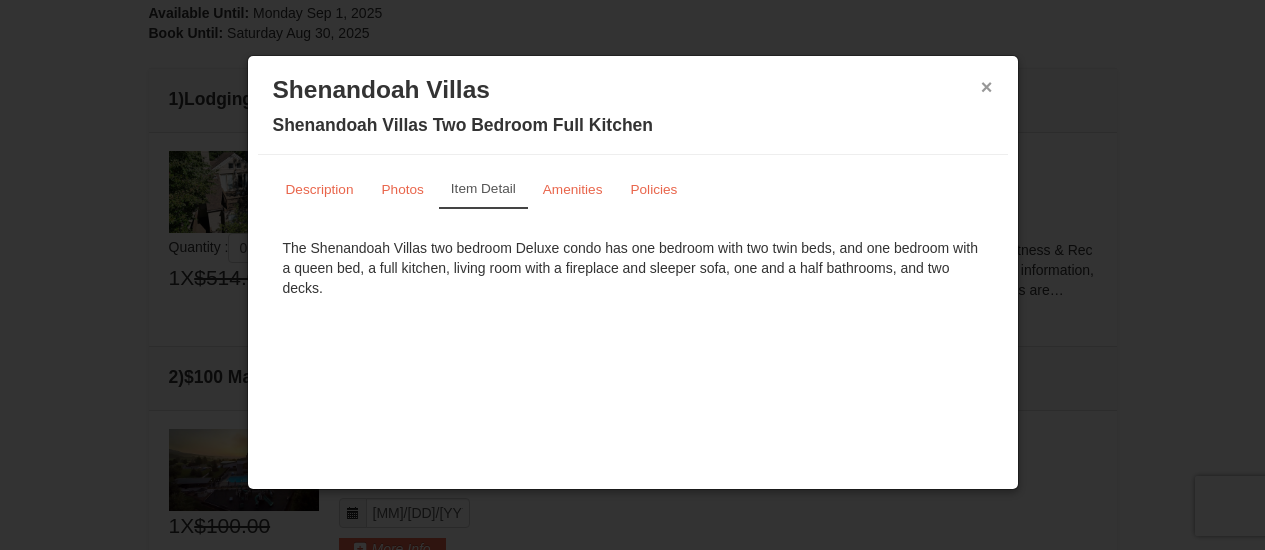 click on "×" at bounding box center (987, 87) 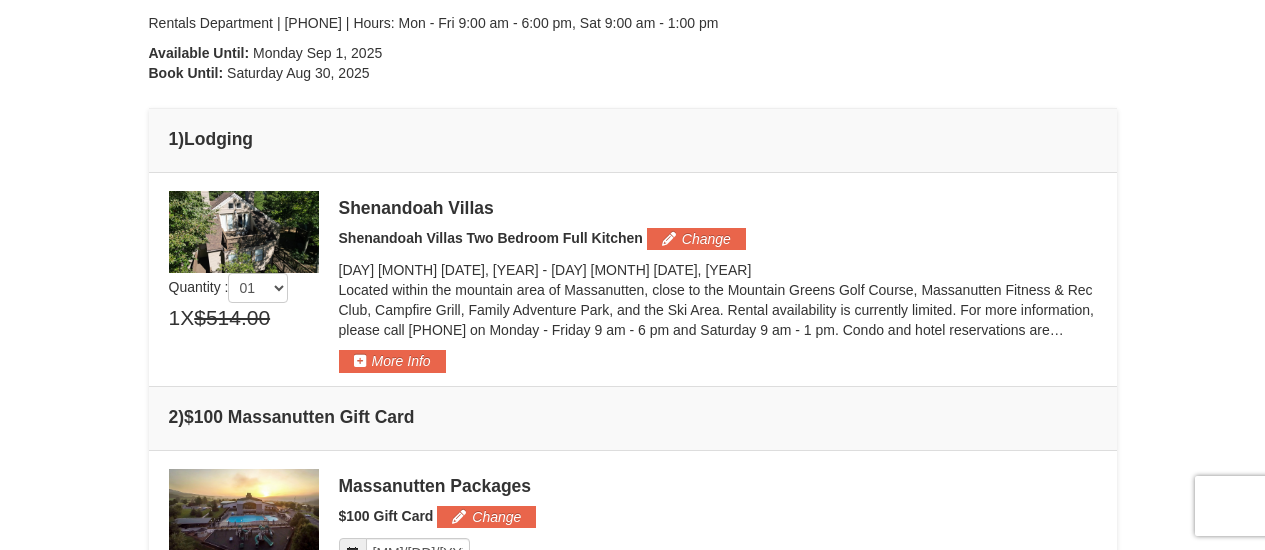 scroll, scrollTop: 429, scrollLeft: 0, axis: vertical 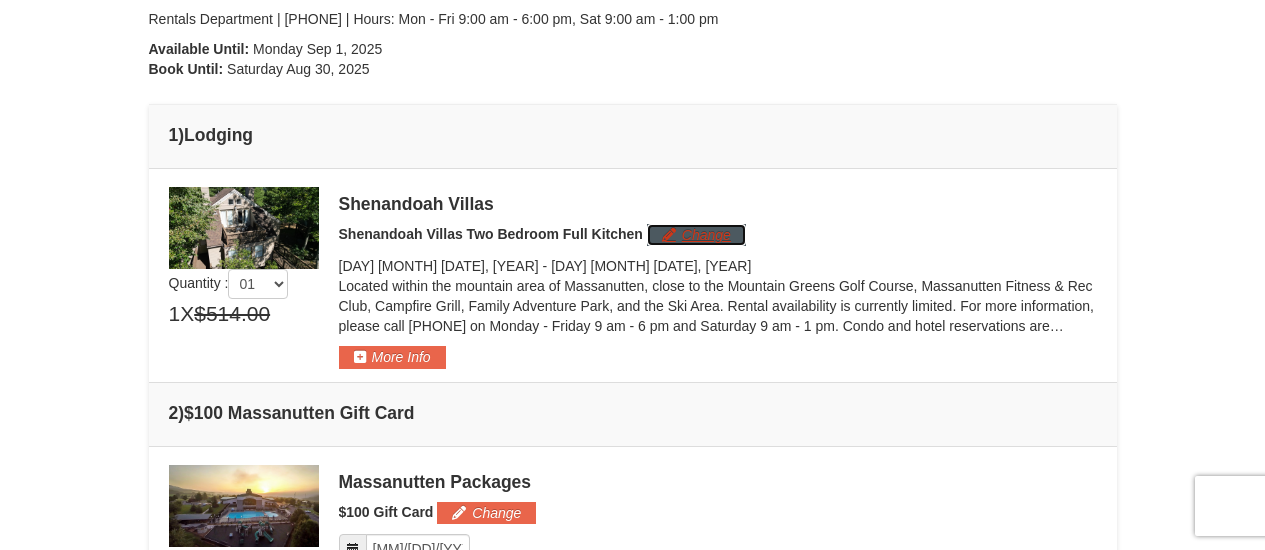 click on "Change" at bounding box center (696, 235) 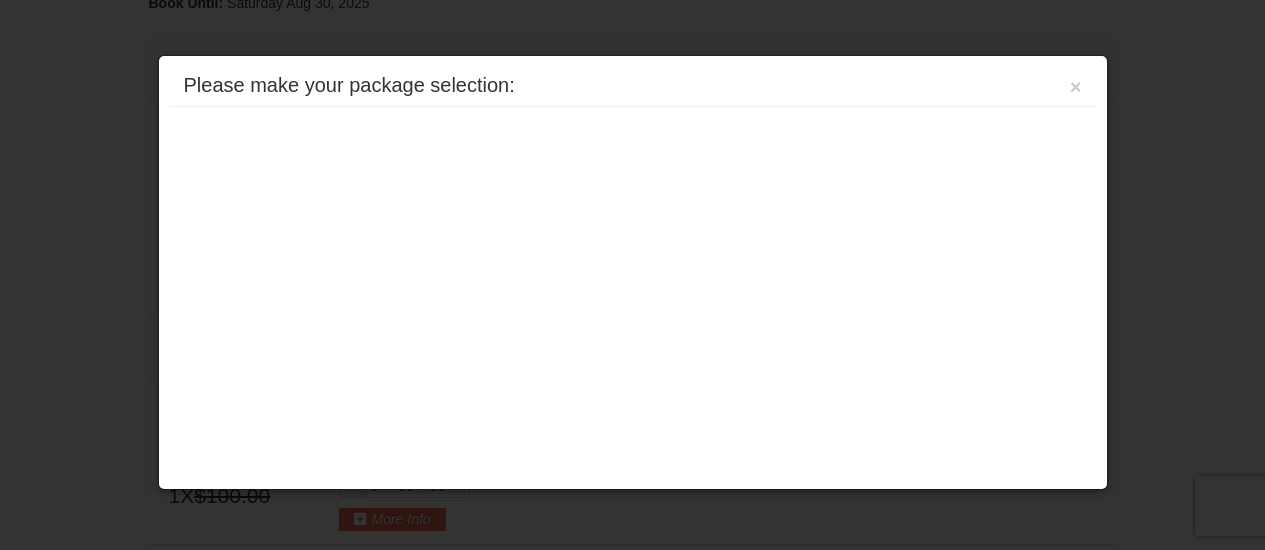 scroll, scrollTop: 615, scrollLeft: 0, axis: vertical 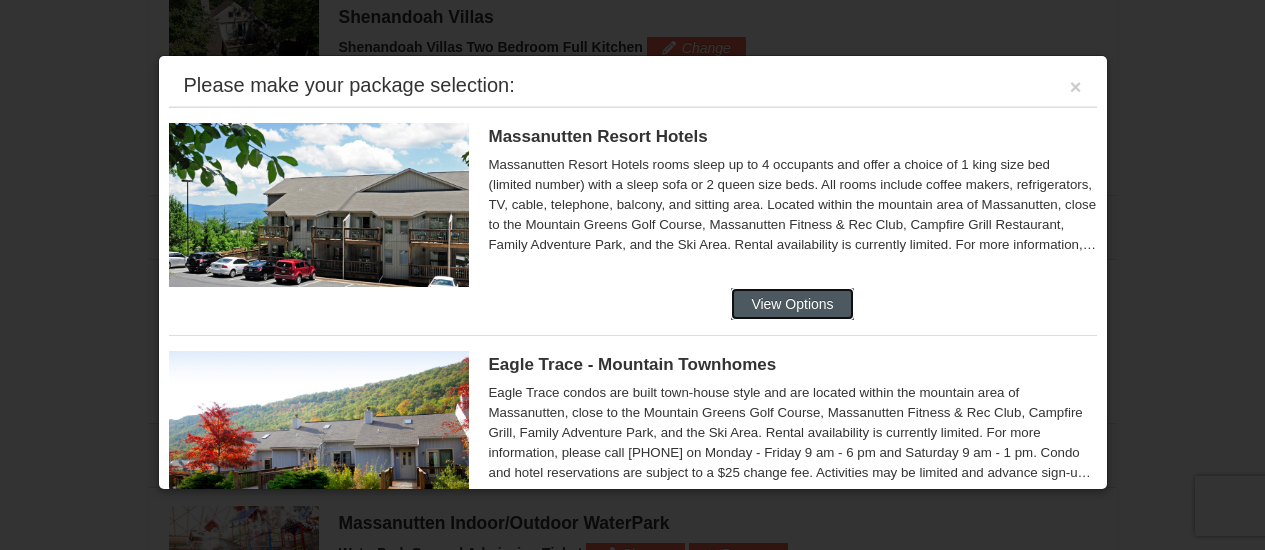 click on "View Options" at bounding box center (792, 304) 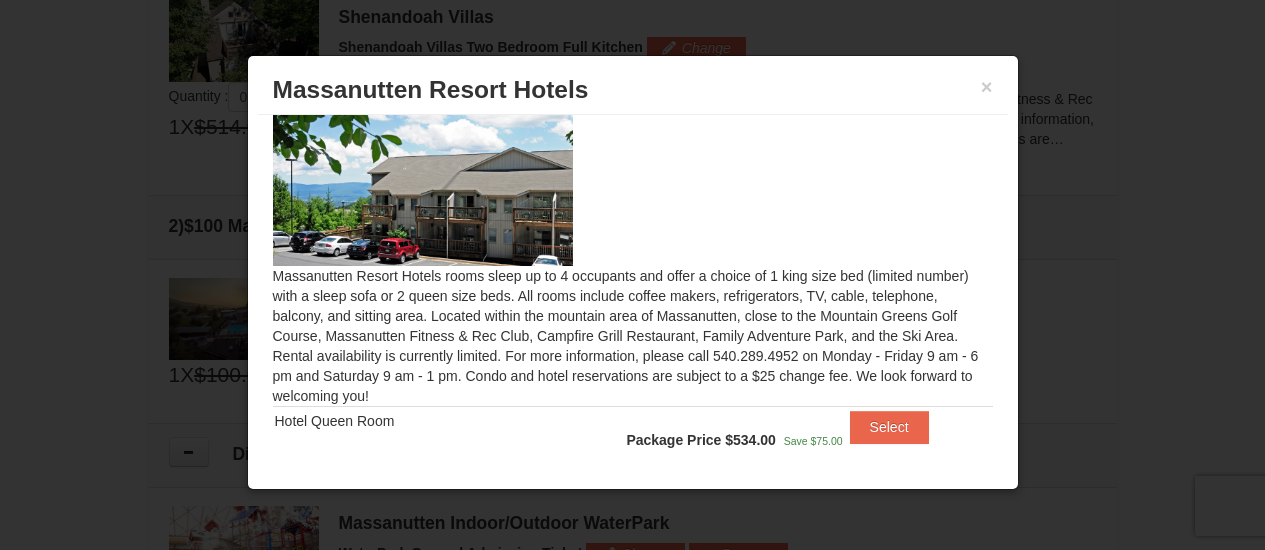 scroll, scrollTop: 63, scrollLeft: 0, axis: vertical 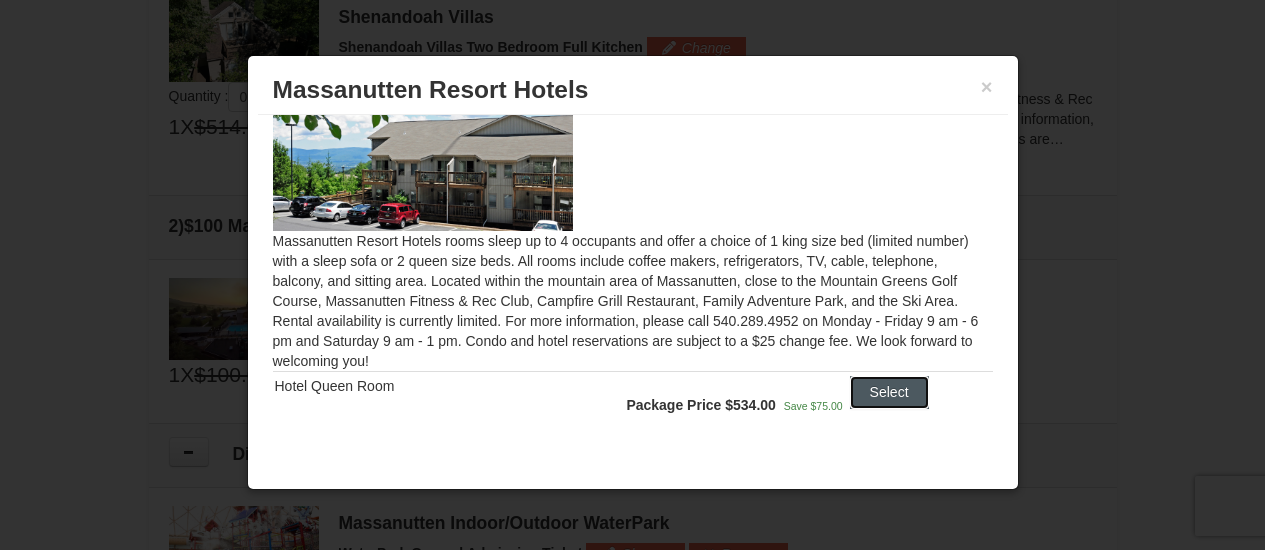click on "Select" at bounding box center [889, 392] 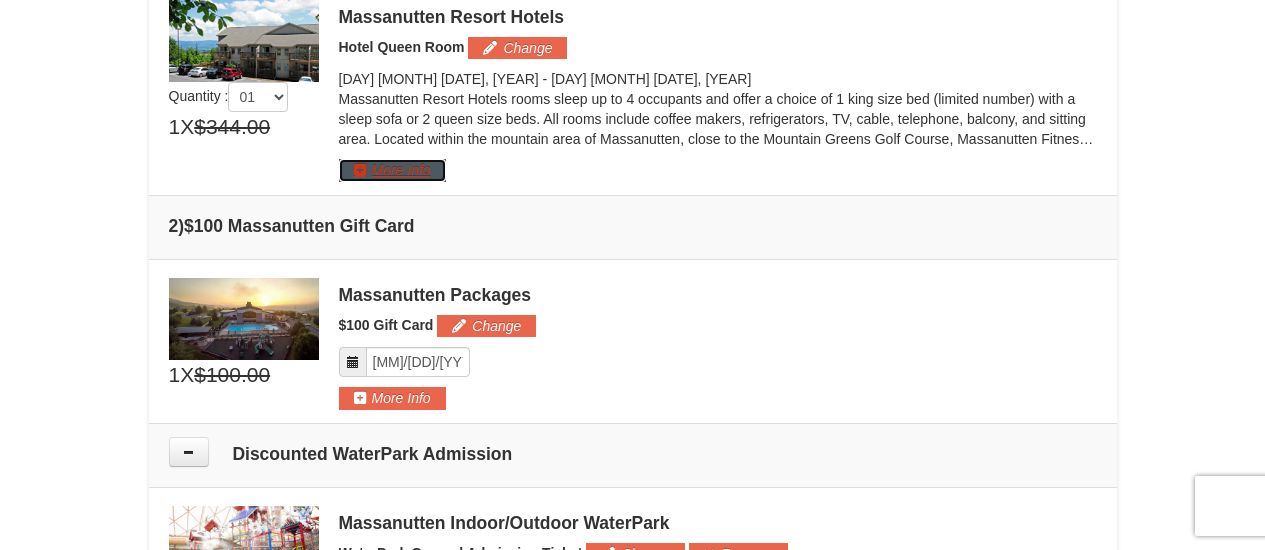 click on "More Info" at bounding box center (392, 170) 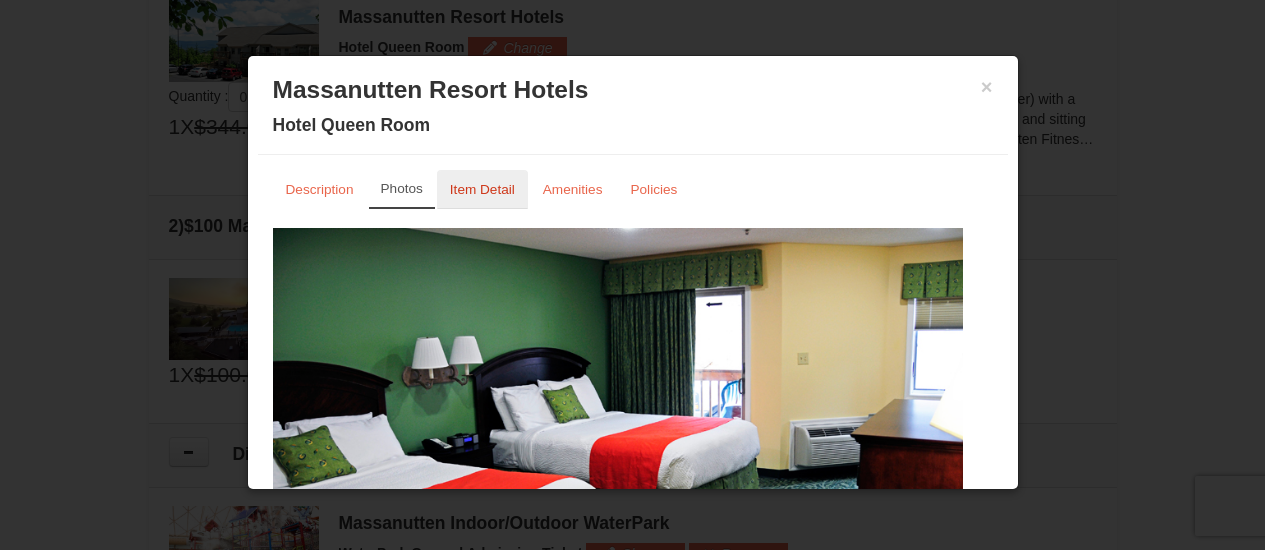 click on "Item Detail" at bounding box center [482, 189] 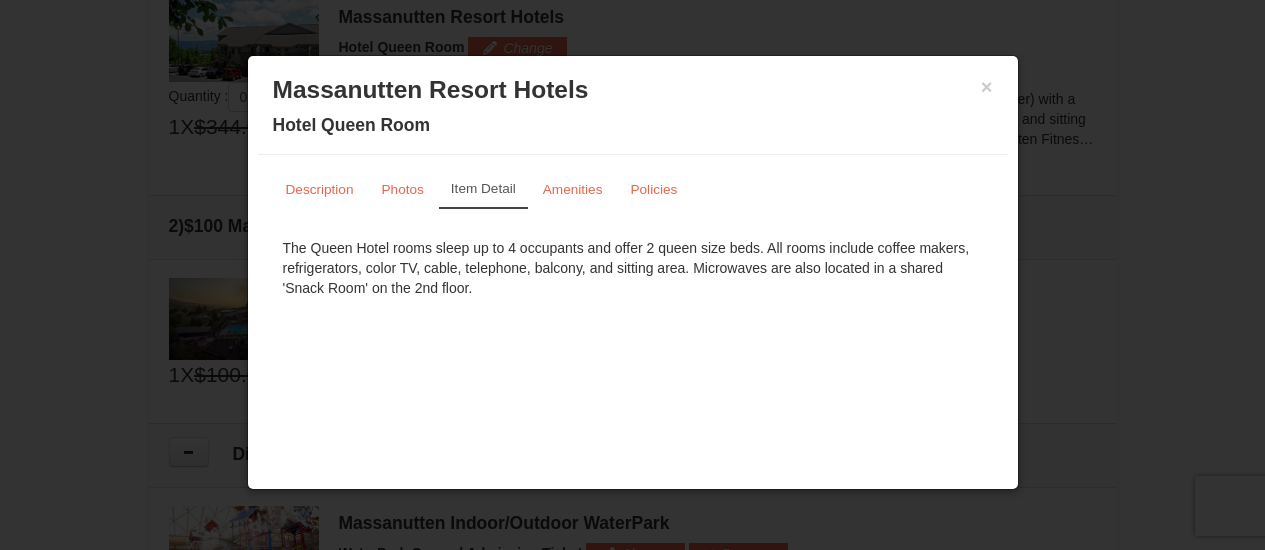 scroll, scrollTop: 654, scrollLeft: 0, axis: vertical 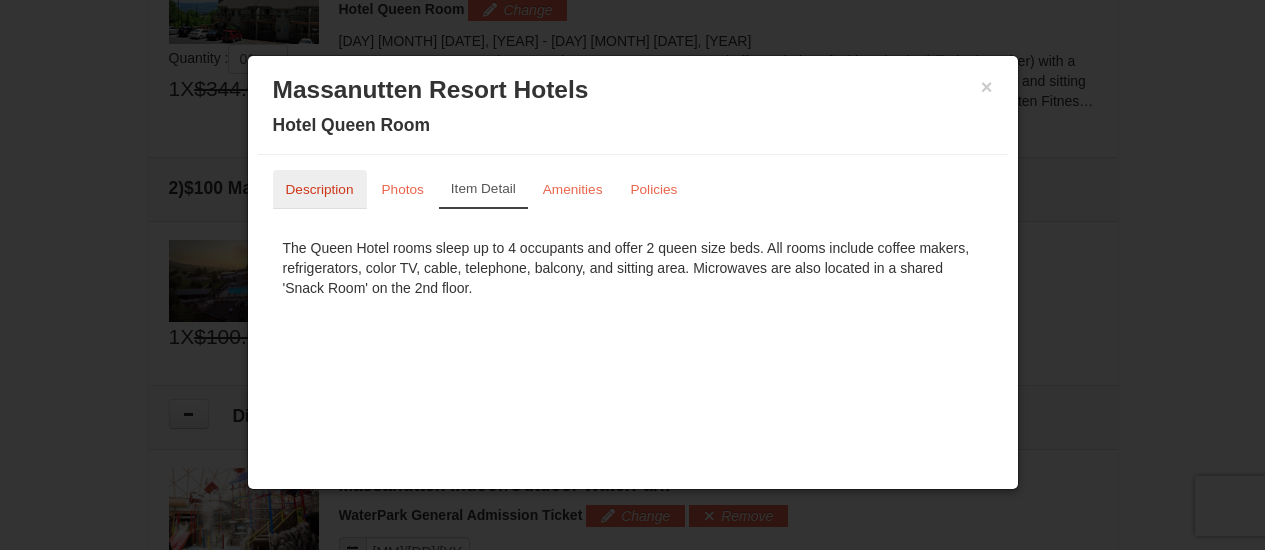 click on "Description" at bounding box center (320, 189) 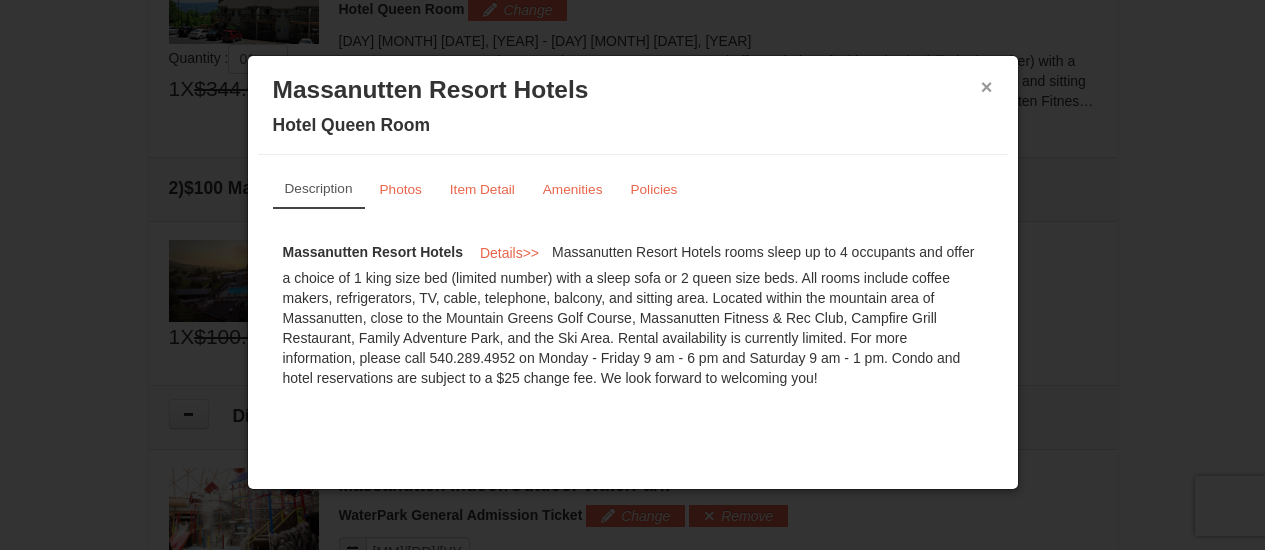 click on "×" at bounding box center (987, 87) 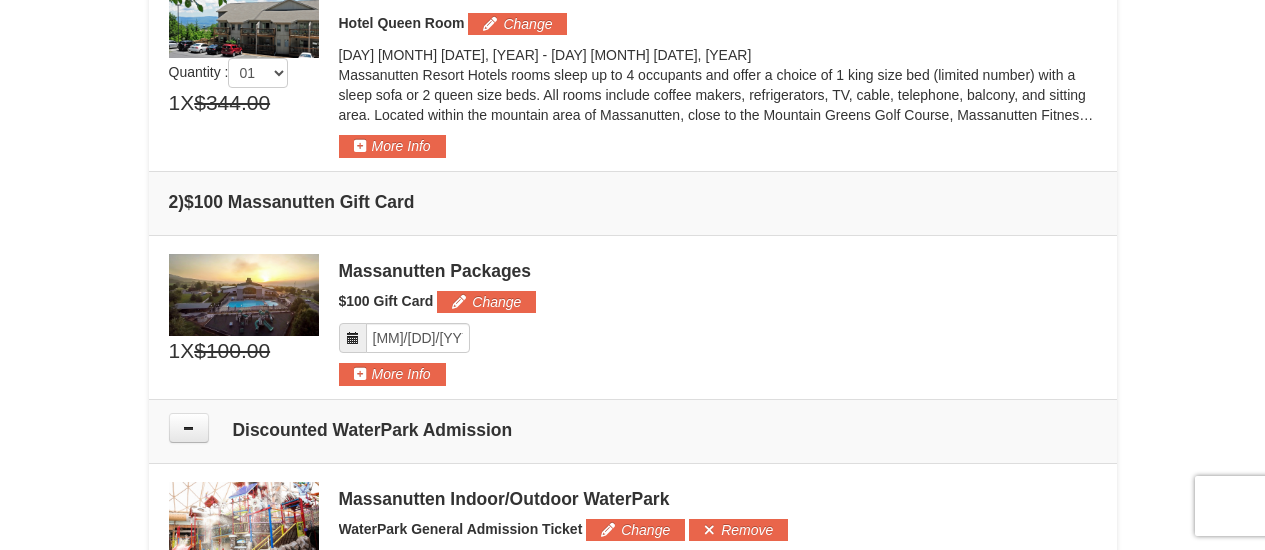 scroll, scrollTop: 619, scrollLeft: 0, axis: vertical 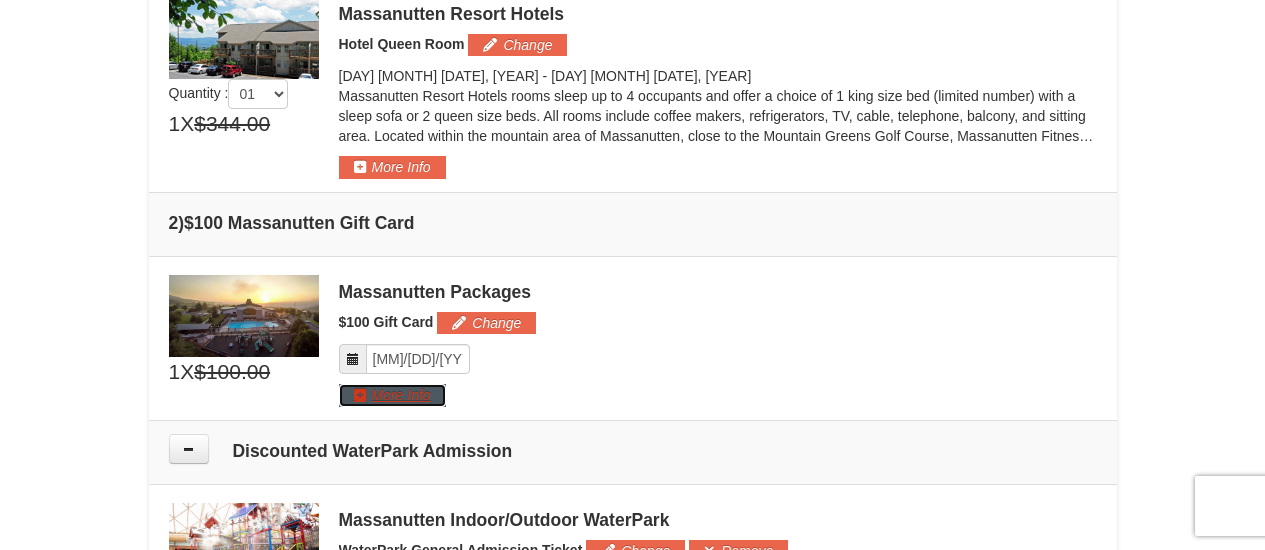 click on "More Info" at bounding box center [392, 395] 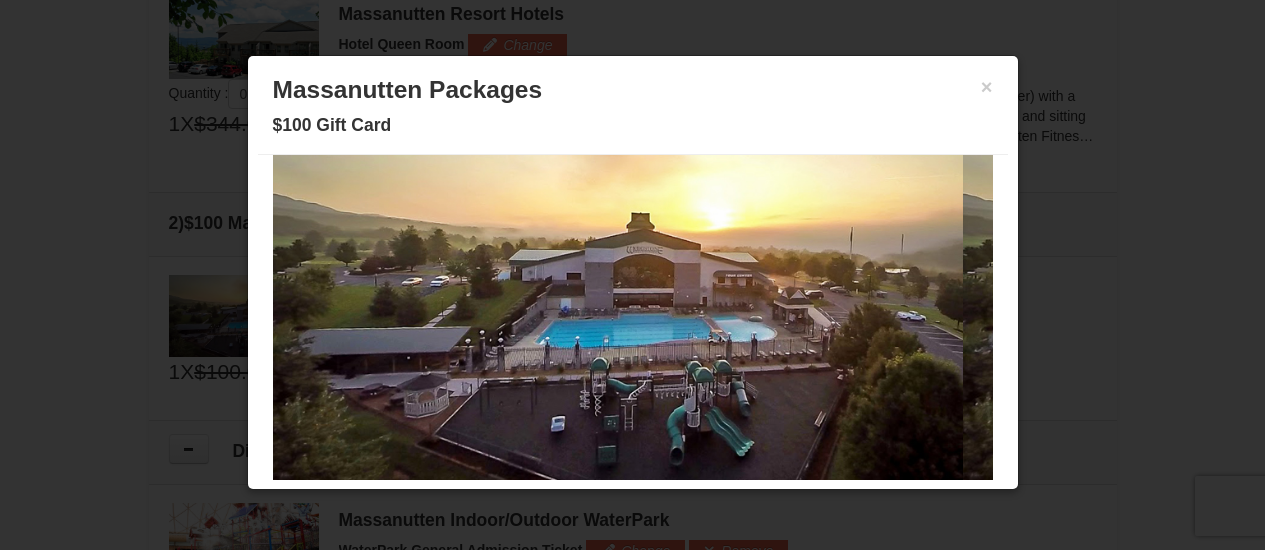 scroll, scrollTop: 0, scrollLeft: 0, axis: both 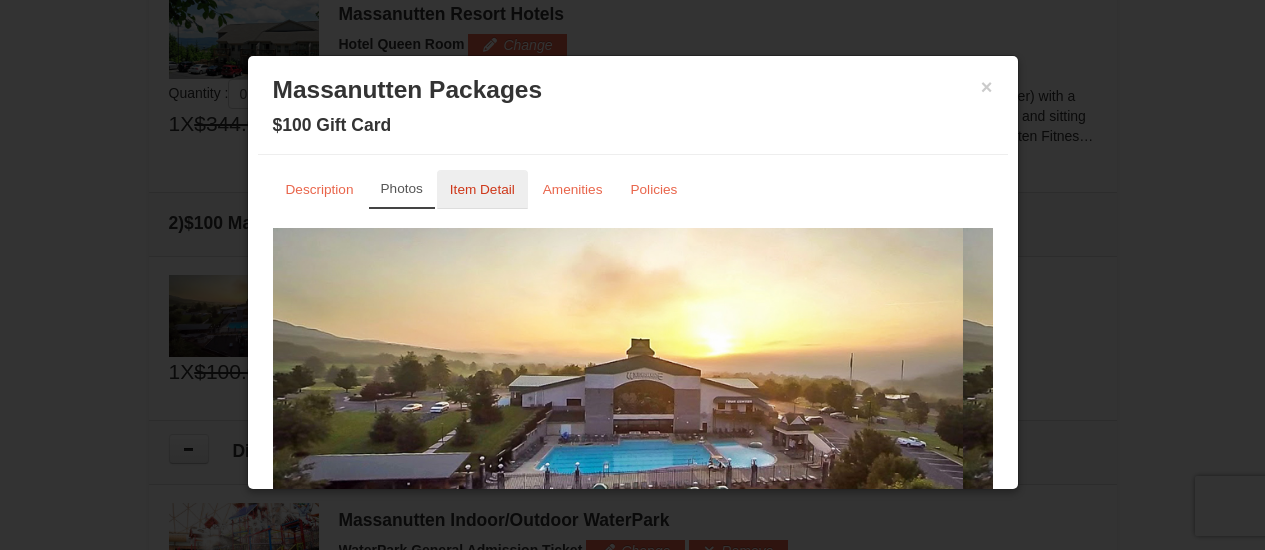 click on "Item Detail" at bounding box center (482, 189) 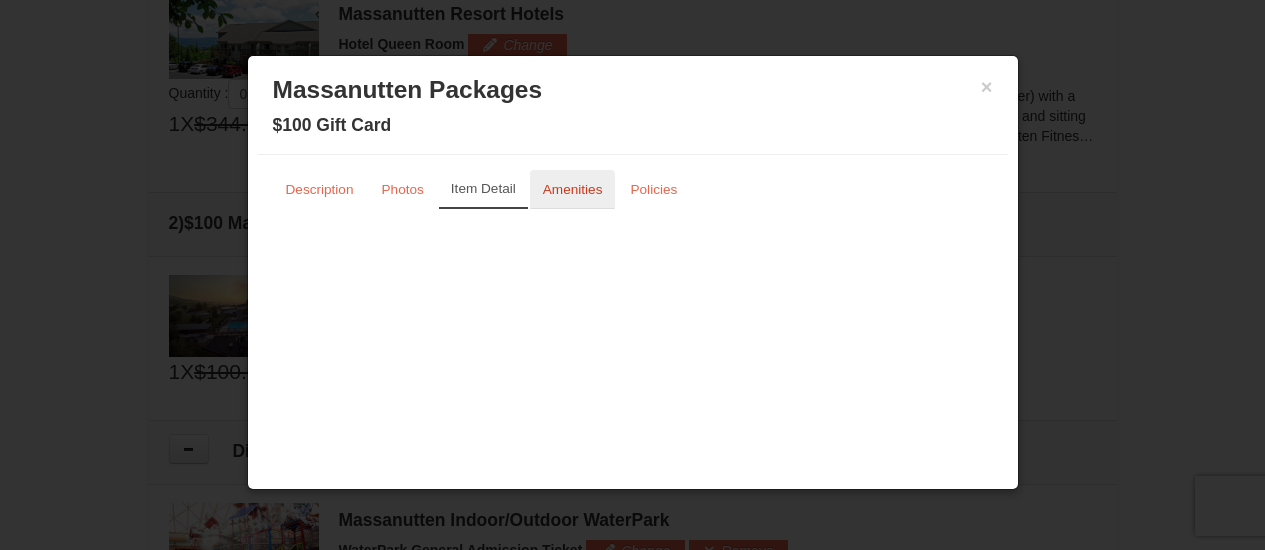 click on "Amenities" at bounding box center (573, 189) 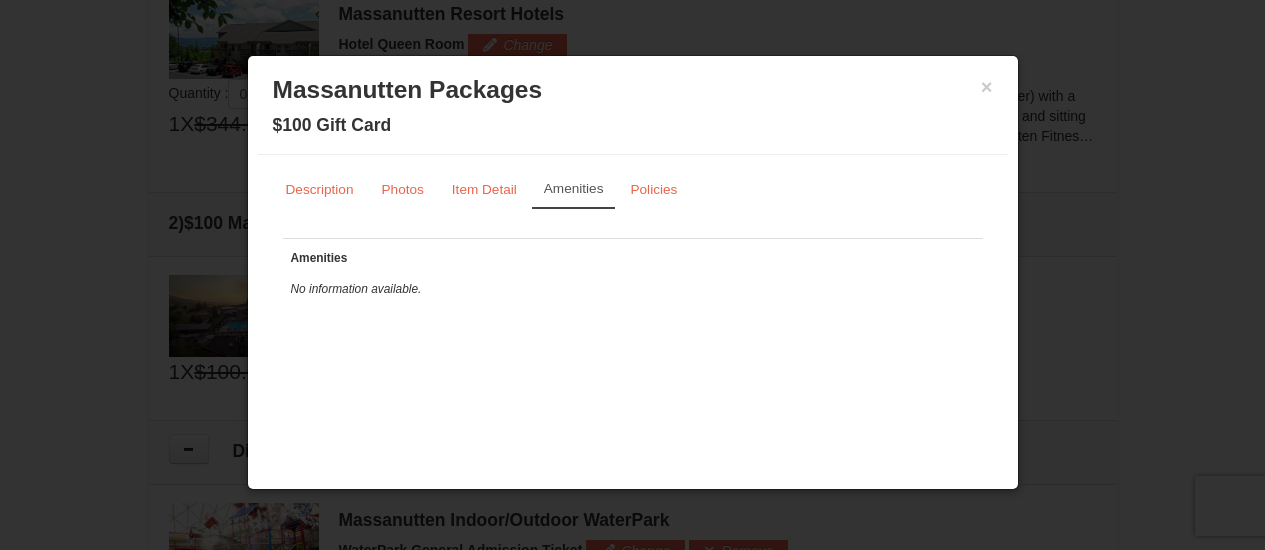 click on "Description
Photos
Item Detail
Amenities
Policies" at bounding box center [633, 189] 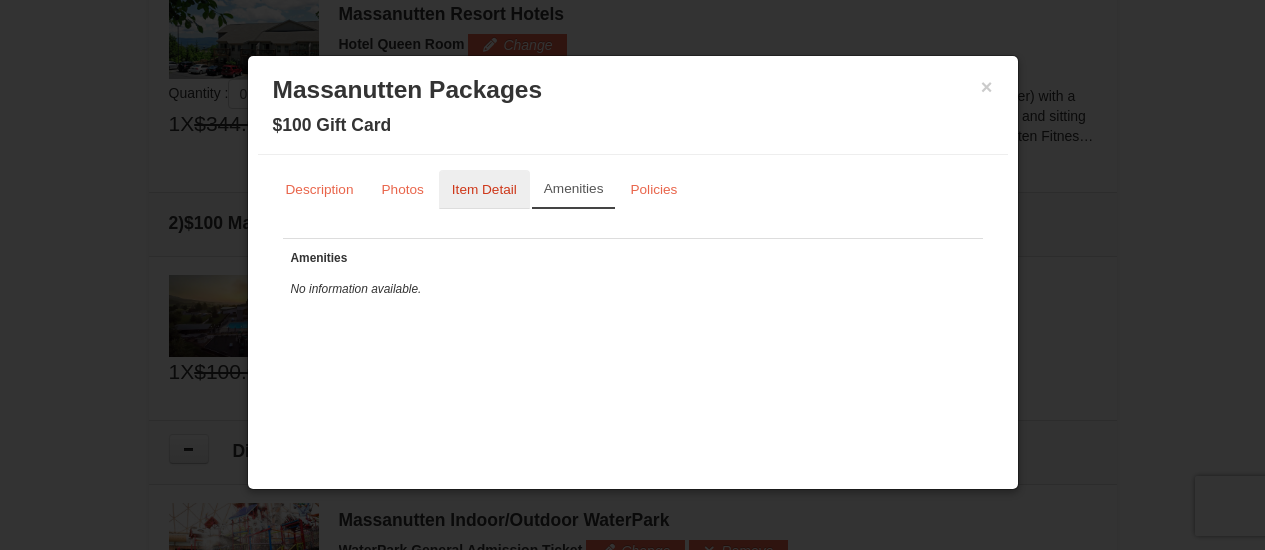 click on "Item Detail" at bounding box center (484, 189) 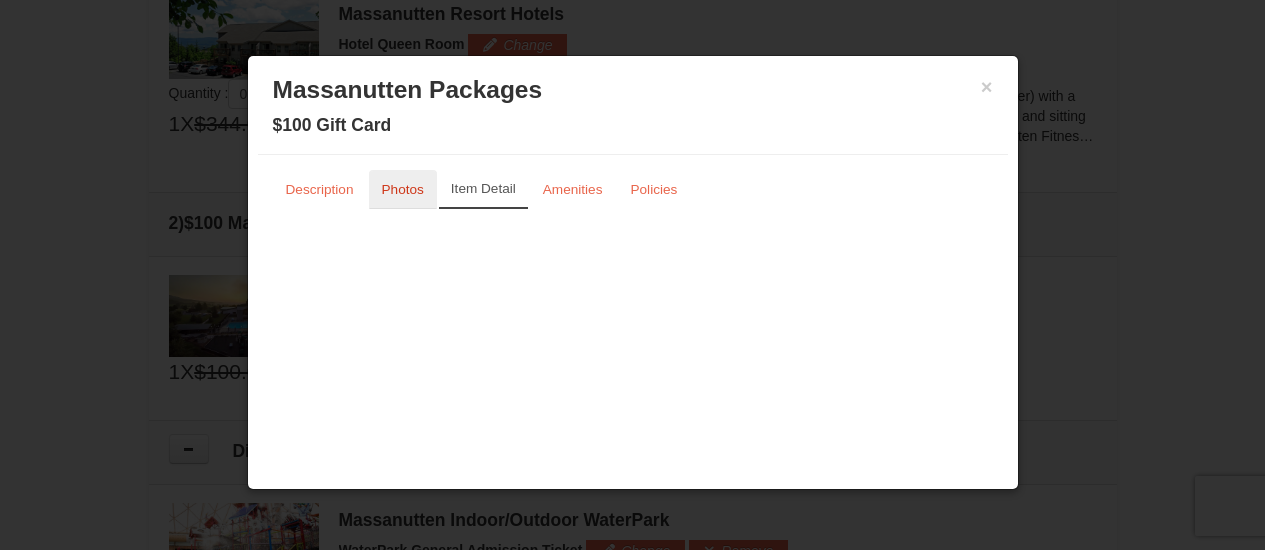 click on "Photos" at bounding box center [403, 189] 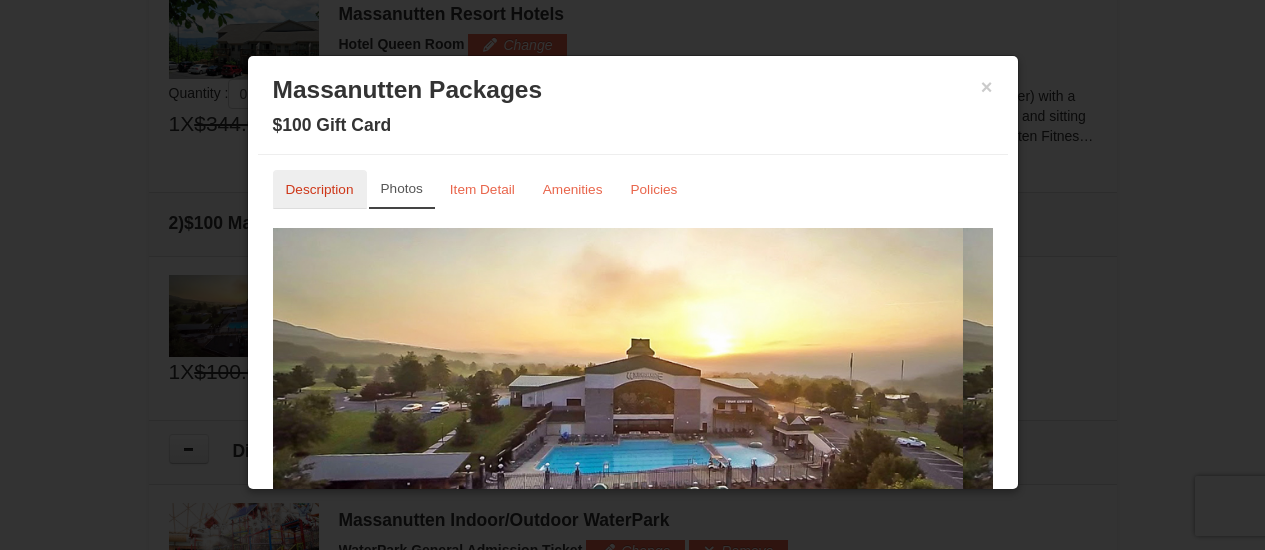 click on "Description" at bounding box center (320, 189) 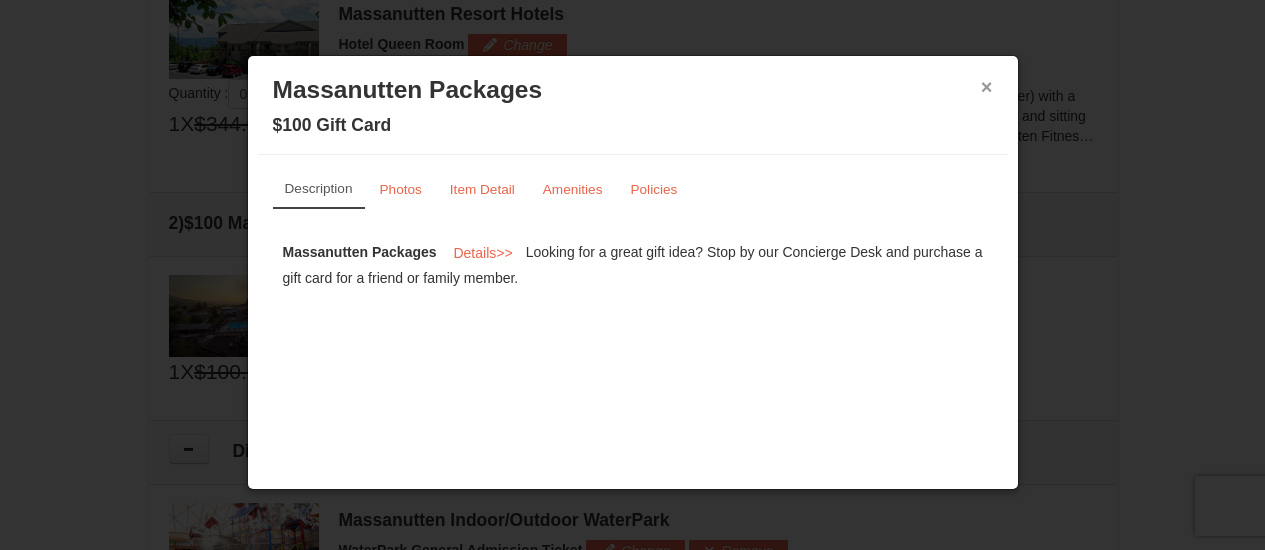 click on "×" at bounding box center (987, 87) 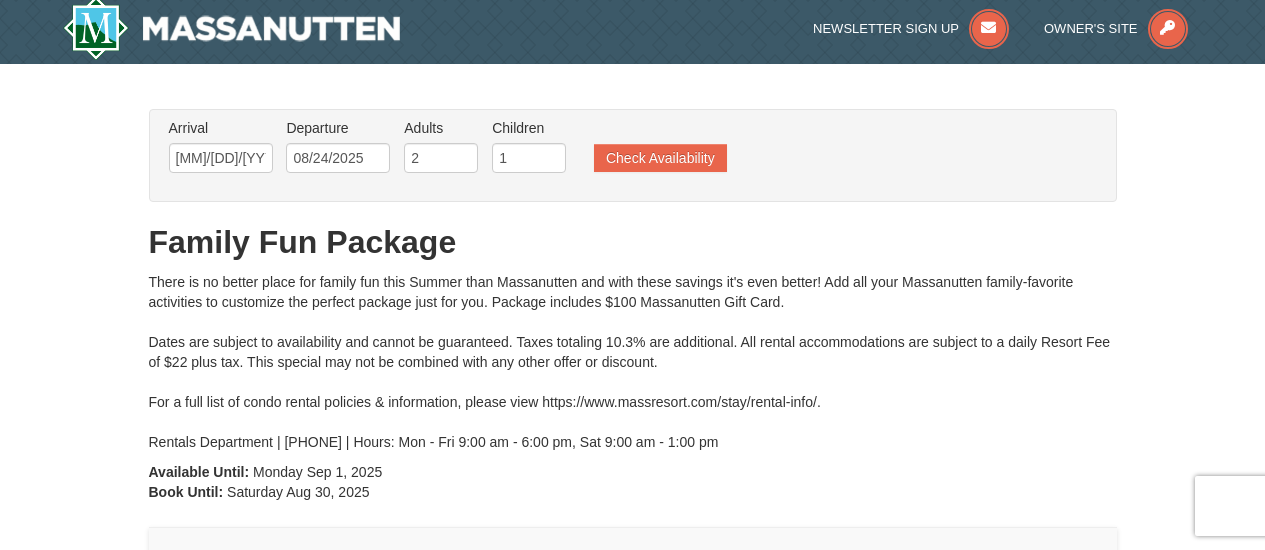 scroll, scrollTop: 338, scrollLeft: 0, axis: vertical 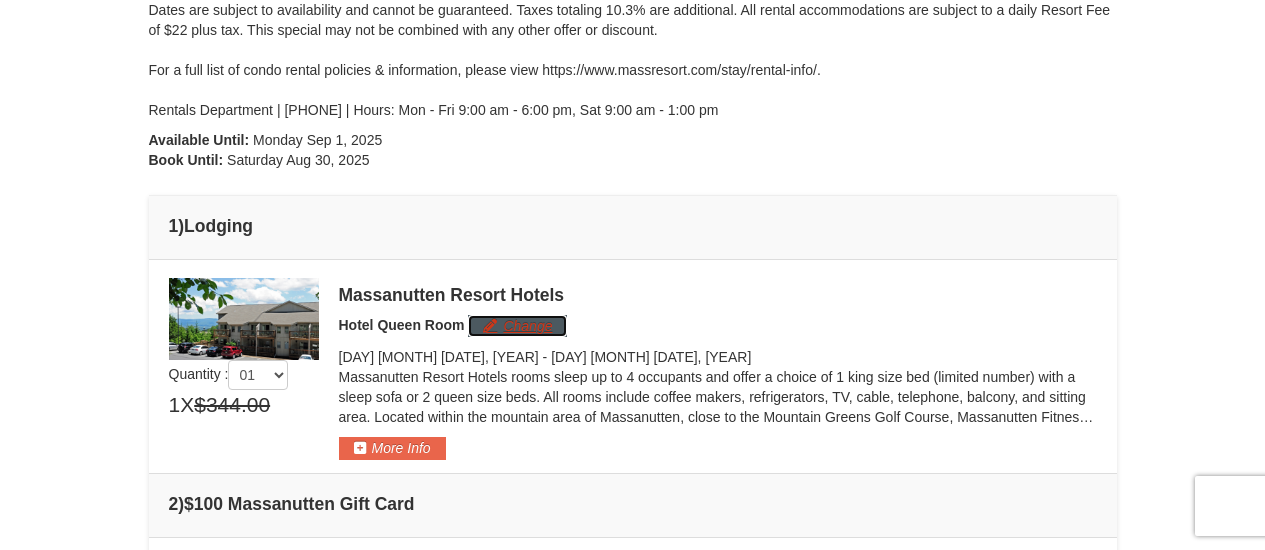 click on "Change" at bounding box center [517, 326] 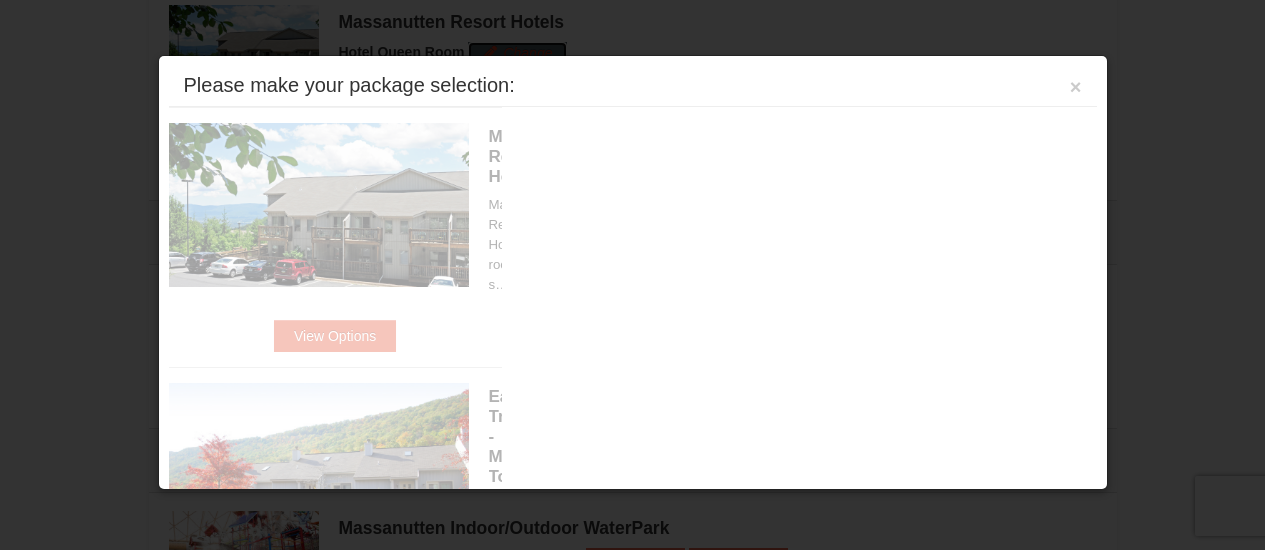 scroll, scrollTop: 616, scrollLeft: 0, axis: vertical 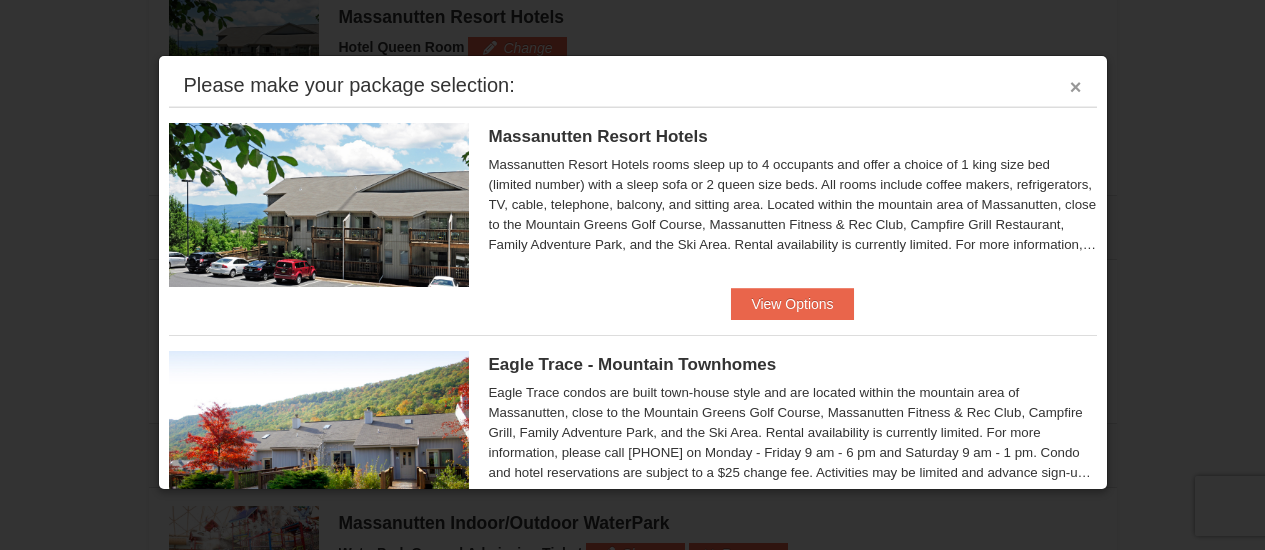 click on "×" at bounding box center (1076, 87) 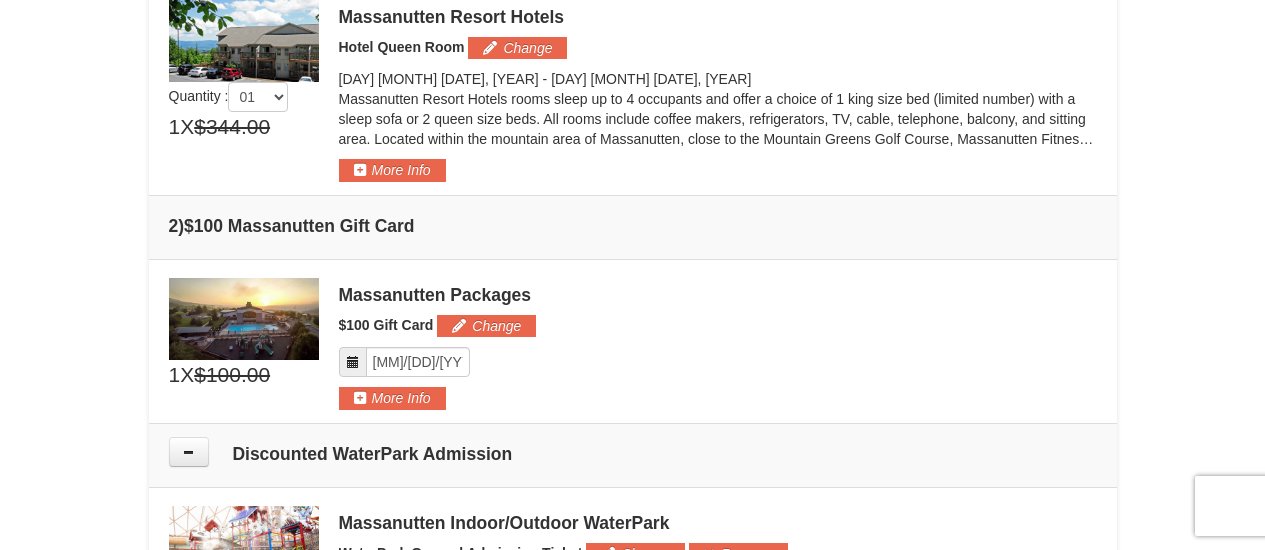 scroll, scrollTop: 0, scrollLeft: 0, axis: both 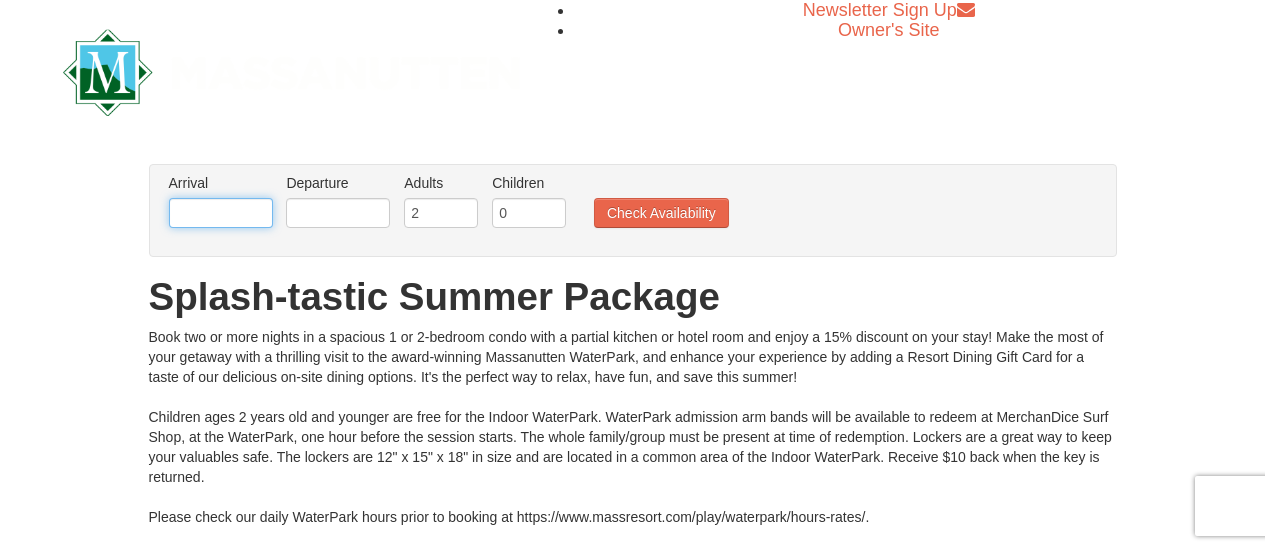 click at bounding box center (221, 213) 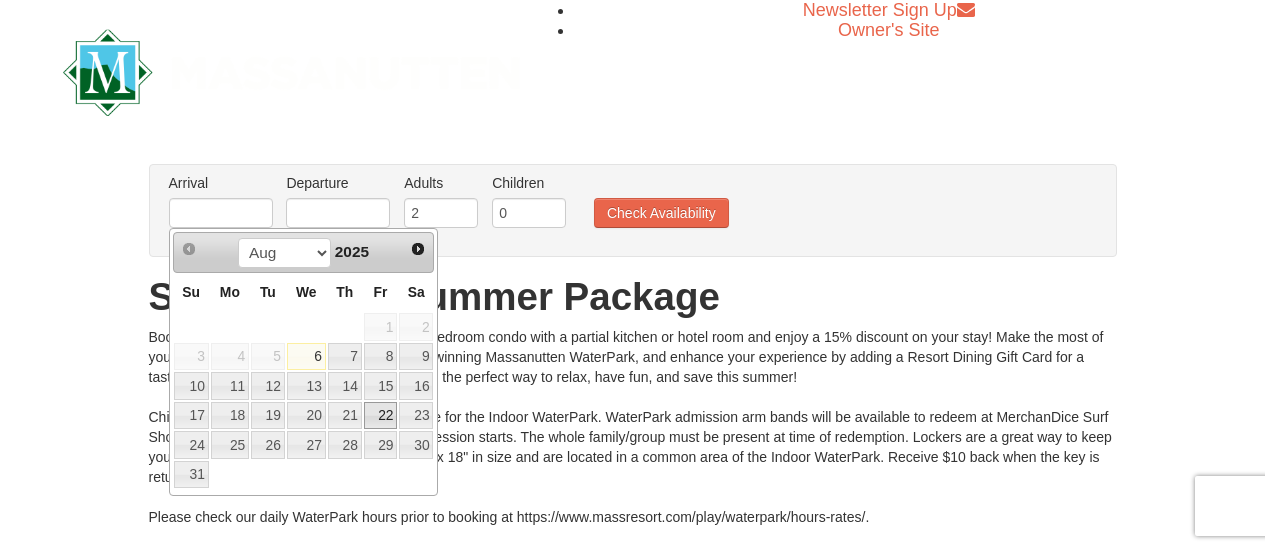 click on "22" at bounding box center (381, 416) 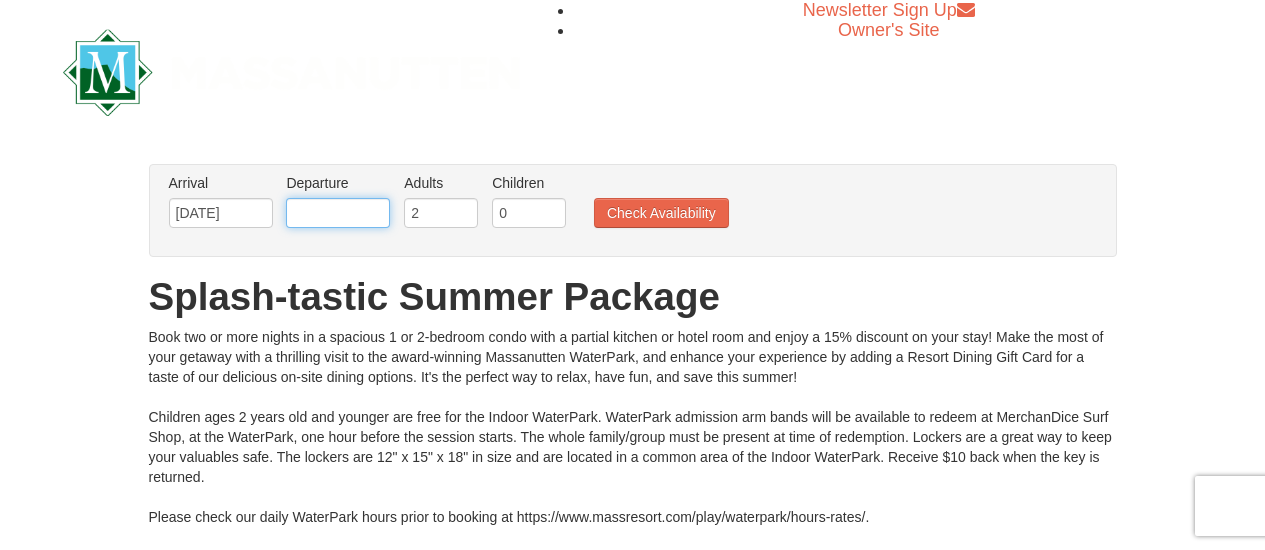 click at bounding box center (338, 213) 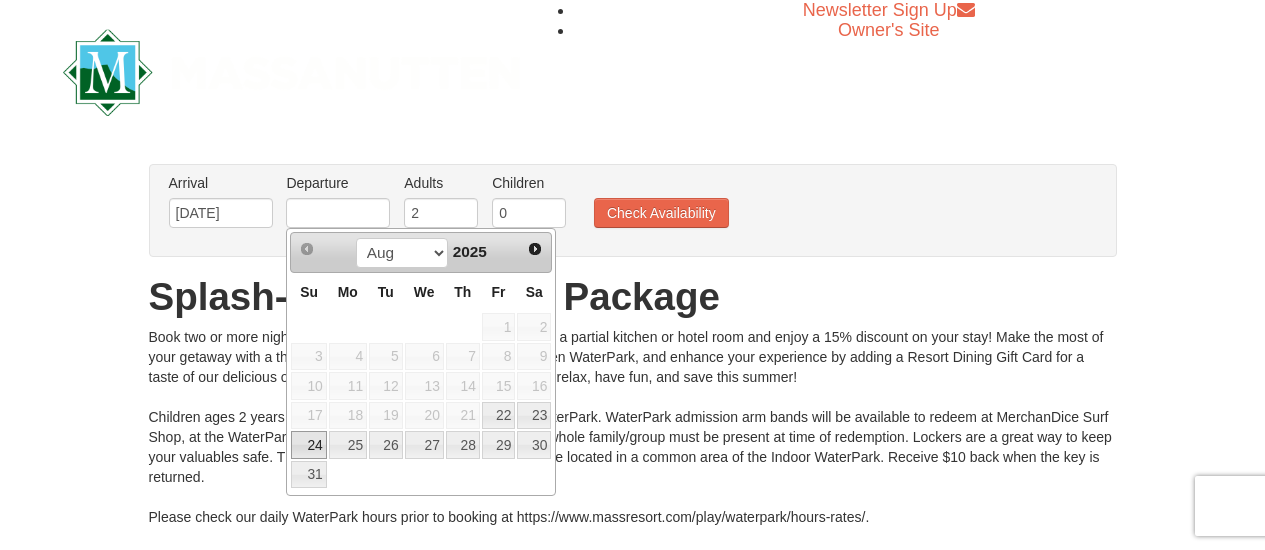 click on "24" at bounding box center (308, 445) 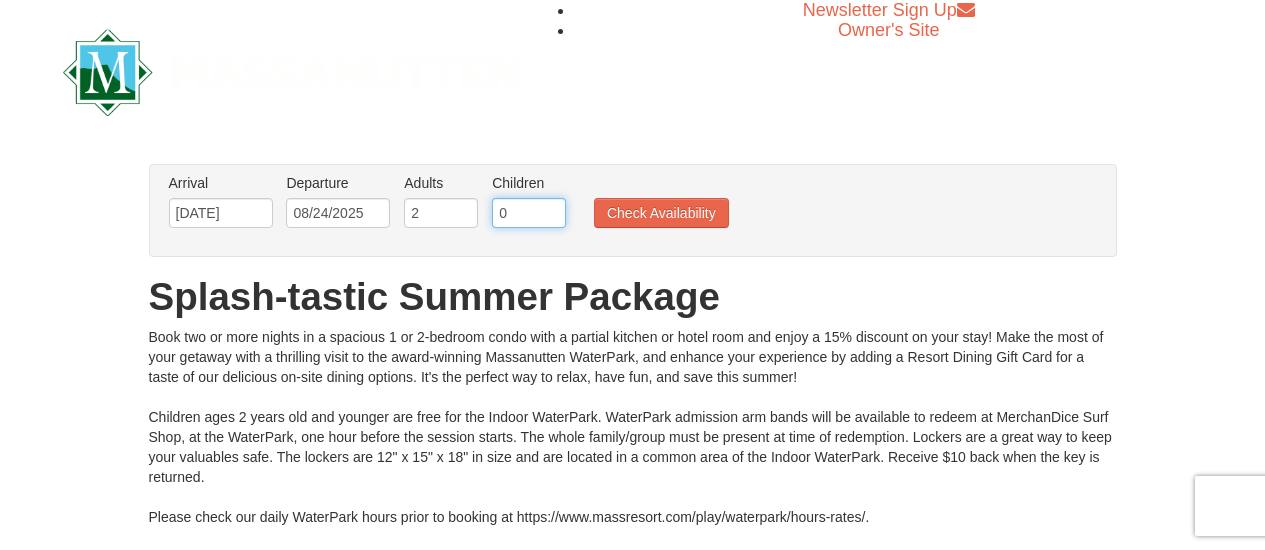 click on "0" at bounding box center (529, 213) 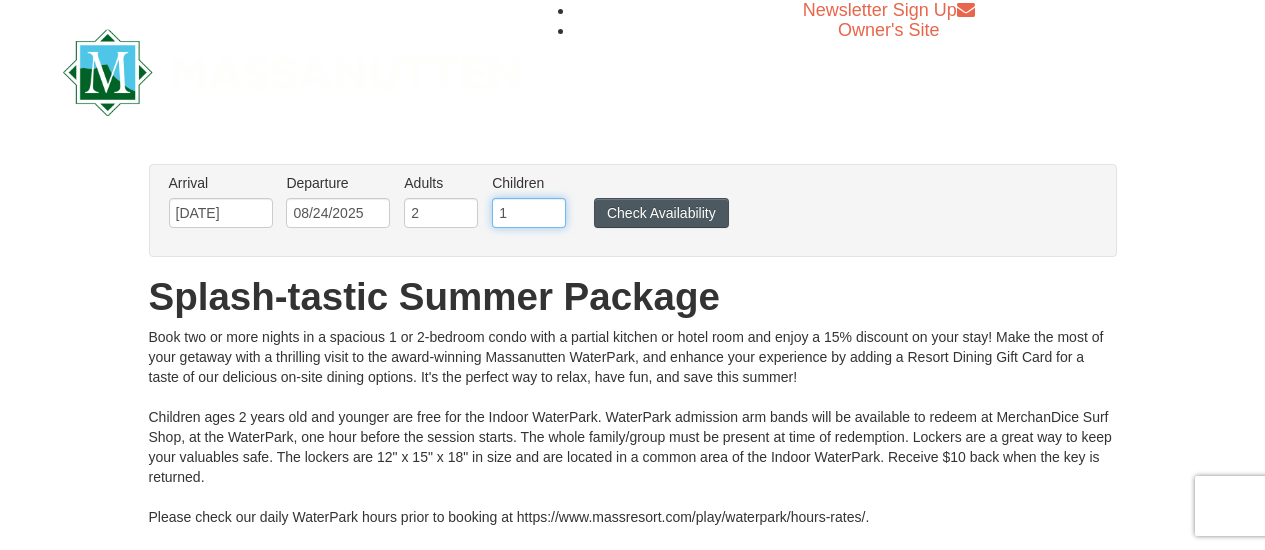type on "1" 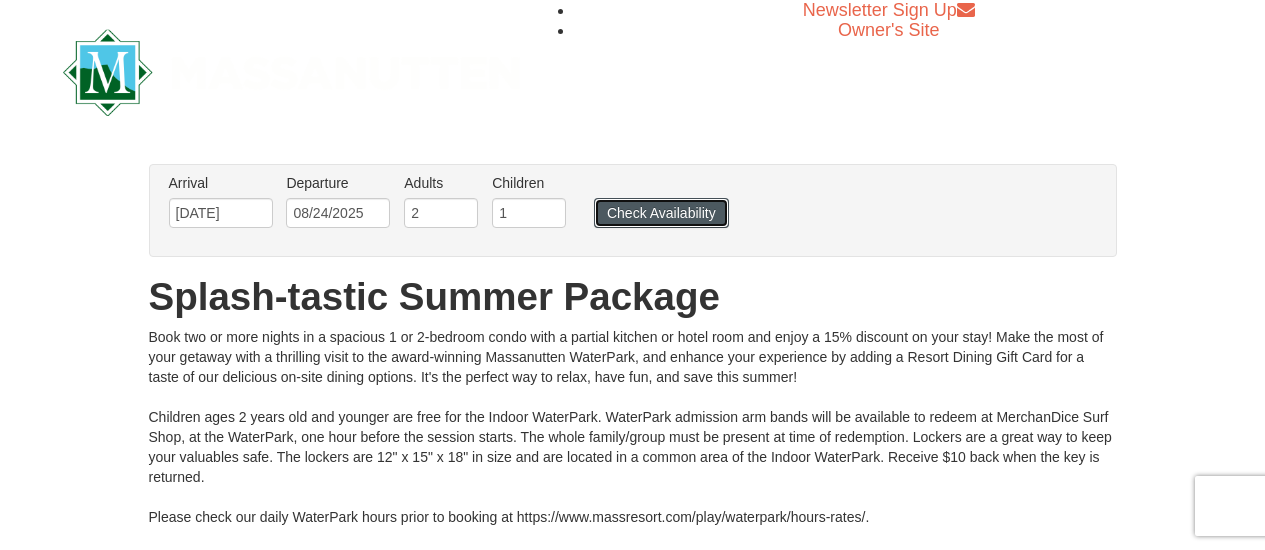 click on "Check Availability" at bounding box center [661, 213] 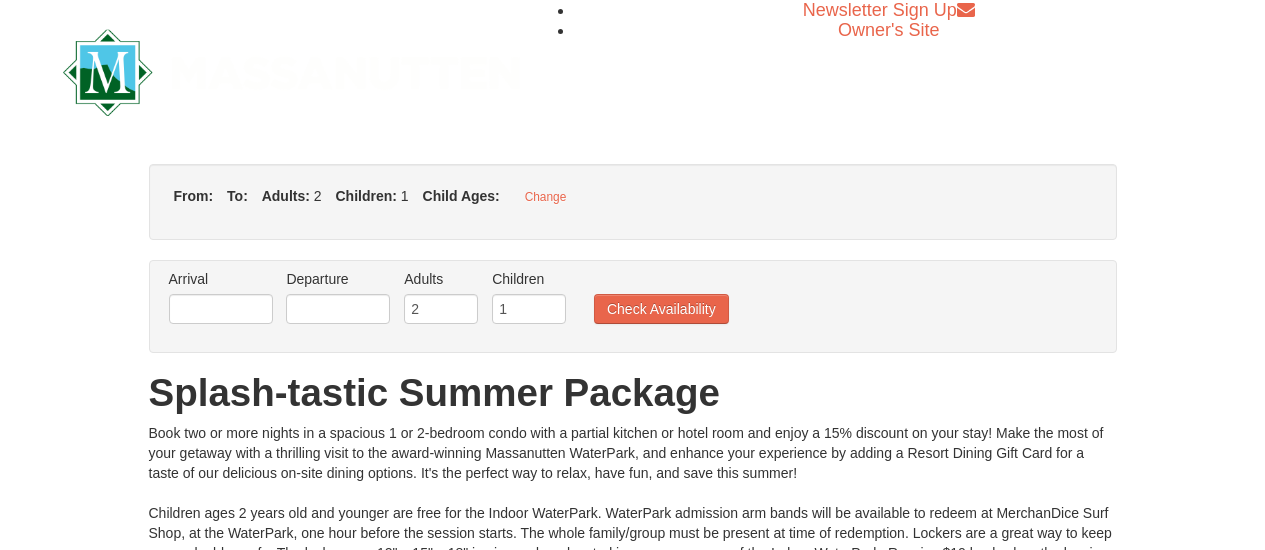 type on "[DATE]" 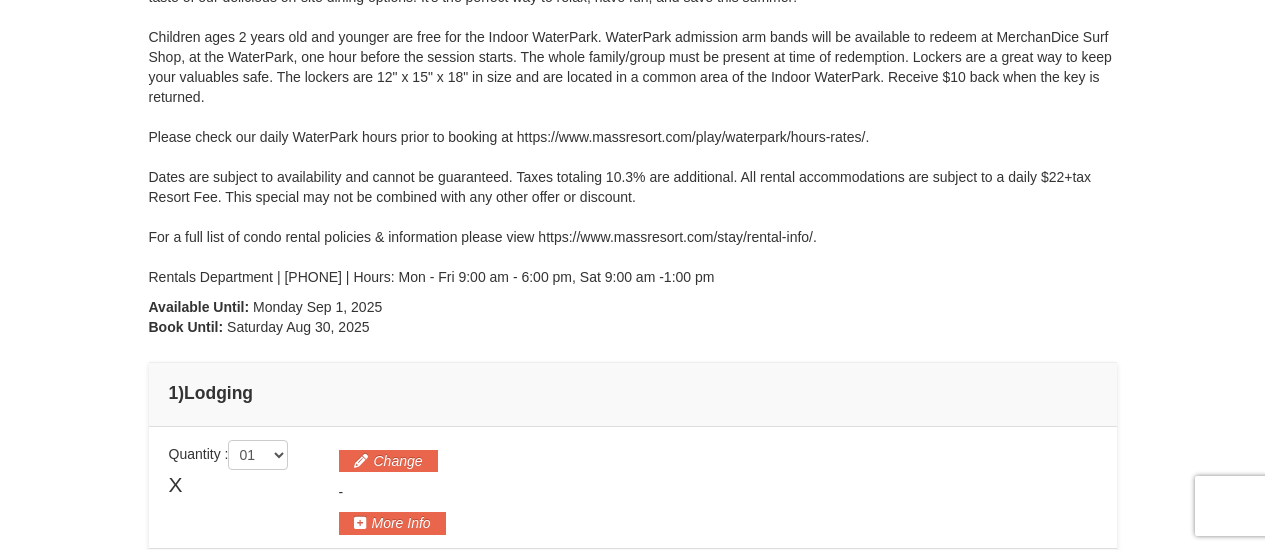 type on "[MM]/[DD]/[YYYY]" 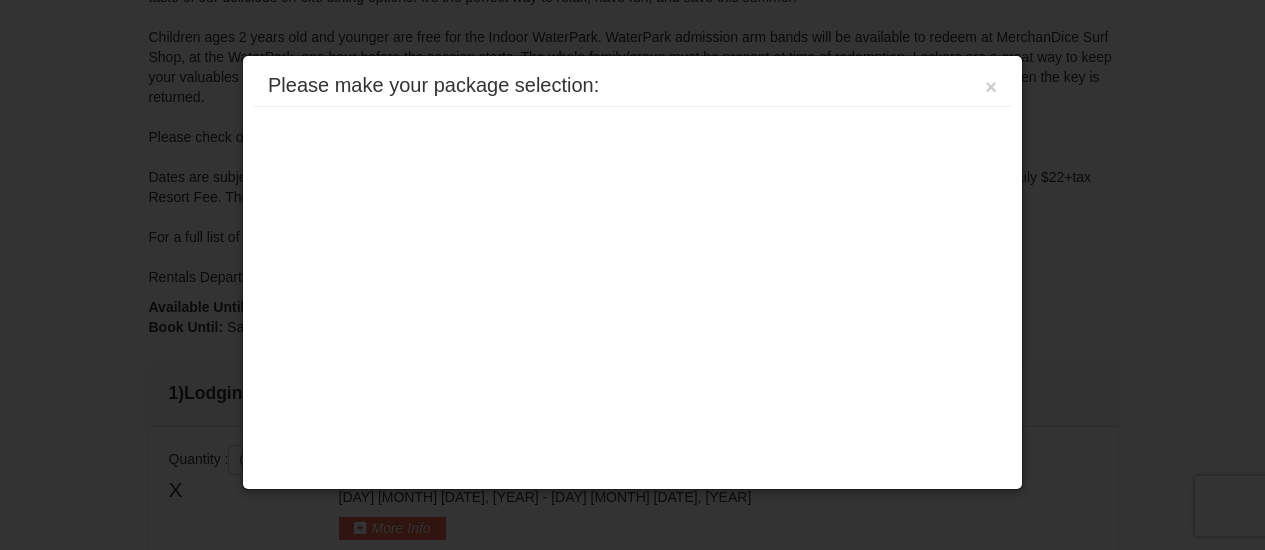scroll, scrollTop: 771, scrollLeft: 0, axis: vertical 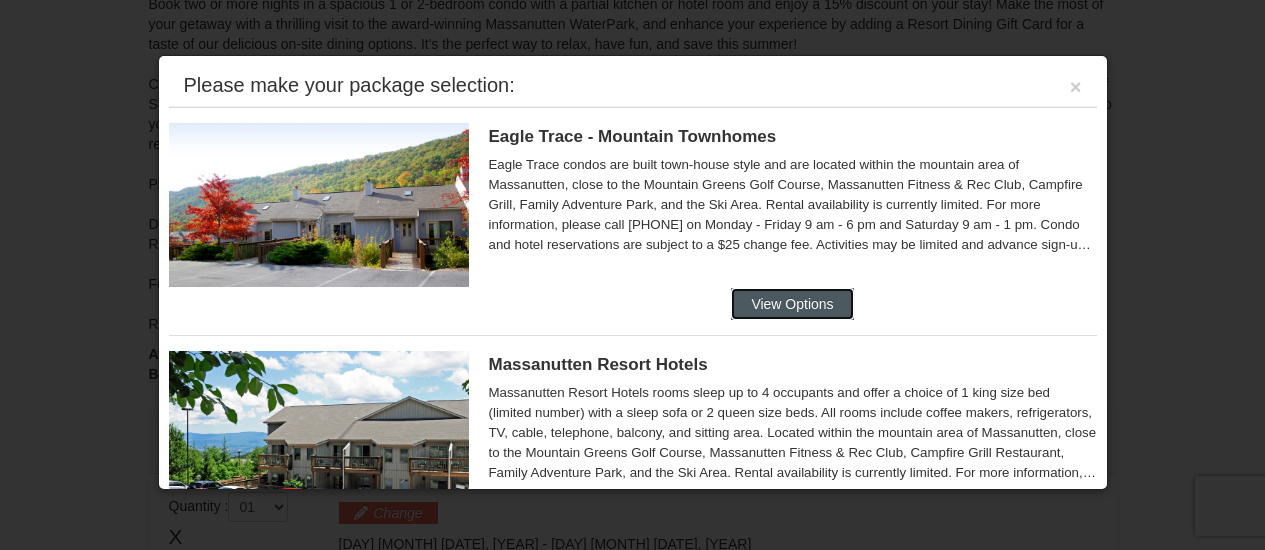 click on "View Options" at bounding box center [792, 304] 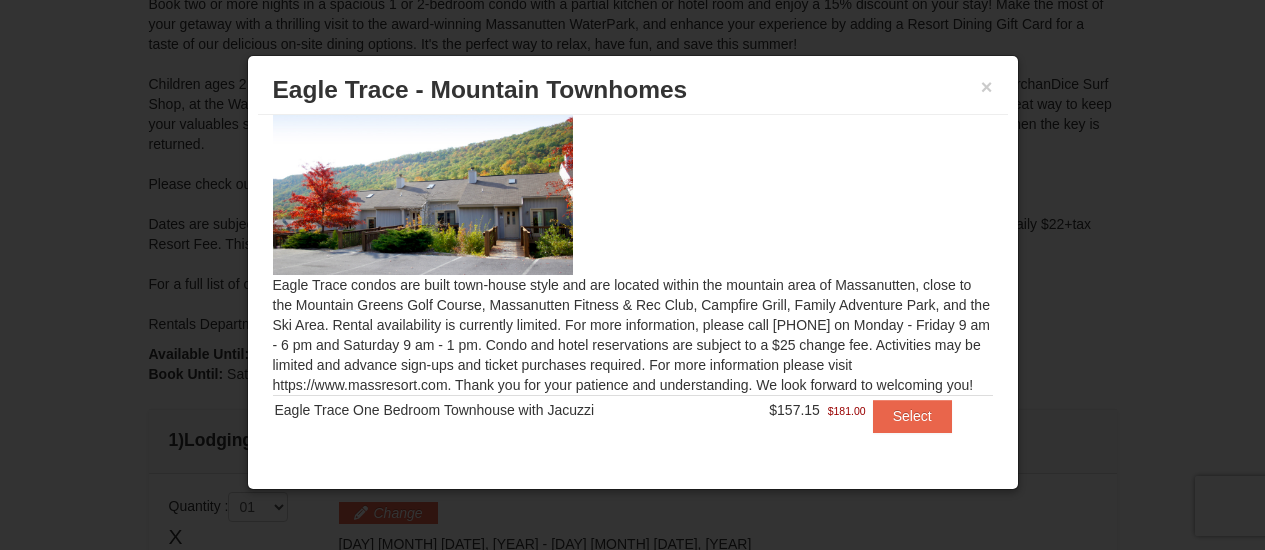 scroll, scrollTop: 28, scrollLeft: 0, axis: vertical 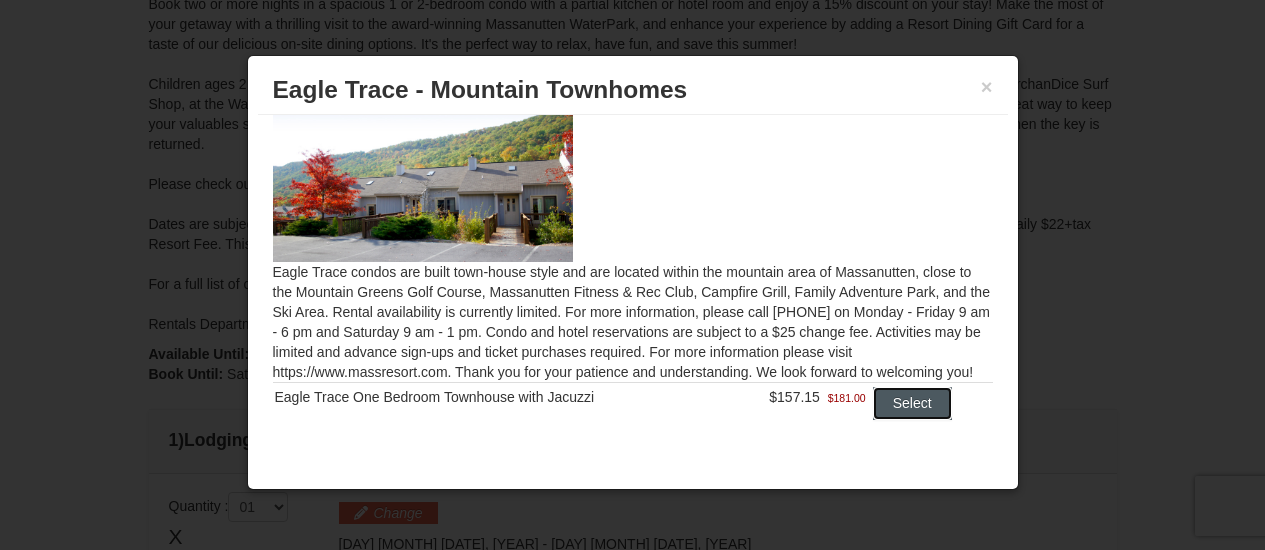 click on "Select" at bounding box center (912, 403) 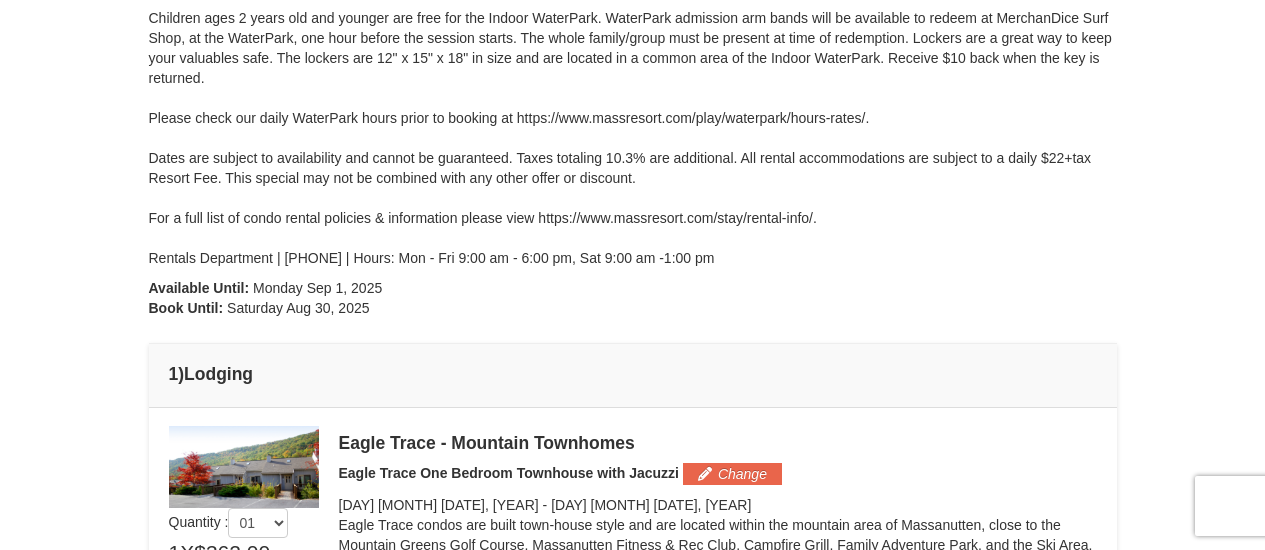 scroll, scrollTop: 645, scrollLeft: 0, axis: vertical 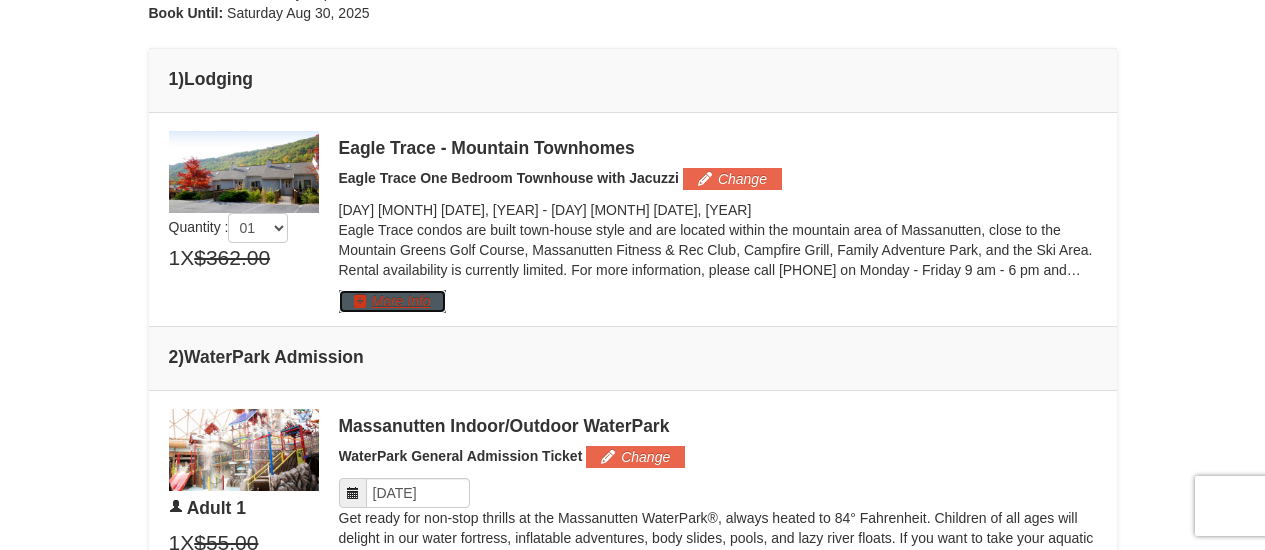 click on "More Info" at bounding box center (392, 301) 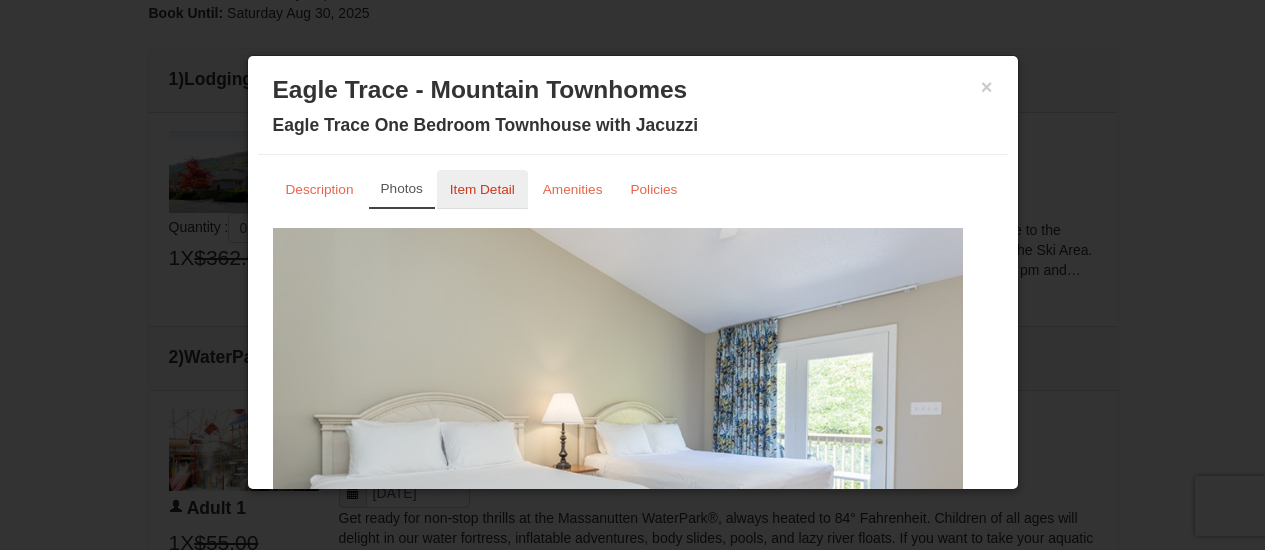 click on "Item Detail" at bounding box center [482, 189] 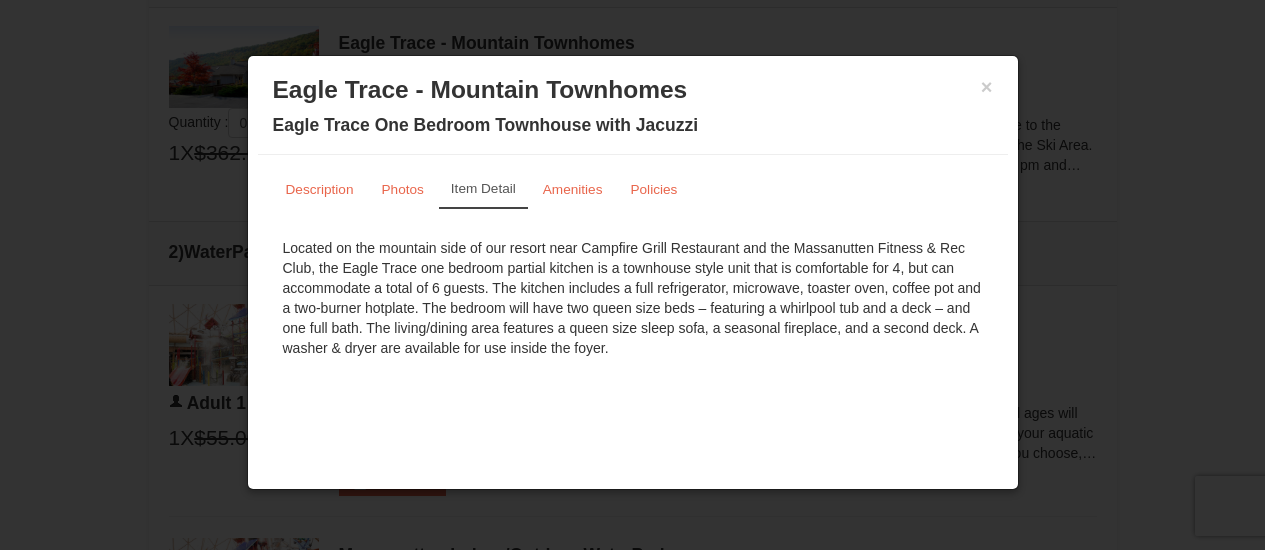 scroll, scrollTop: 748, scrollLeft: 0, axis: vertical 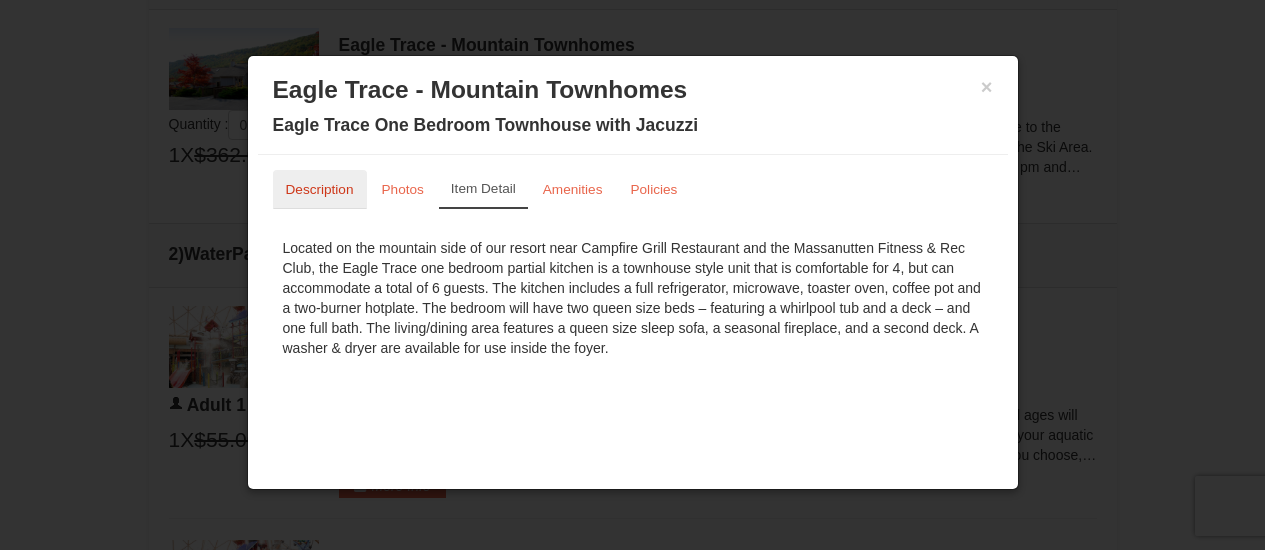 click on "Description" at bounding box center [320, 189] 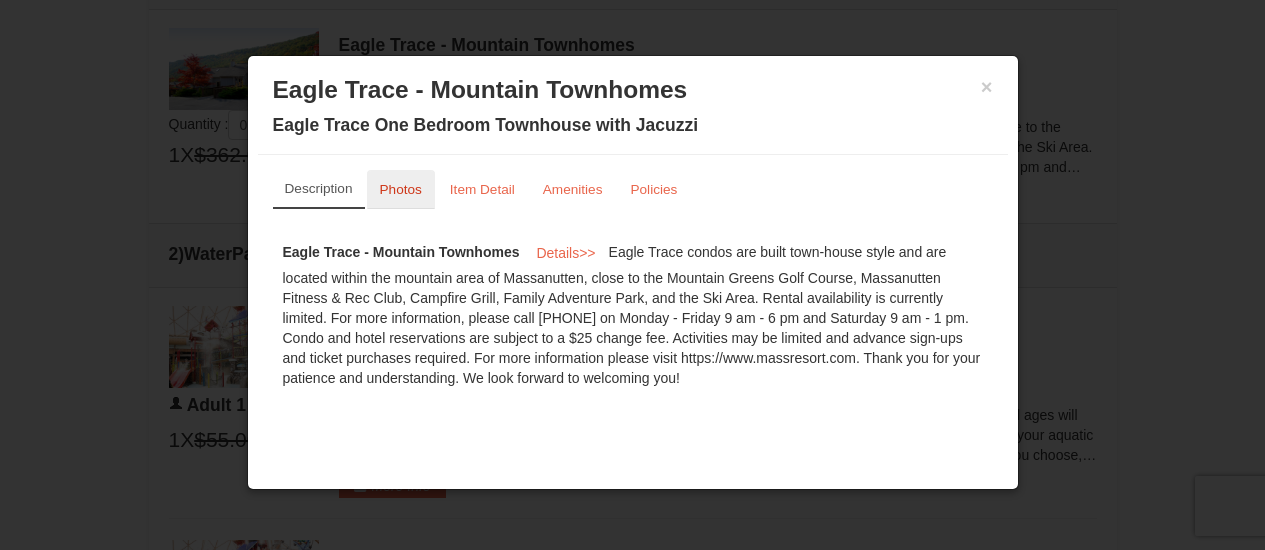 click on "Photos" at bounding box center [401, 189] 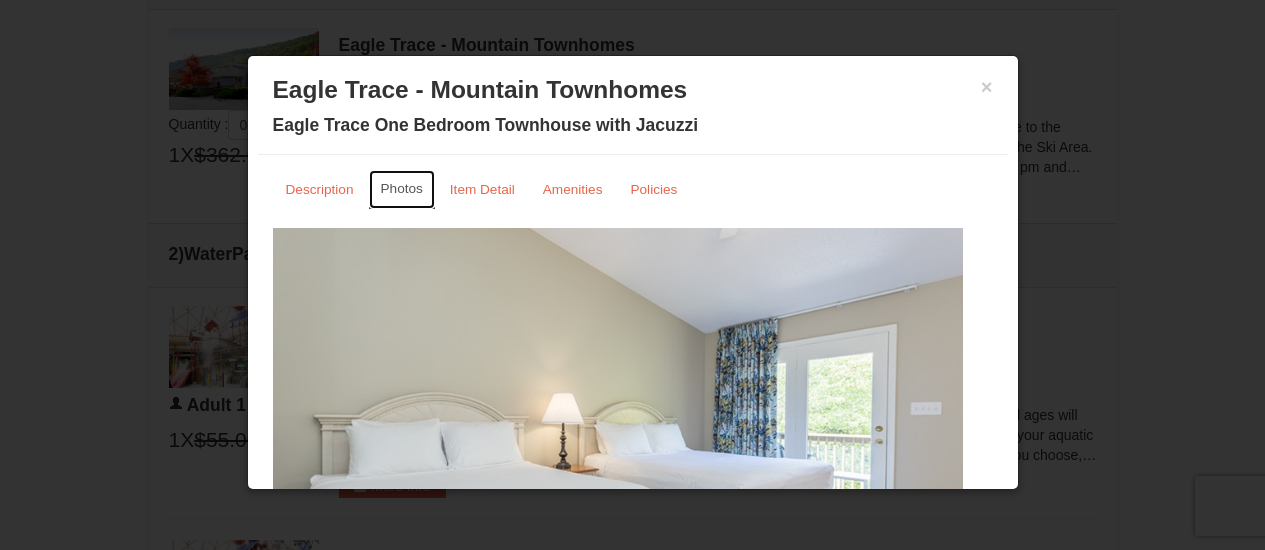 scroll, scrollTop: 146, scrollLeft: 0, axis: vertical 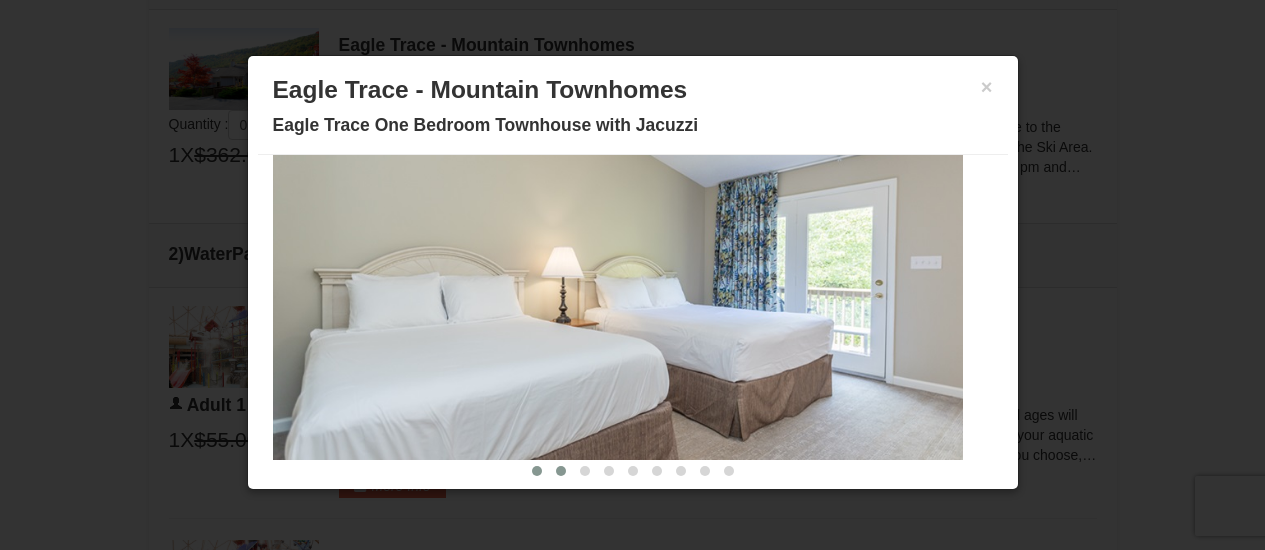 click at bounding box center [561, 471] 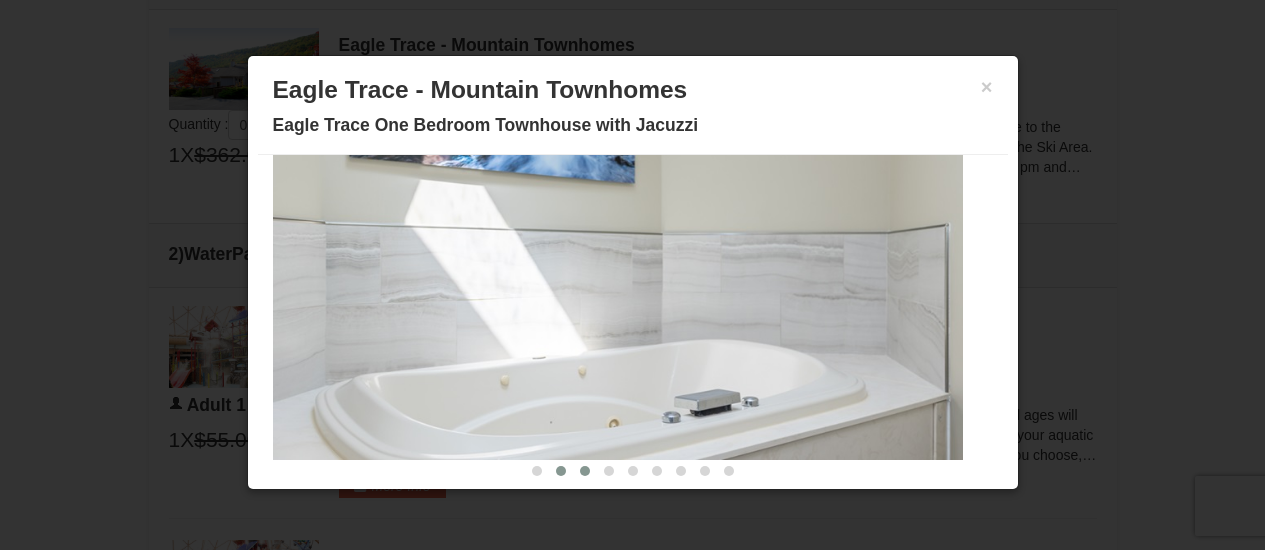 click at bounding box center (585, 471) 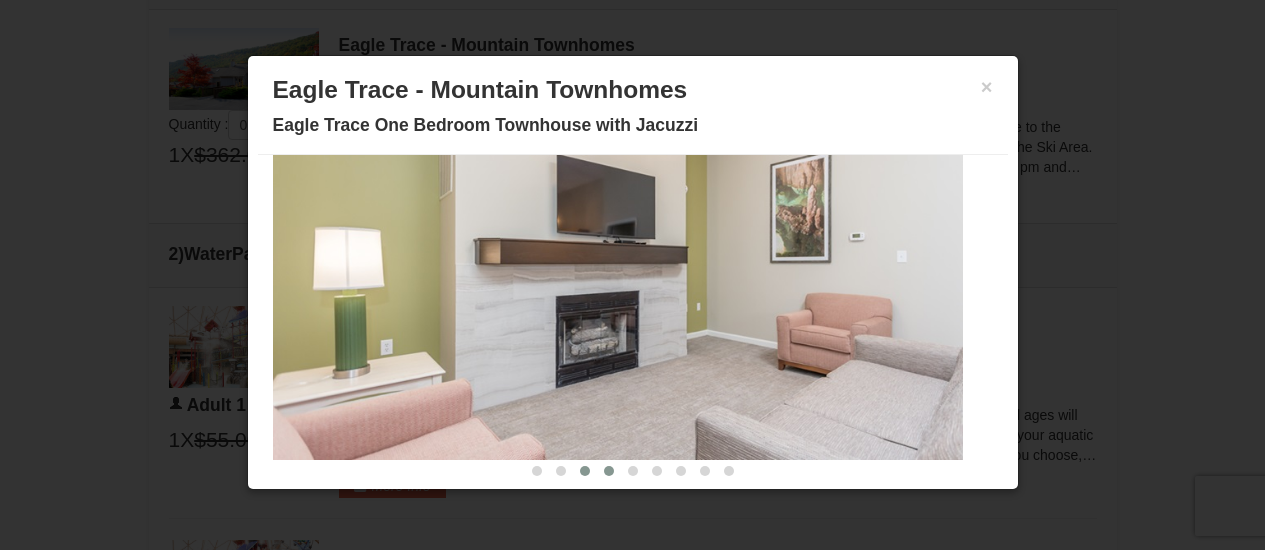 click at bounding box center [609, 471] 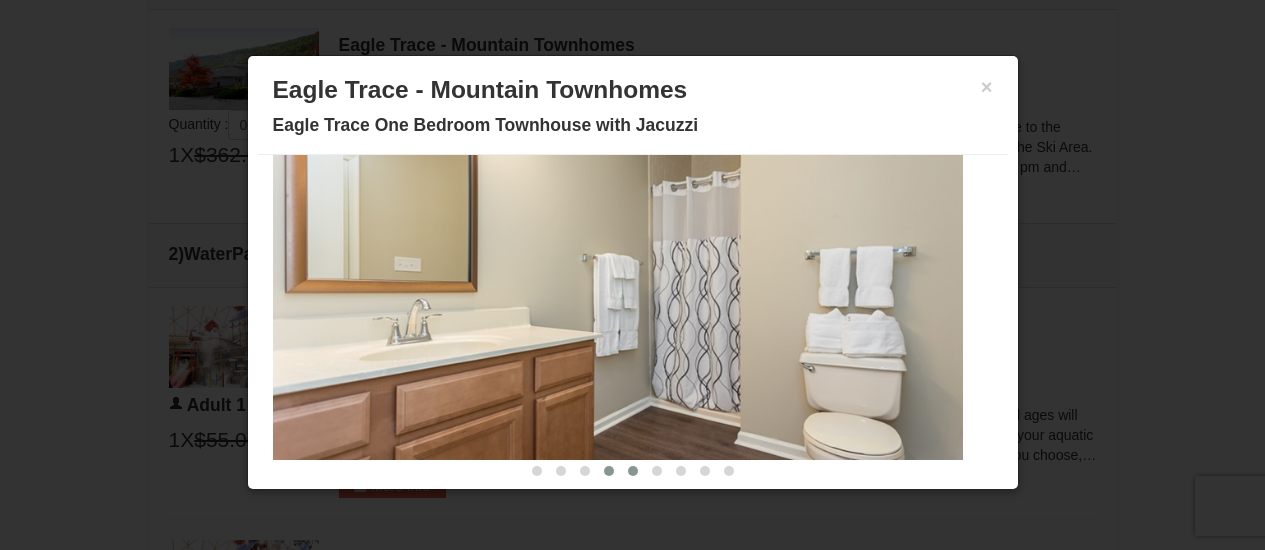 click at bounding box center [633, 471] 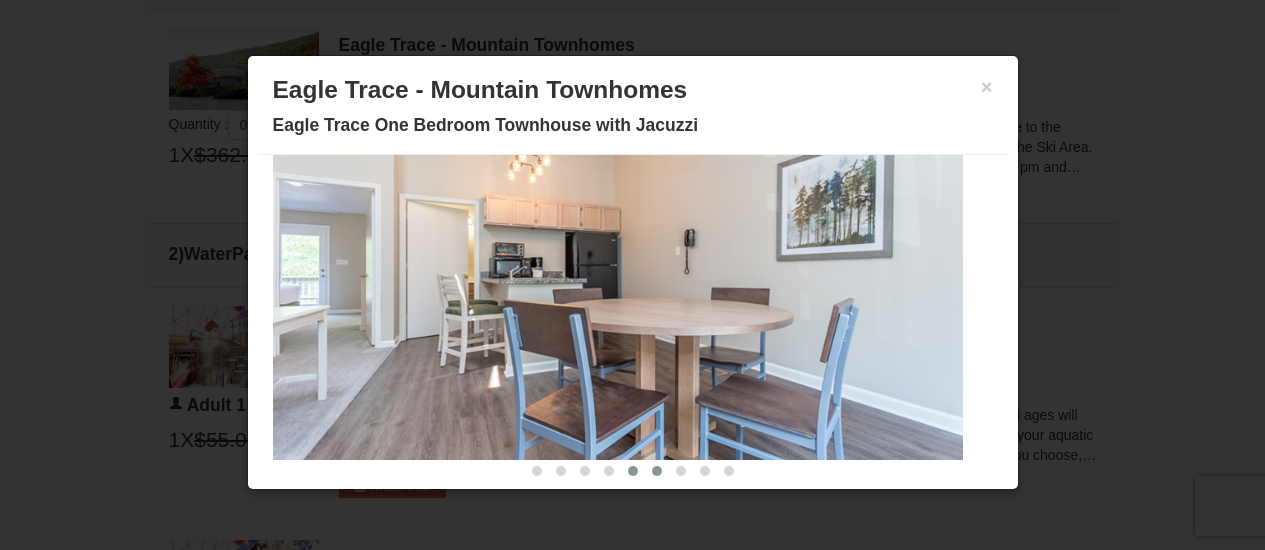 click at bounding box center (657, 471) 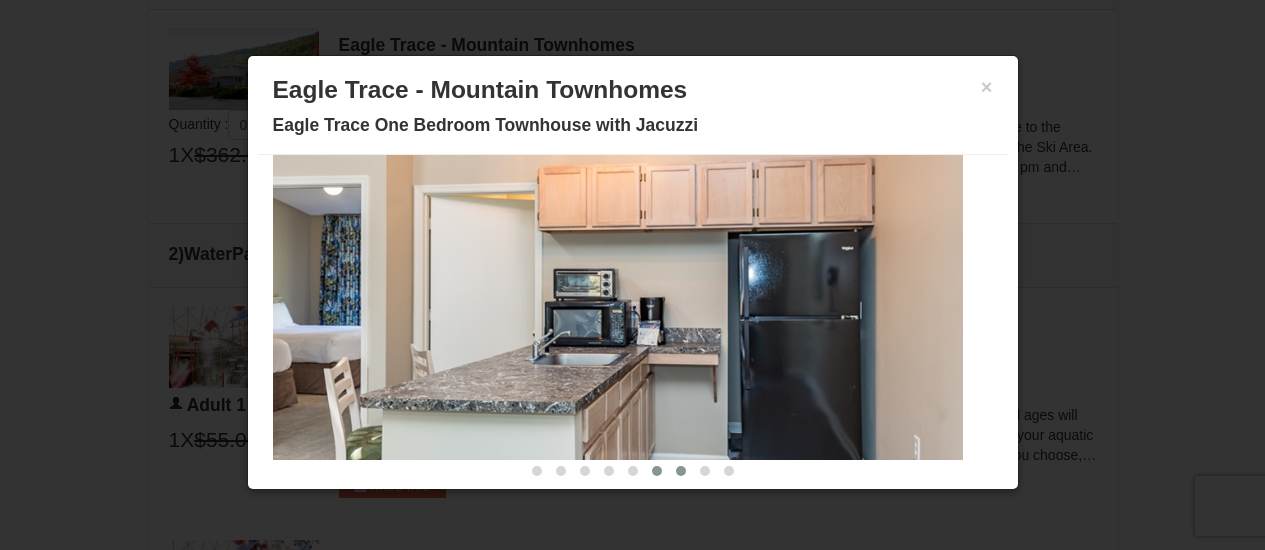 click at bounding box center [681, 471] 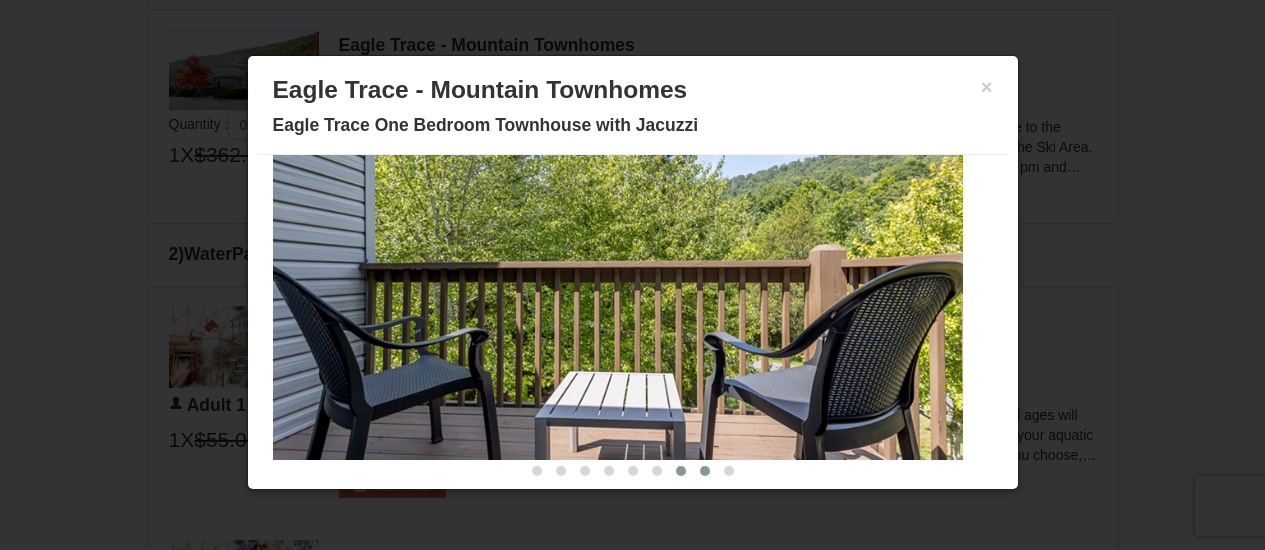 click at bounding box center [705, 471] 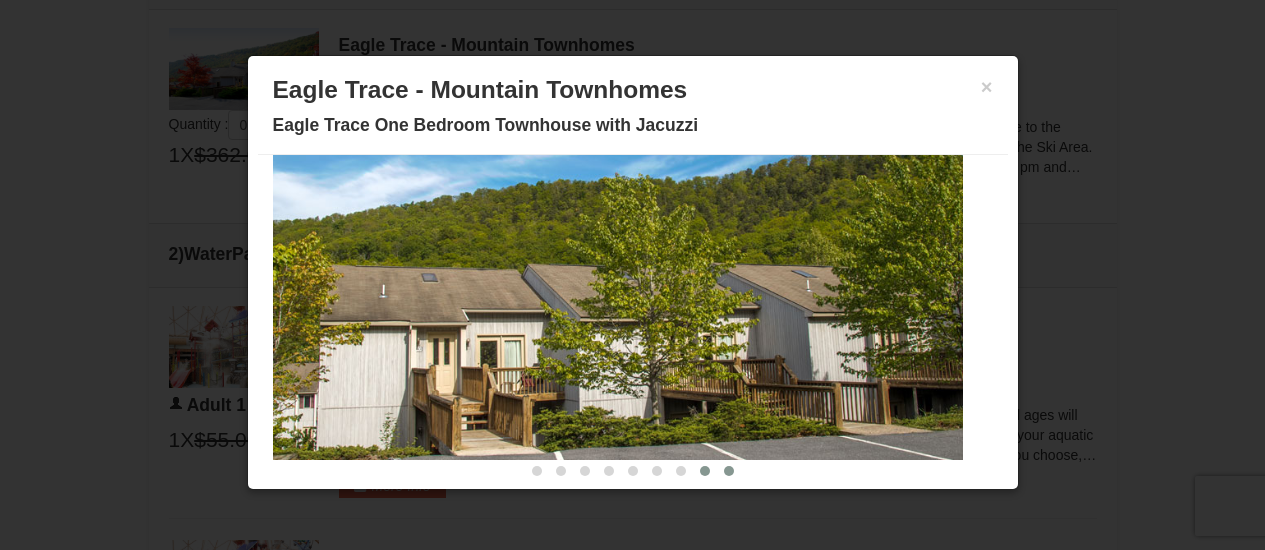 click at bounding box center (729, 471) 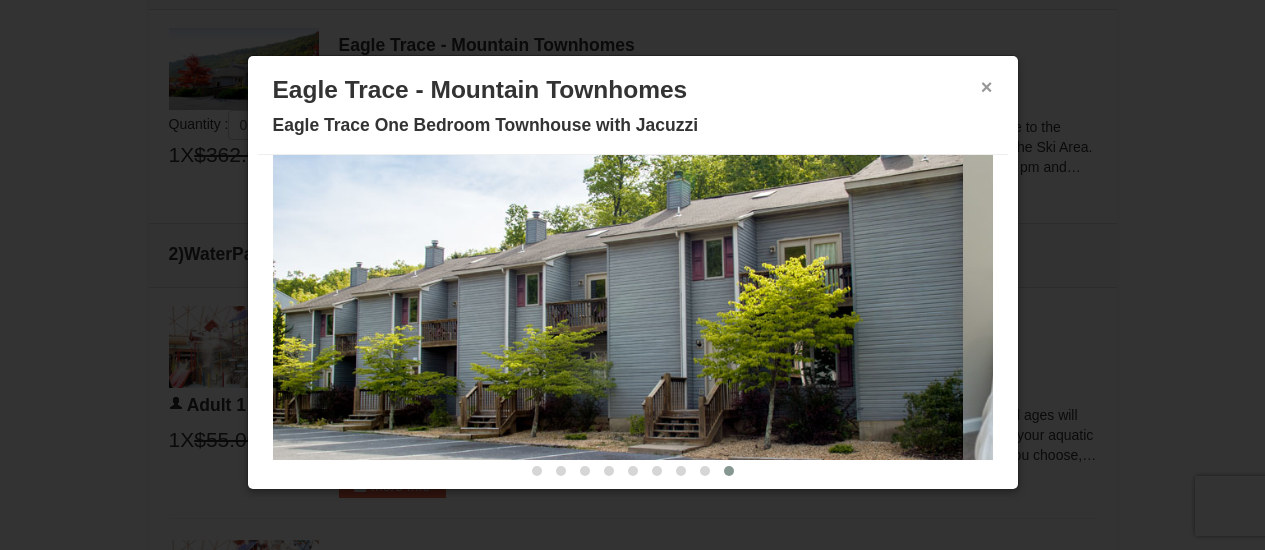 click on "×" at bounding box center (987, 87) 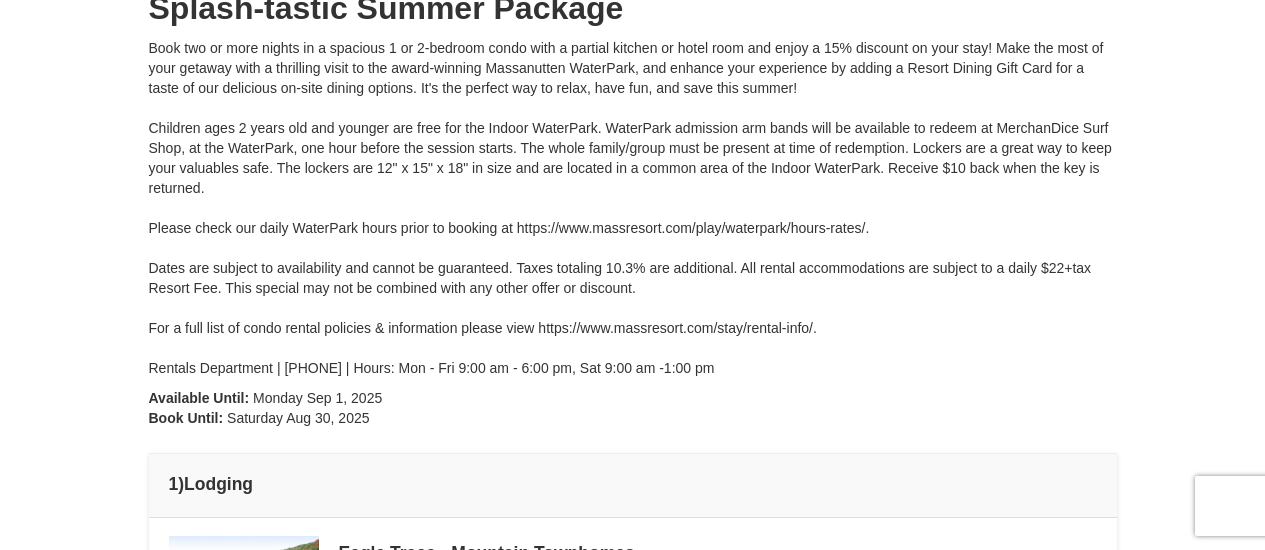 scroll, scrollTop: 0, scrollLeft: 0, axis: both 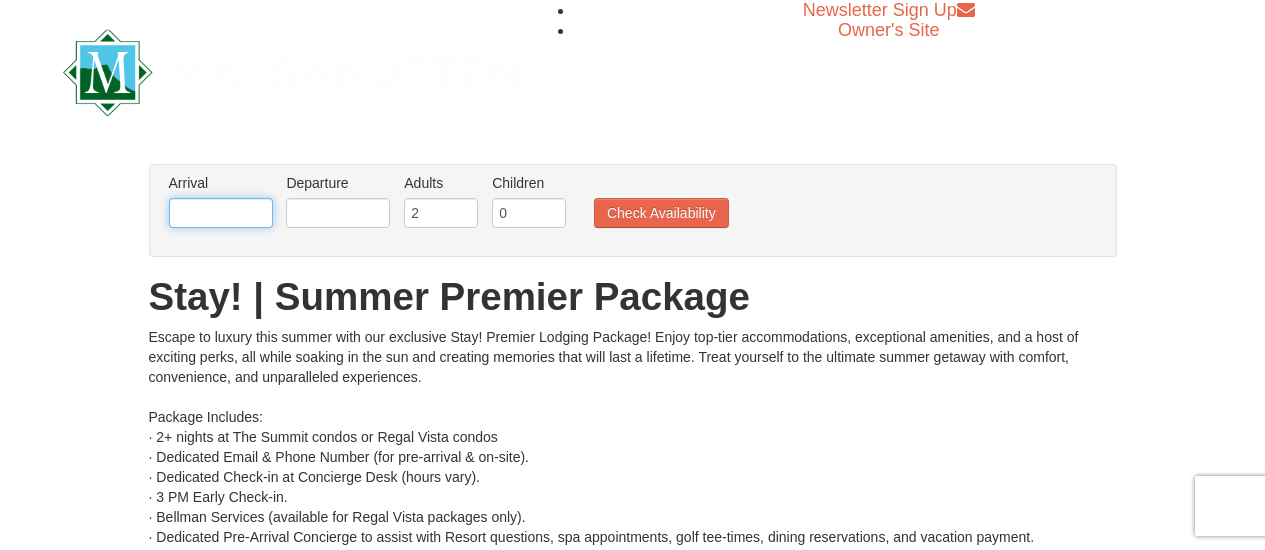 click at bounding box center (221, 213) 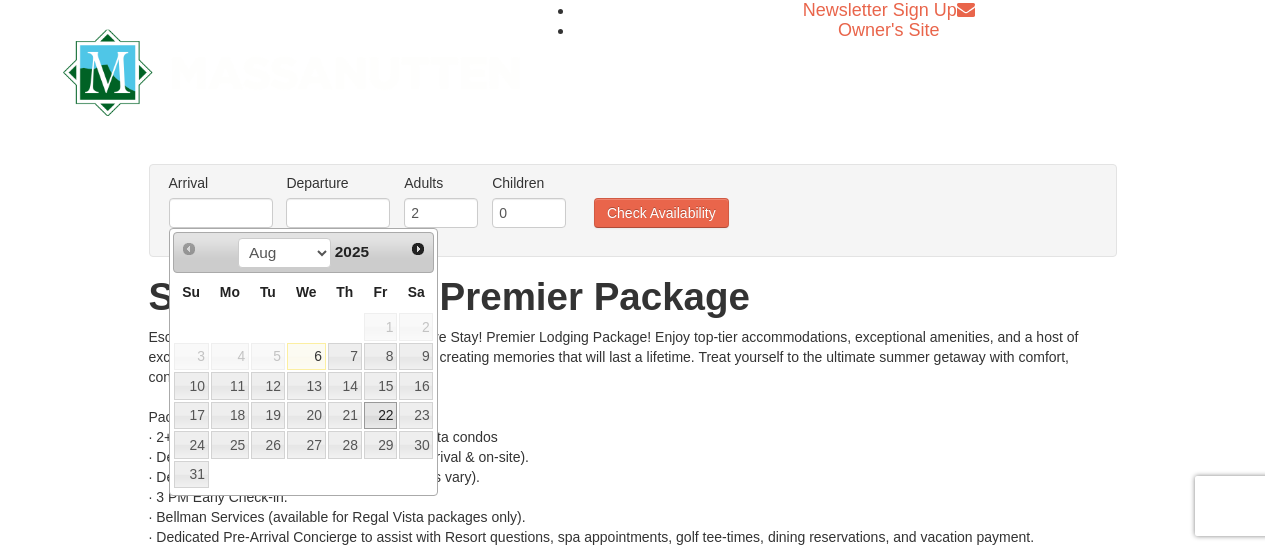 click on "22" at bounding box center [381, 416] 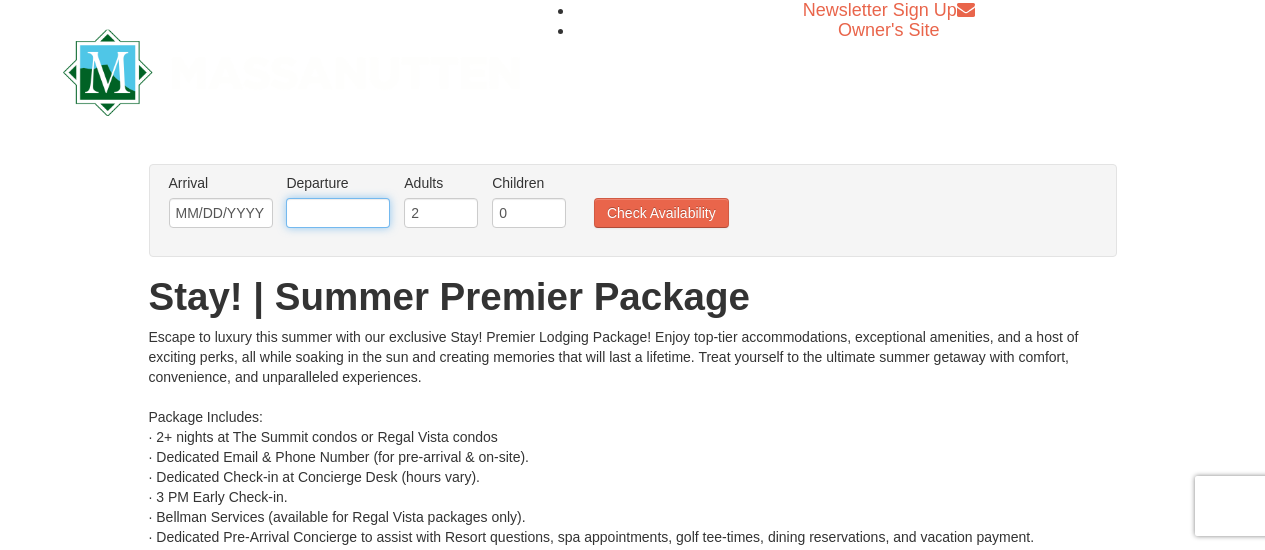 click at bounding box center (338, 213) 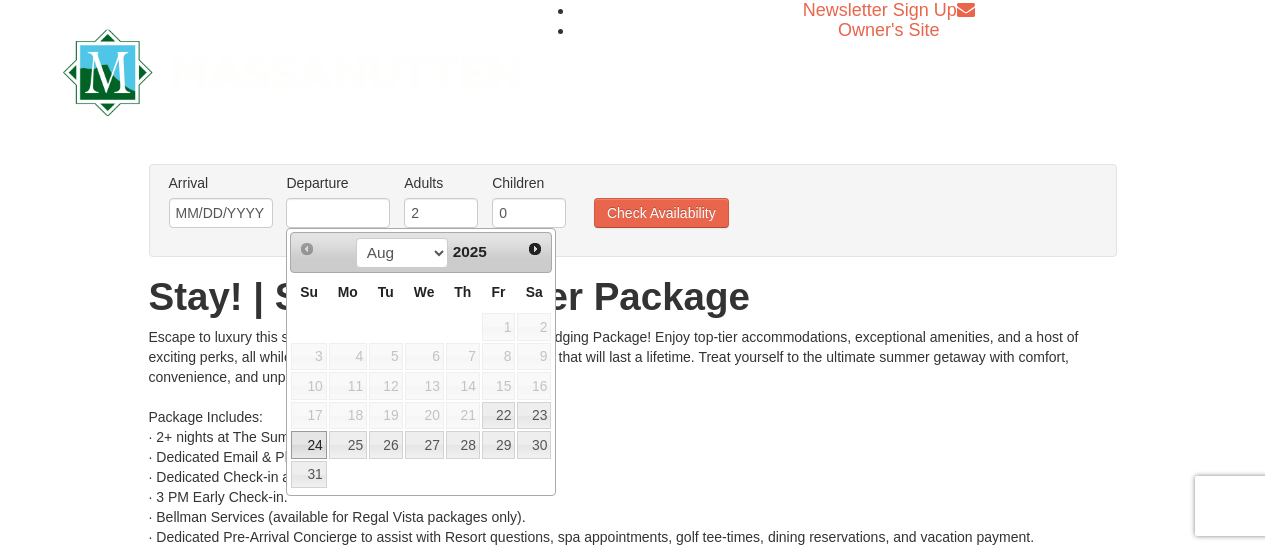 click on "24" at bounding box center [308, 445] 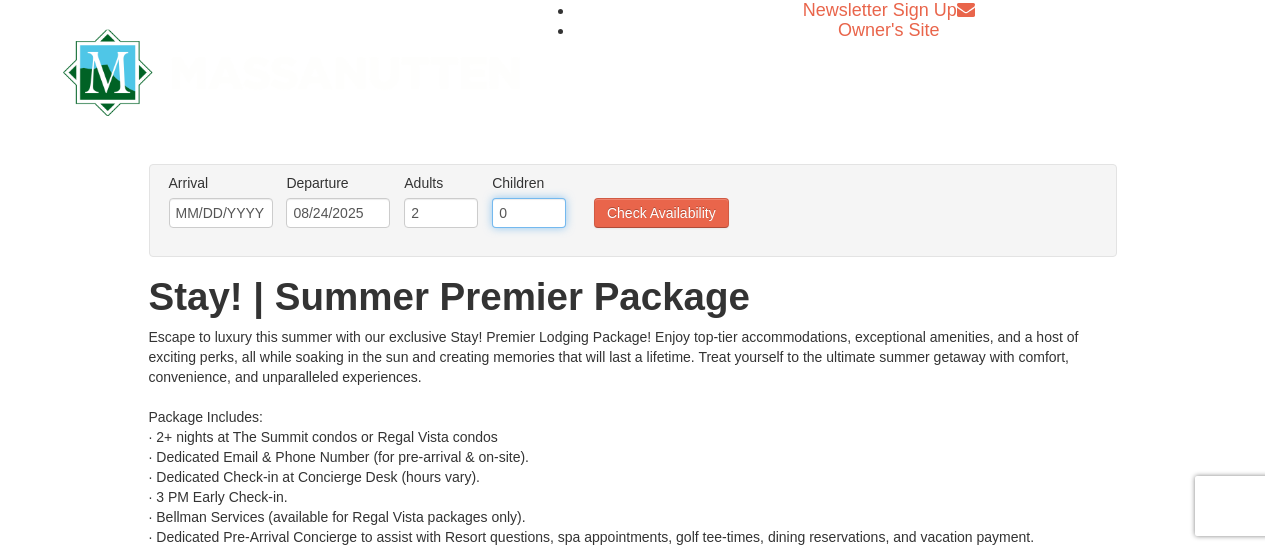 drag, startPoint x: 531, startPoint y: 201, endPoint x: 469, endPoint y: 203, distance: 62.03225 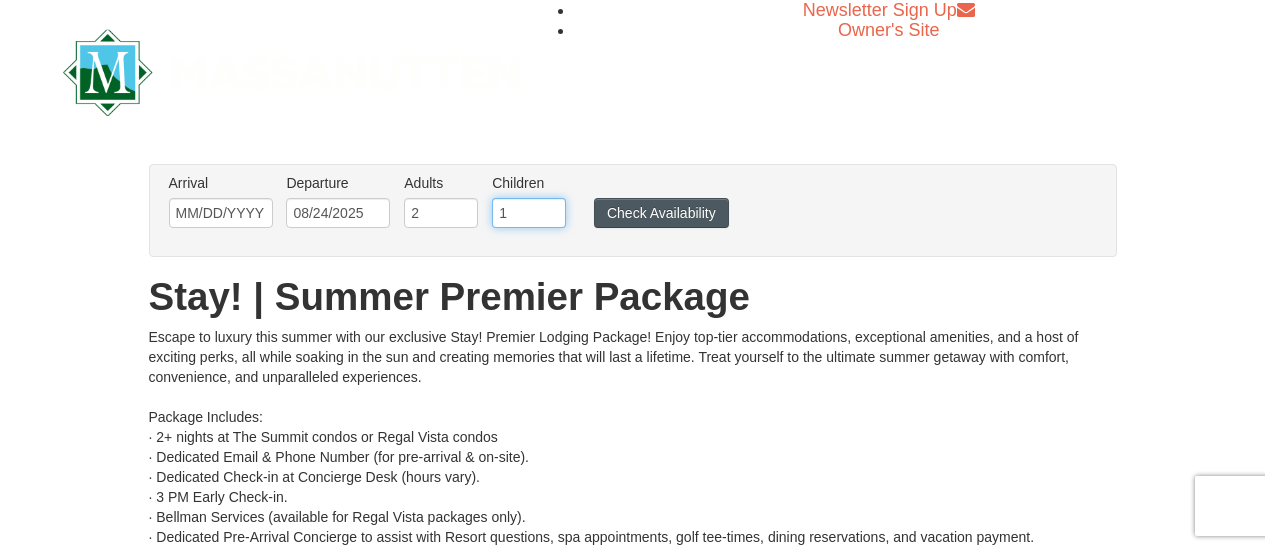 type on "1" 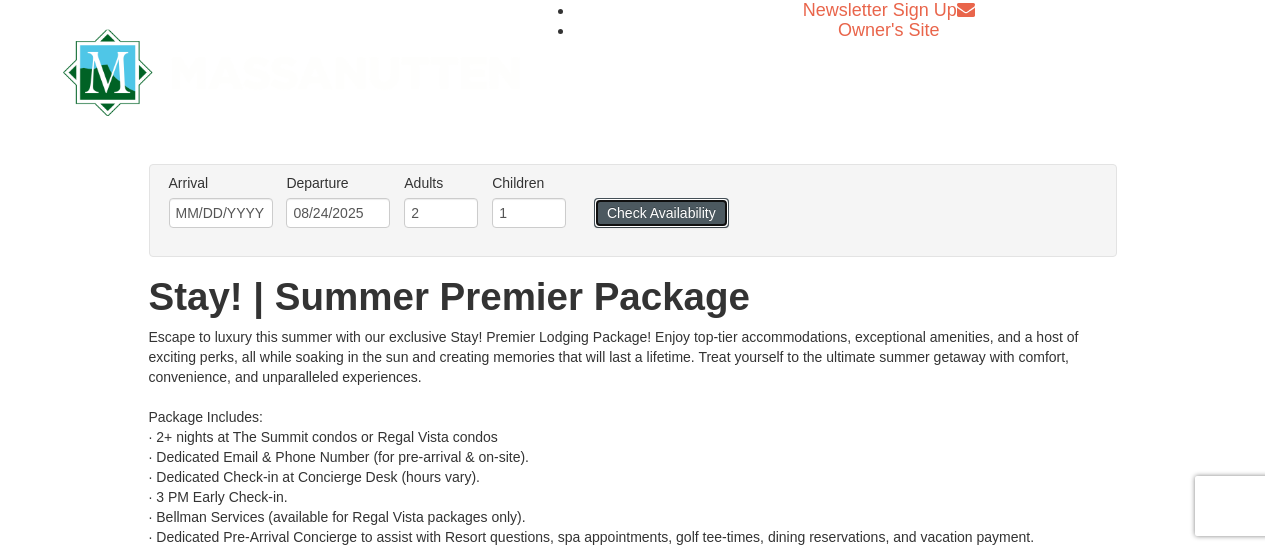 click on "Check Availability" at bounding box center [661, 213] 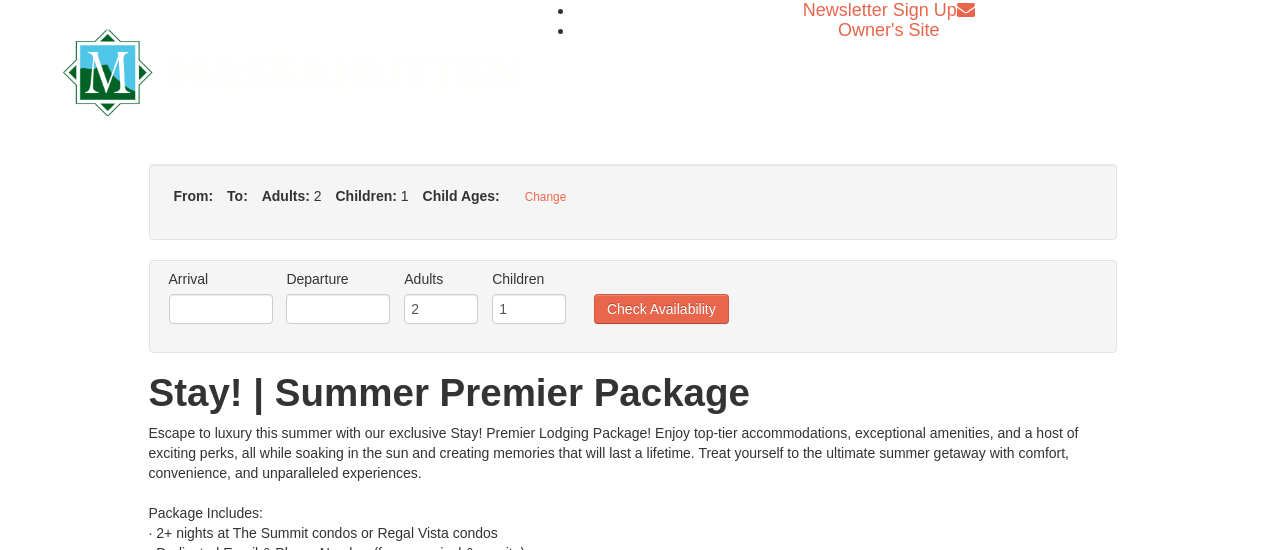 type on "[MM]/[DD]/[YYYY]" 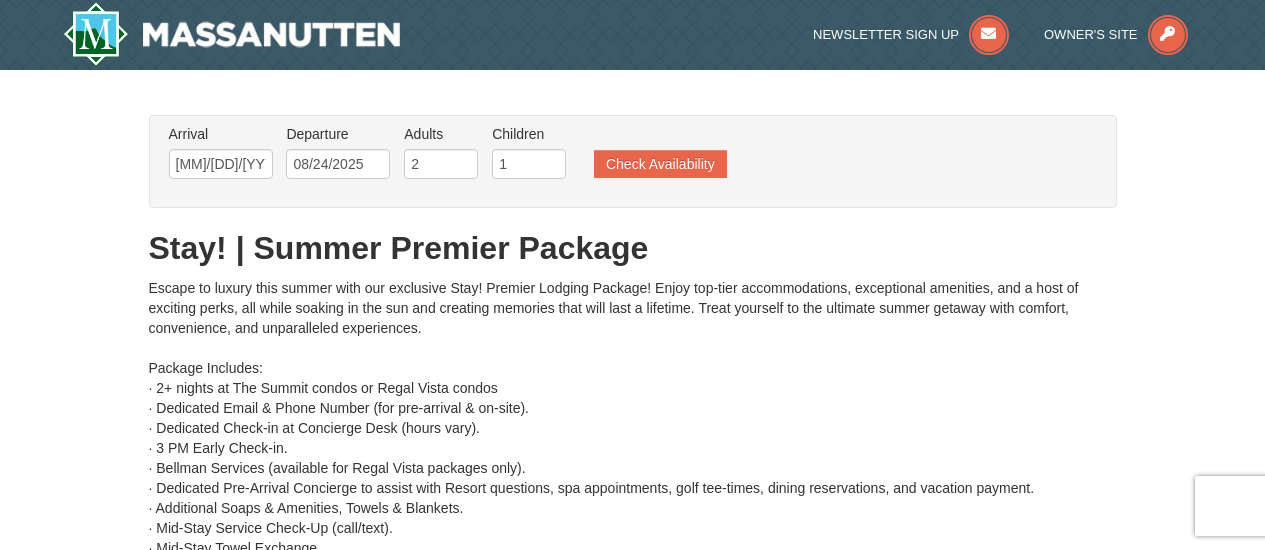 scroll, scrollTop: 0, scrollLeft: 0, axis: both 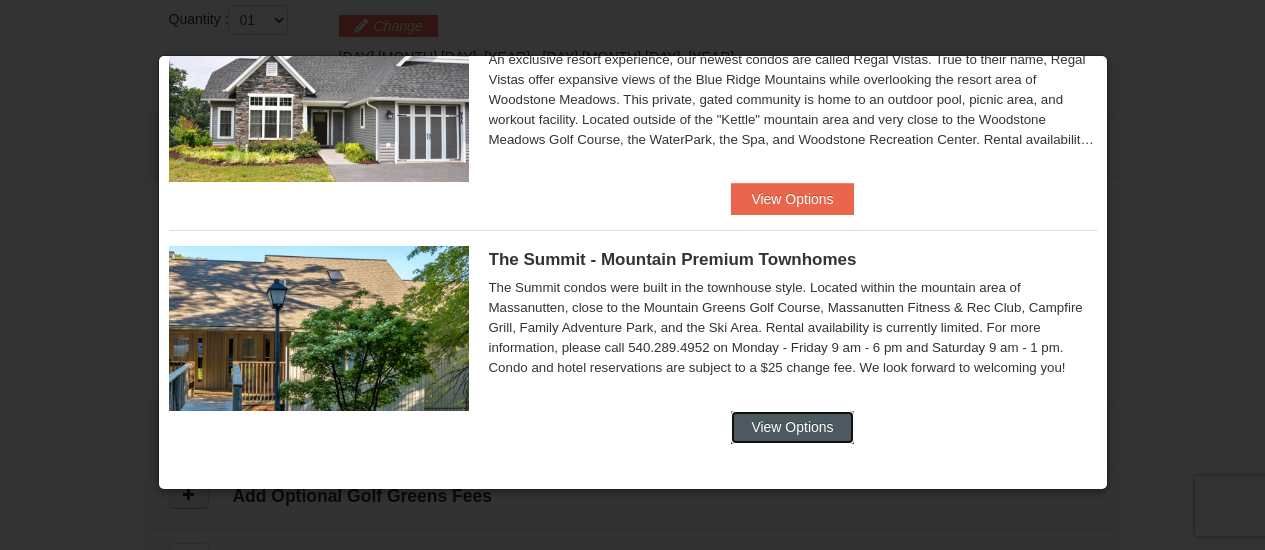 click on "View Options" at bounding box center [792, 427] 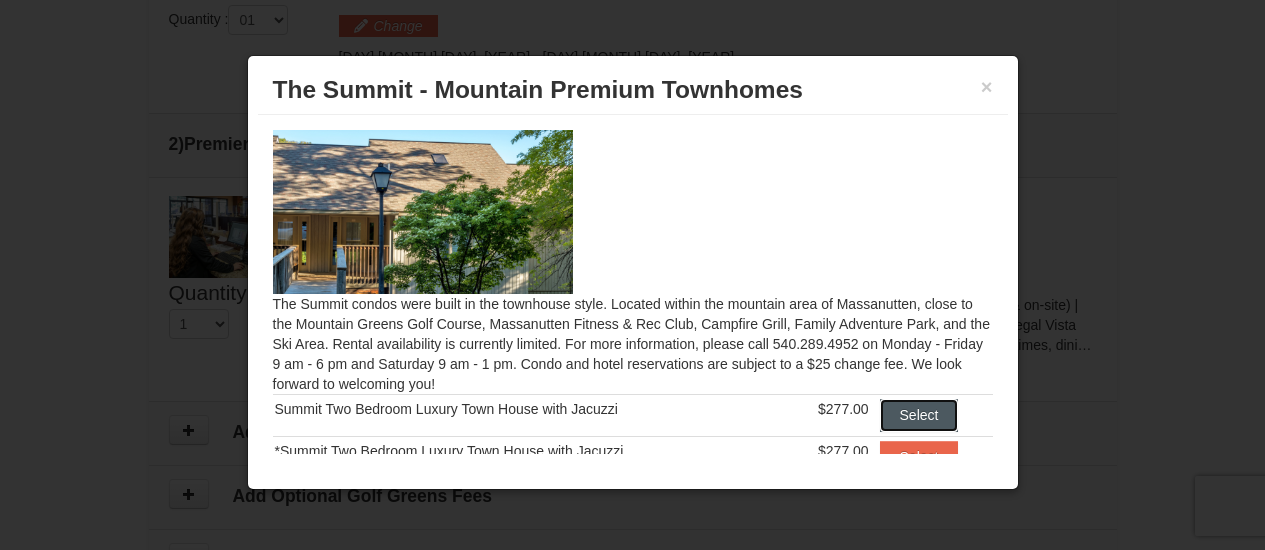 click on "Select" at bounding box center (919, 415) 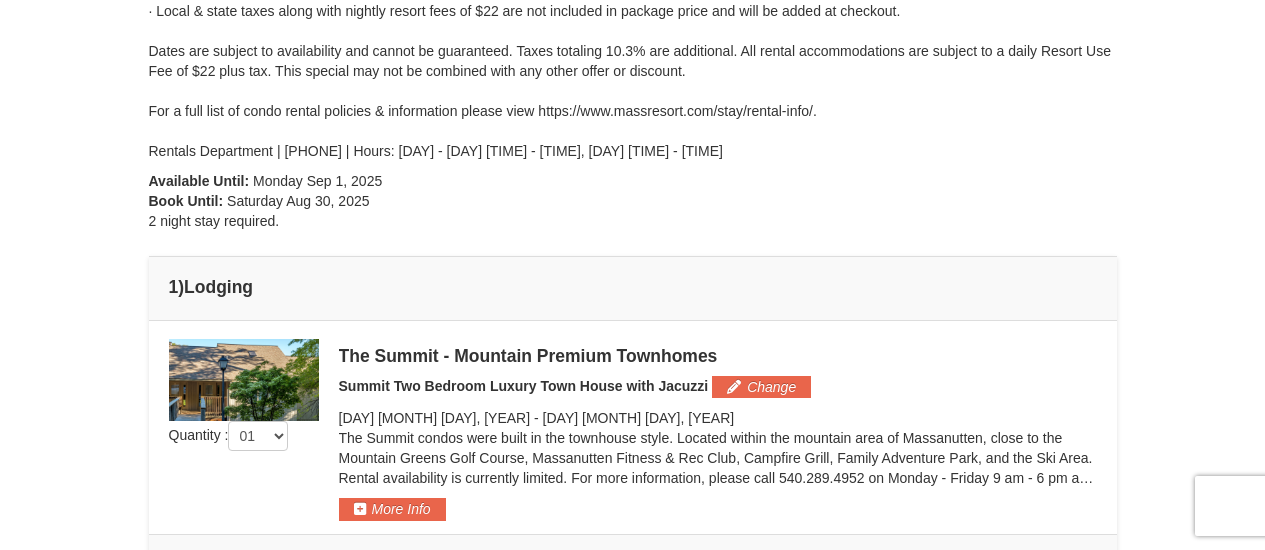 scroll, scrollTop: 556, scrollLeft: 0, axis: vertical 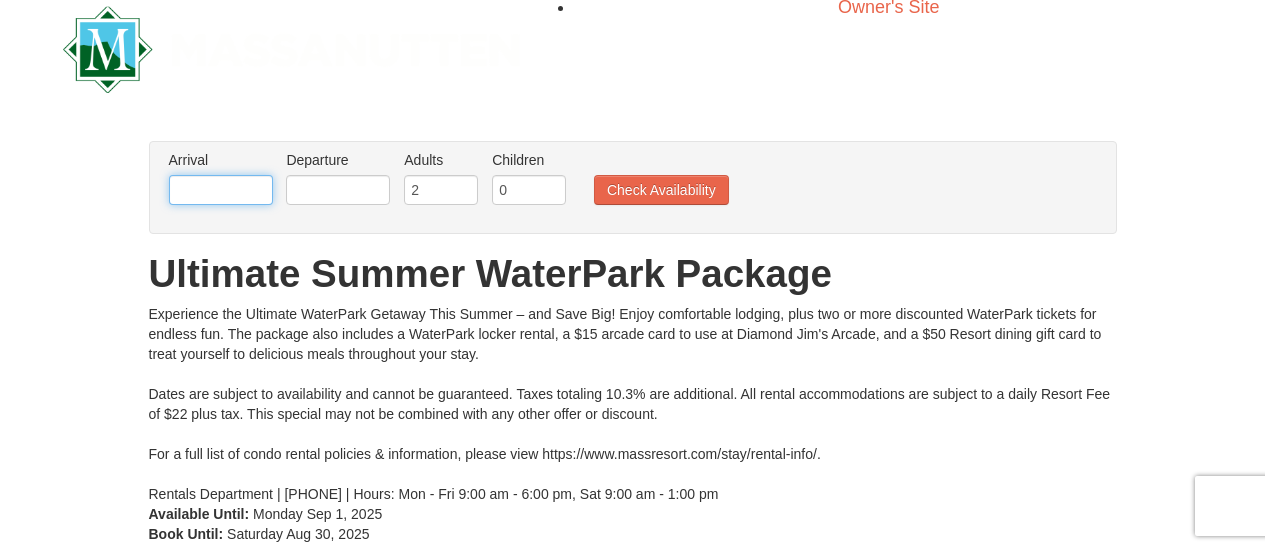 click at bounding box center [221, 190] 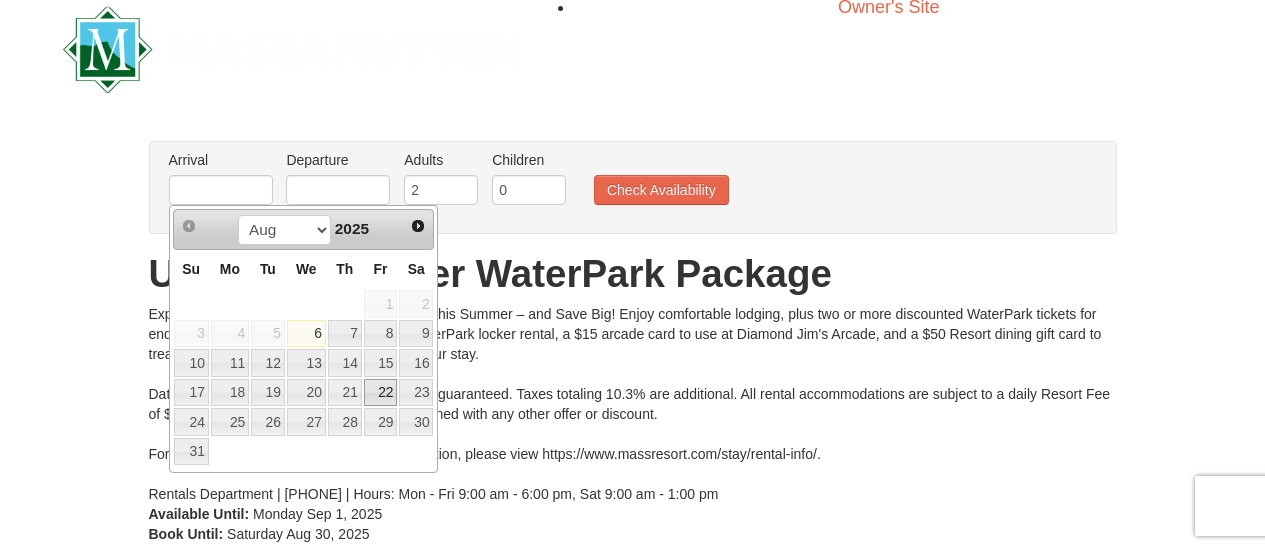 click on "22" at bounding box center (381, 393) 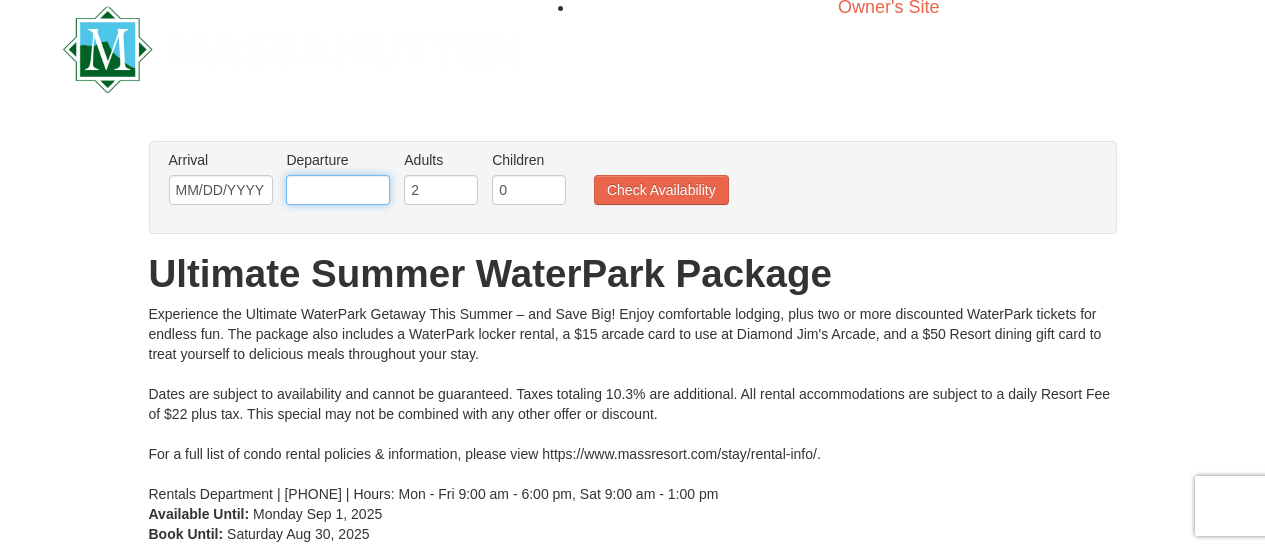 click at bounding box center (338, 190) 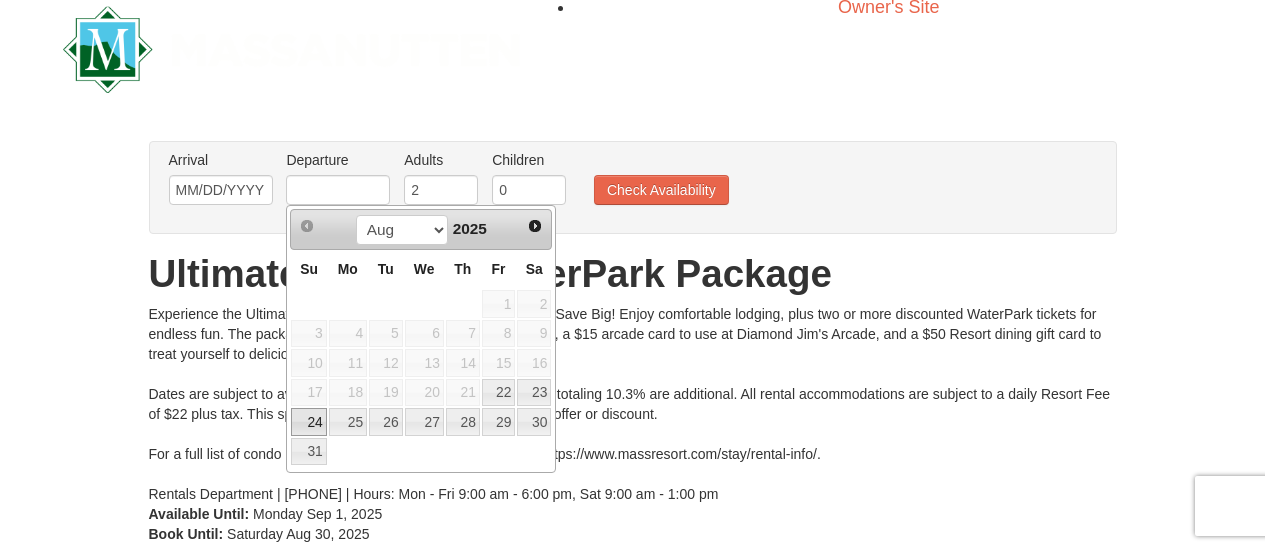 click on "24" at bounding box center (308, 422) 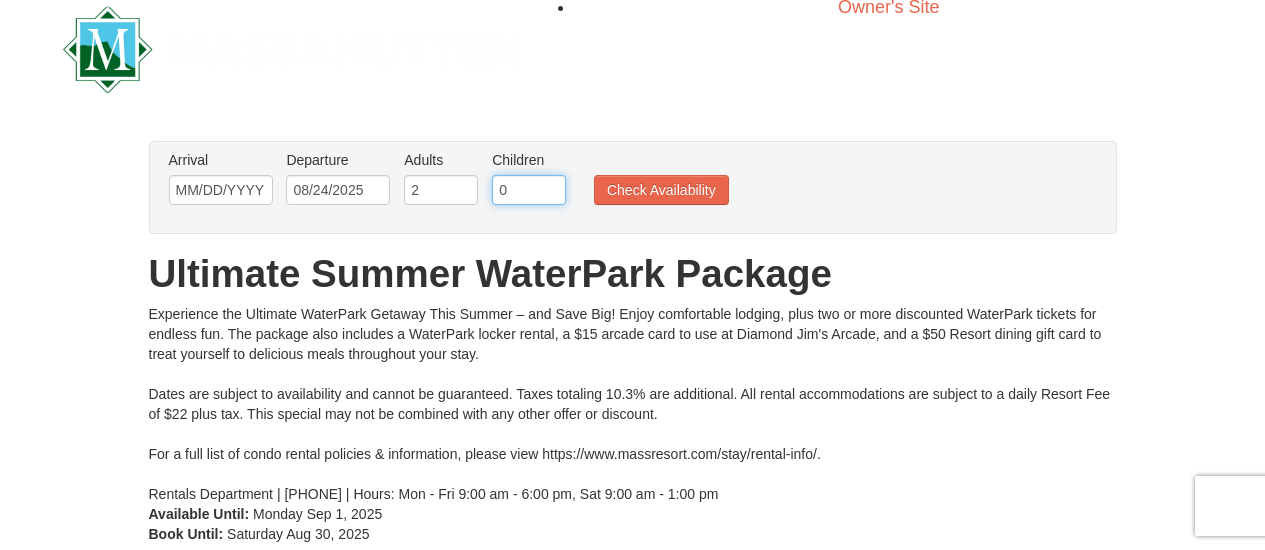 drag, startPoint x: 533, startPoint y: 196, endPoint x: 481, endPoint y: 194, distance: 52.03845 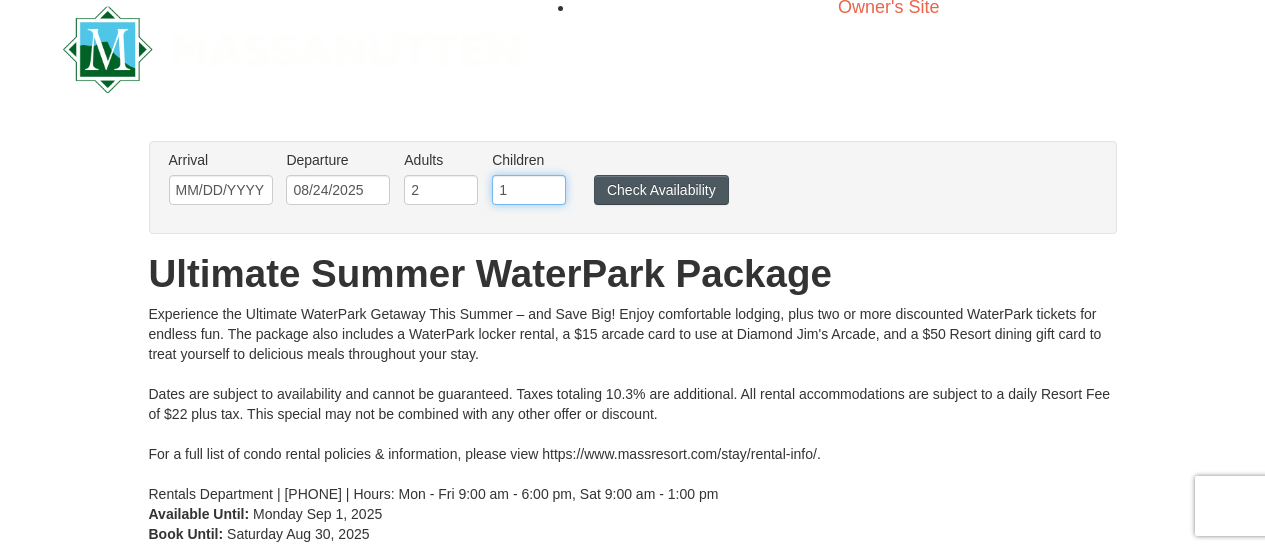 type on "1" 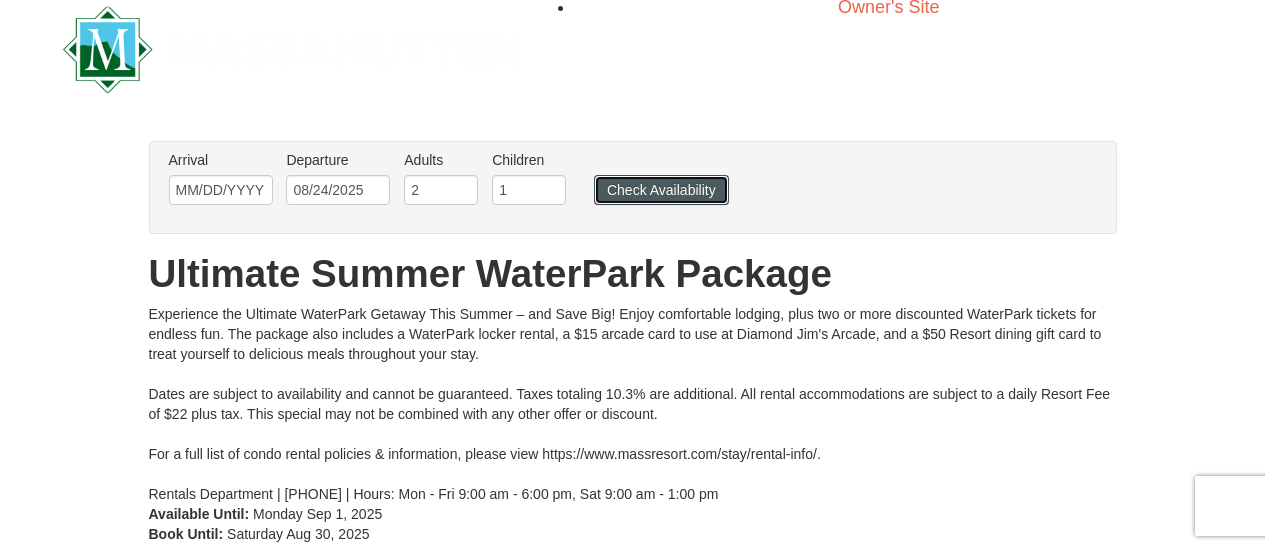 click on "Check Availability" at bounding box center [661, 190] 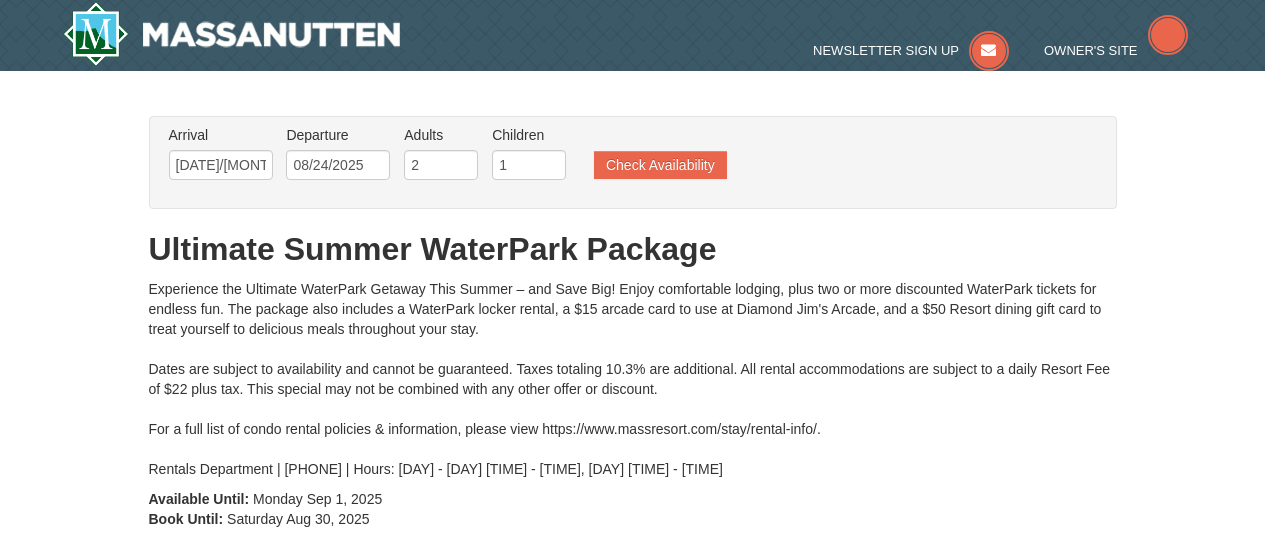 scroll, scrollTop: 0, scrollLeft: 0, axis: both 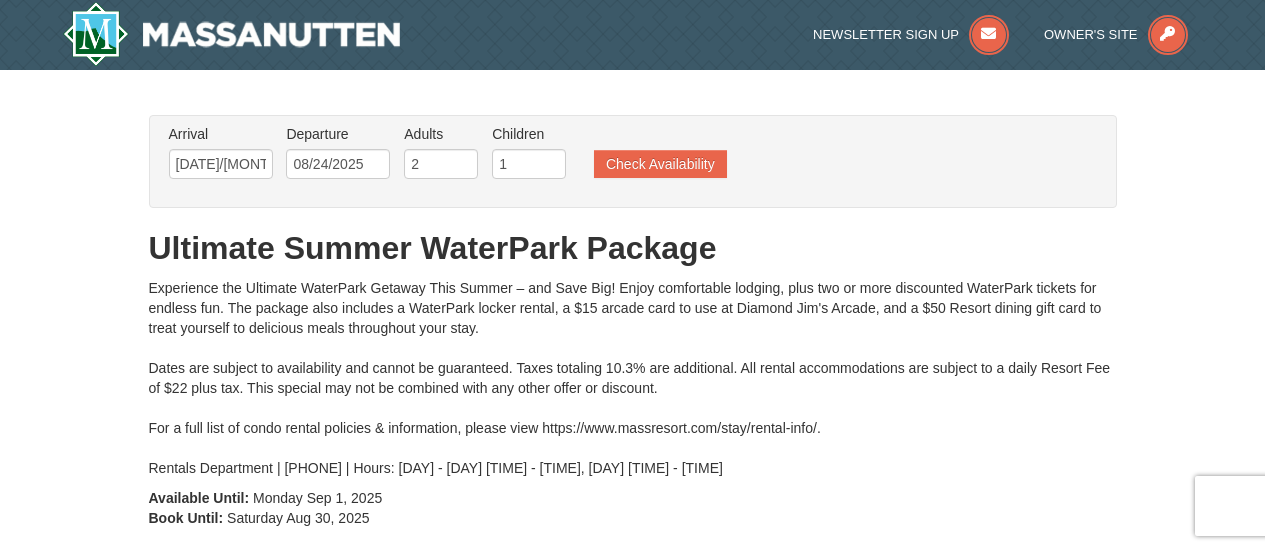 type on "[DATE]/[MONTH]/[YEAR]" 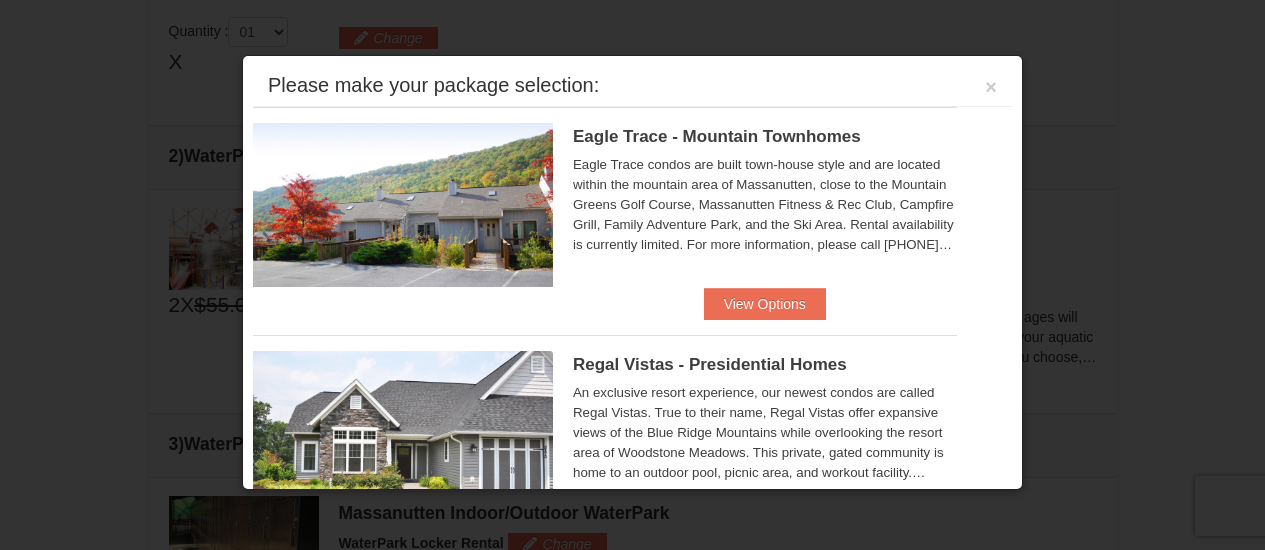 scroll, scrollTop: 634, scrollLeft: 0, axis: vertical 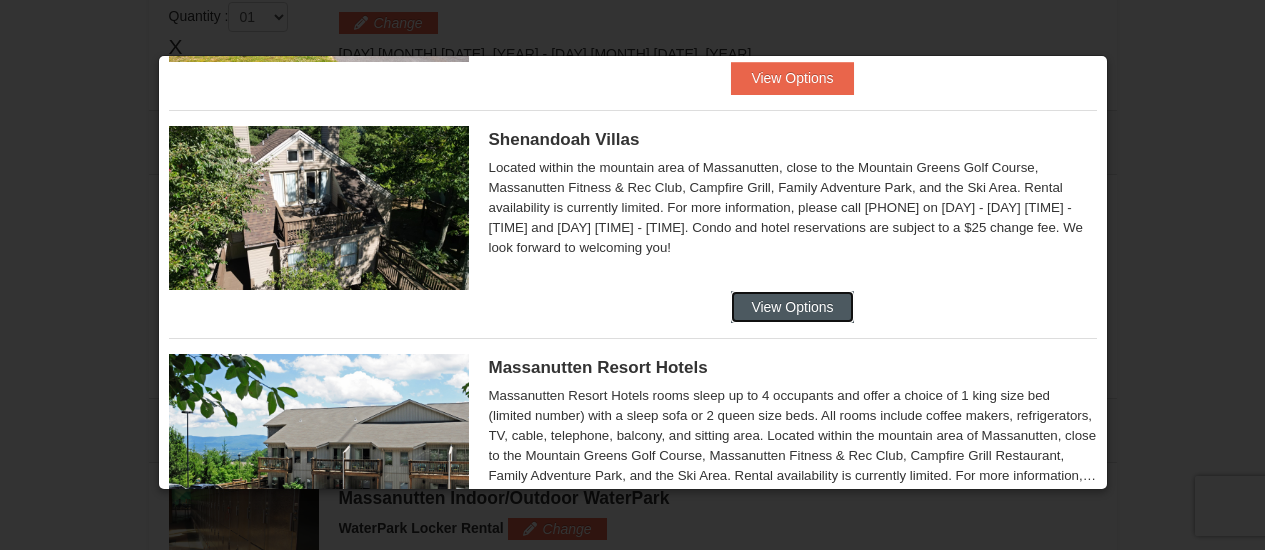 click on "View Options" at bounding box center (792, 307) 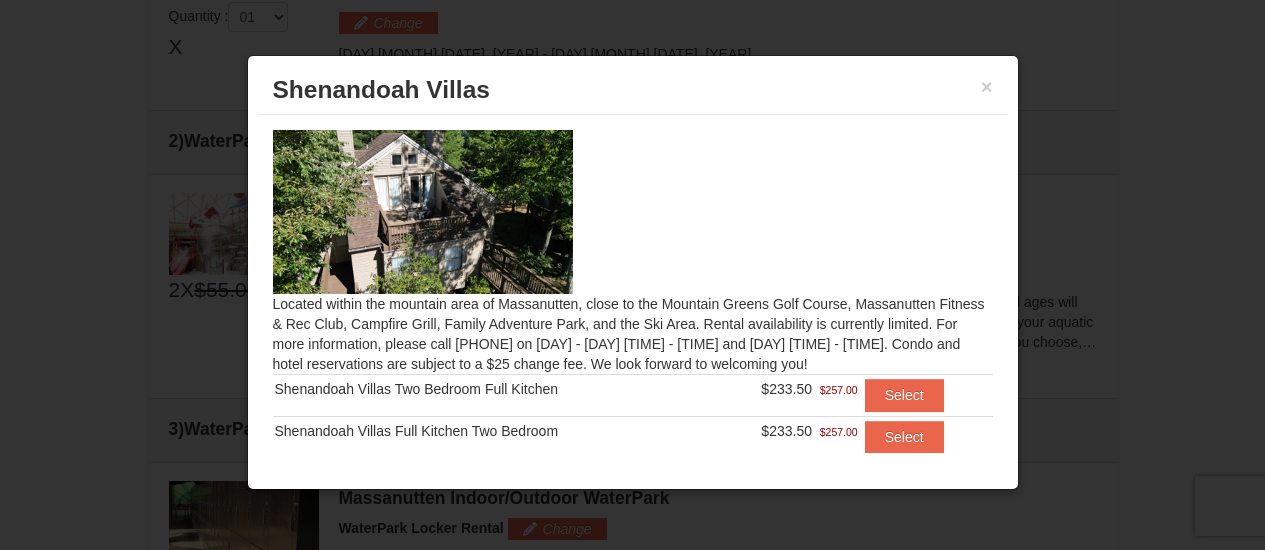 scroll, scrollTop: 0, scrollLeft: 0, axis: both 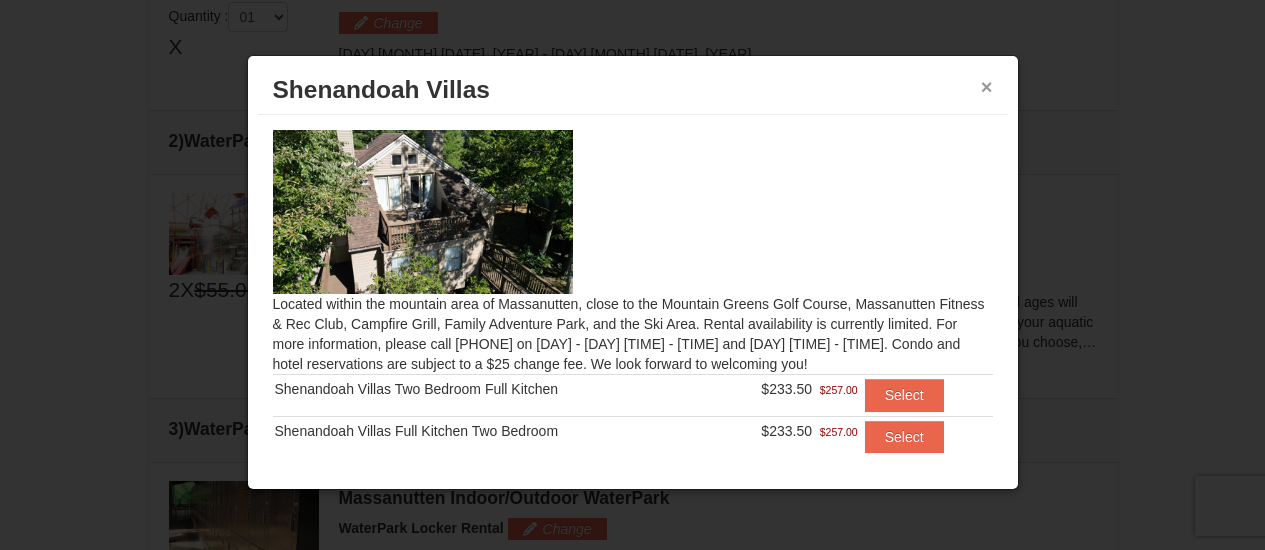 click on "×" at bounding box center (987, 87) 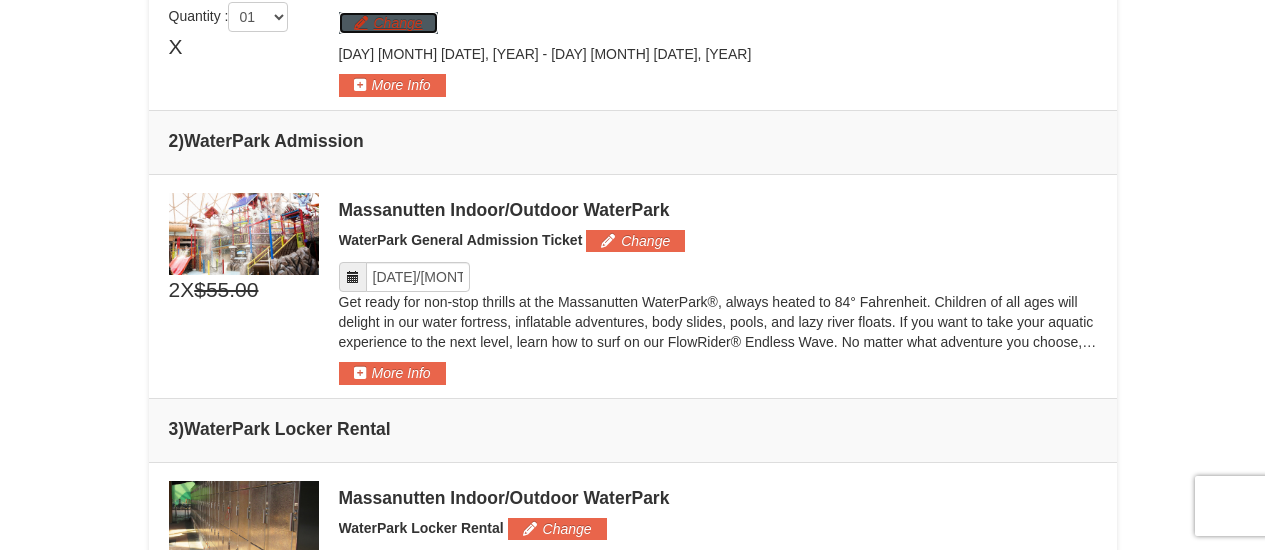 click on "Change" at bounding box center [388, 23] 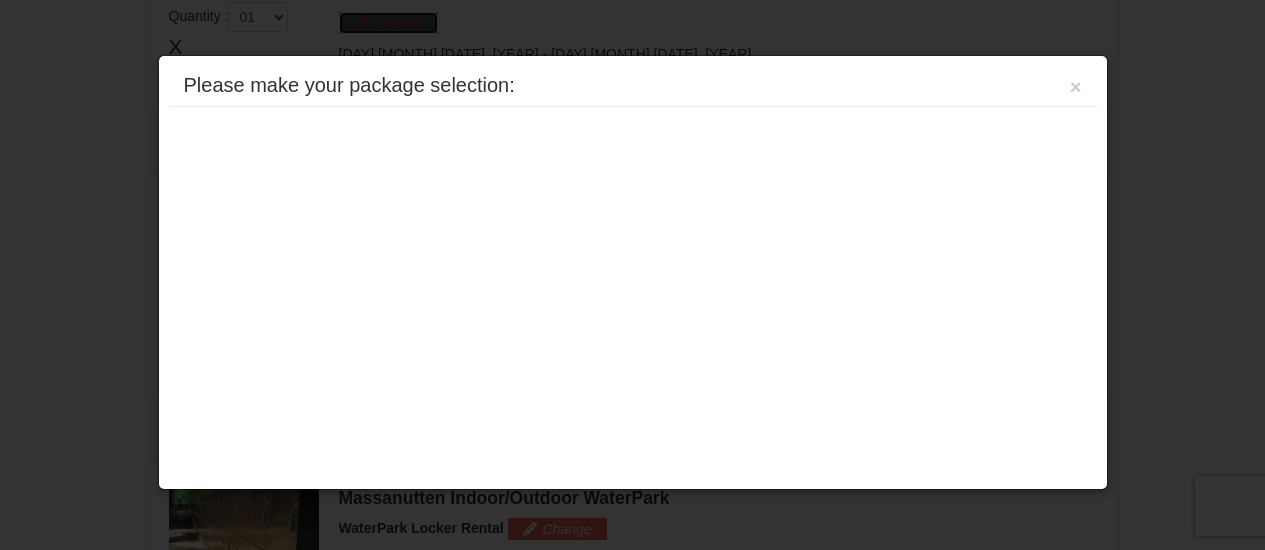 scroll, scrollTop: 636, scrollLeft: 0, axis: vertical 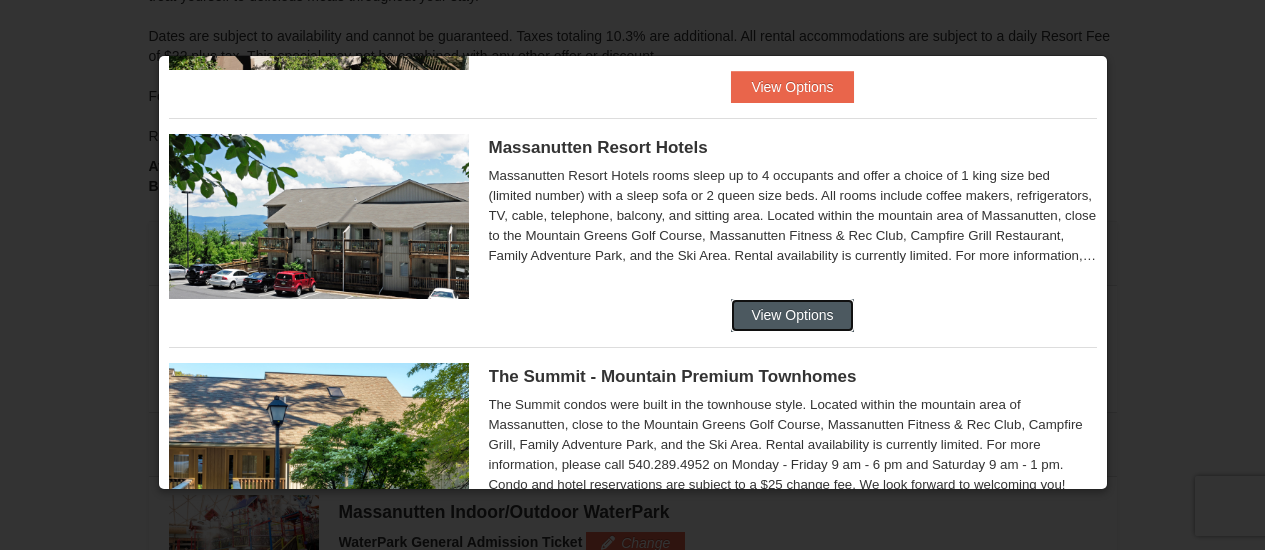 click on "View Options" at bounding box center (792, 315) 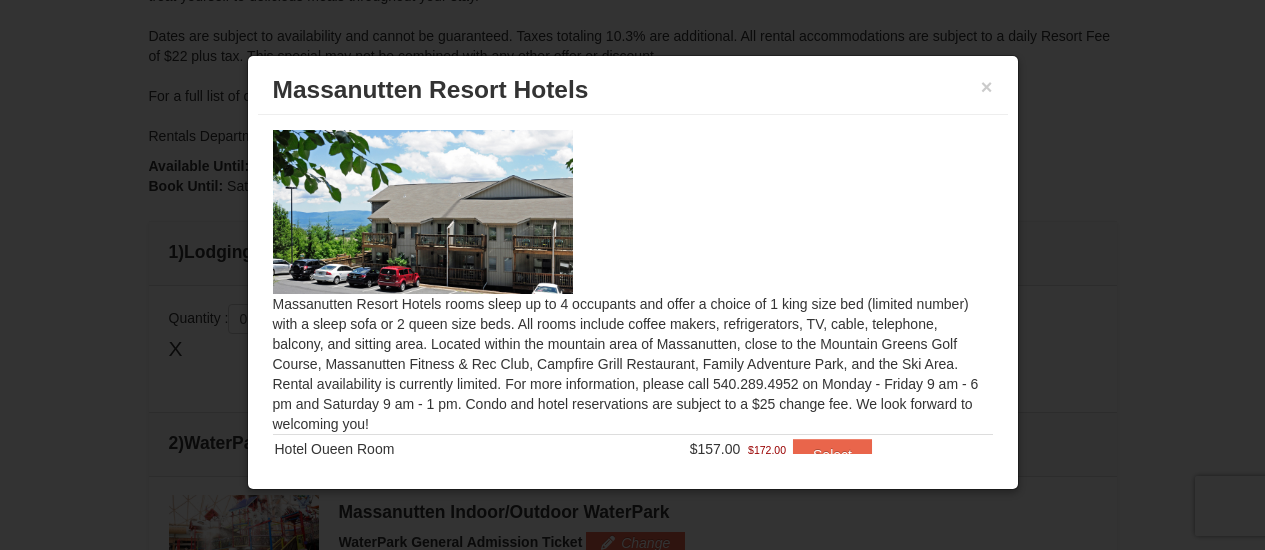 scroll, scrollTop: 57, scrollLeft: 0, axis: vertical 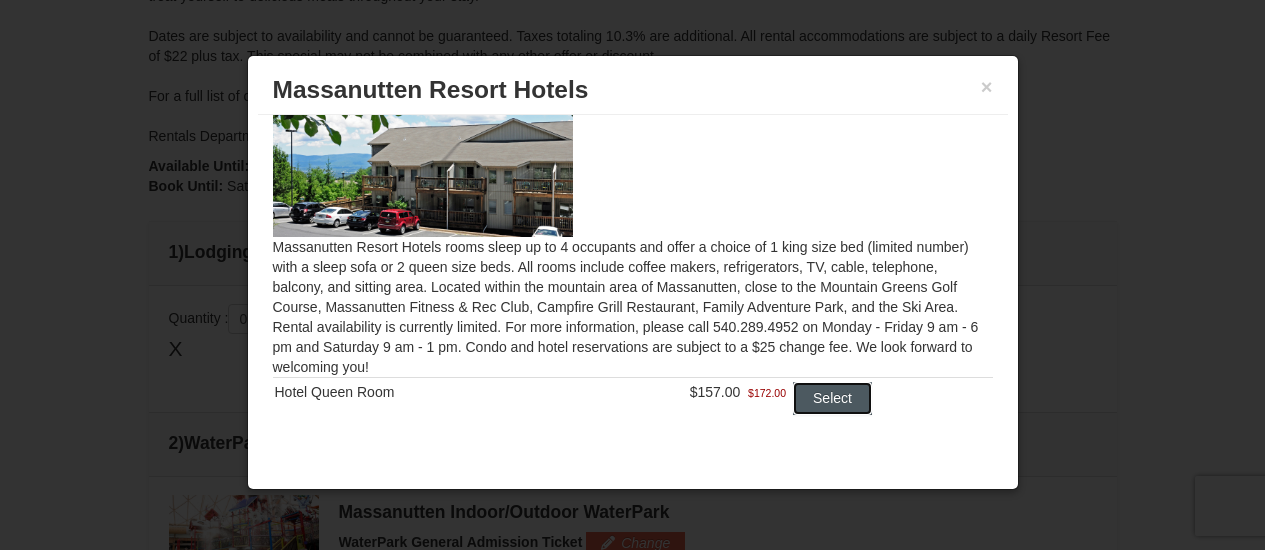 click on "Select" at bounding box center [832, 398] 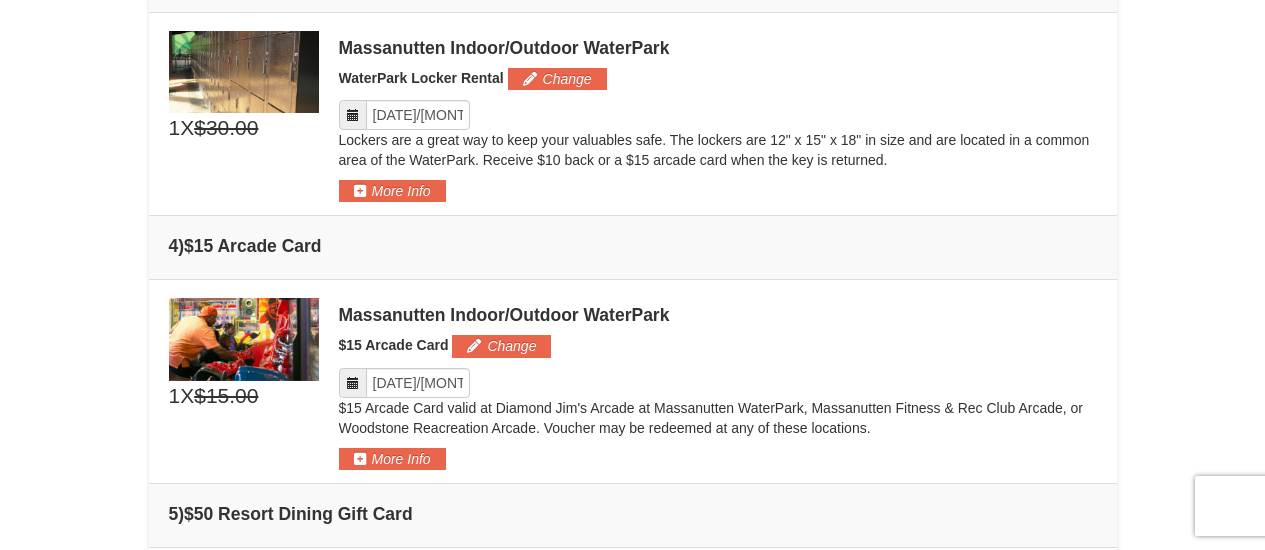 scroll, scrollTop: 773, scrollLeft: 0, axis: vertical 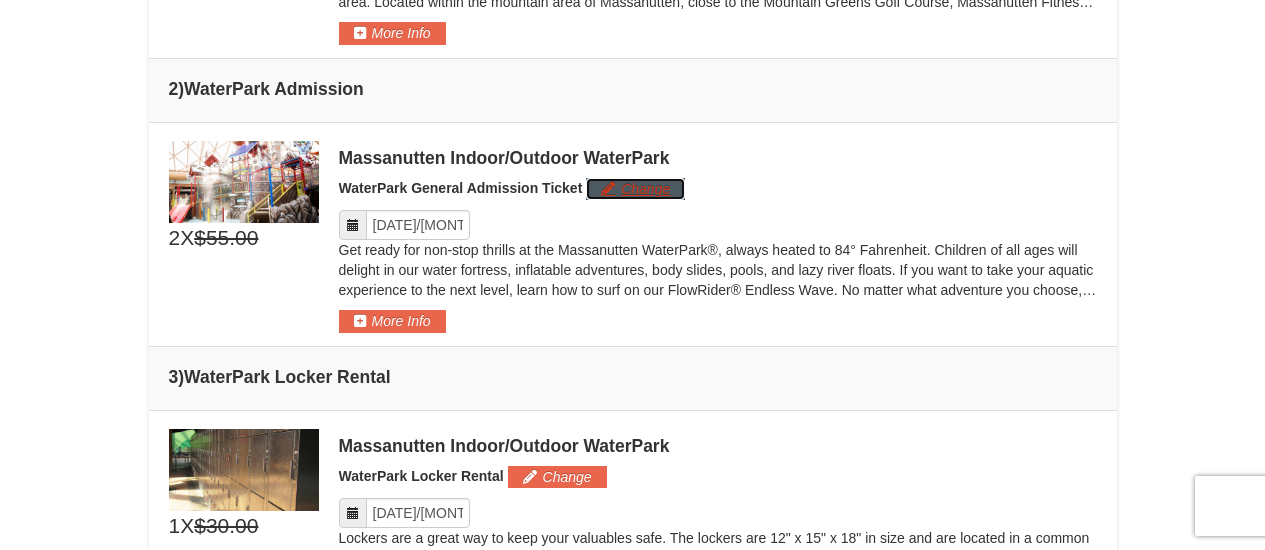 click on "Change" at bounding box center [635, 189] 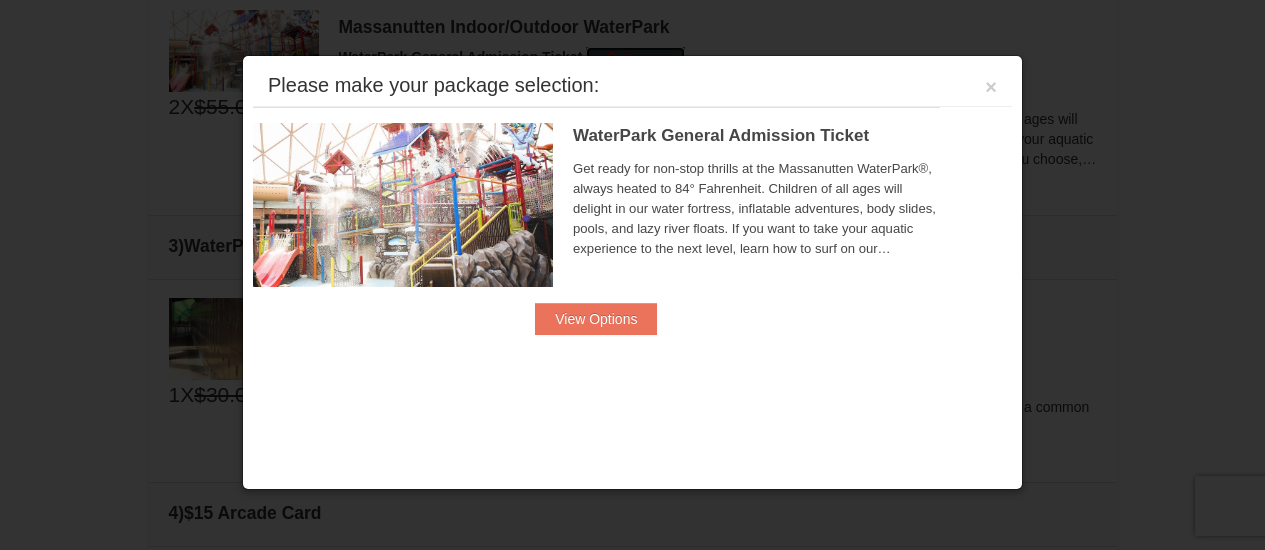 scroll, scrollTop: 914, scrollLeft: 0, axis: vertical 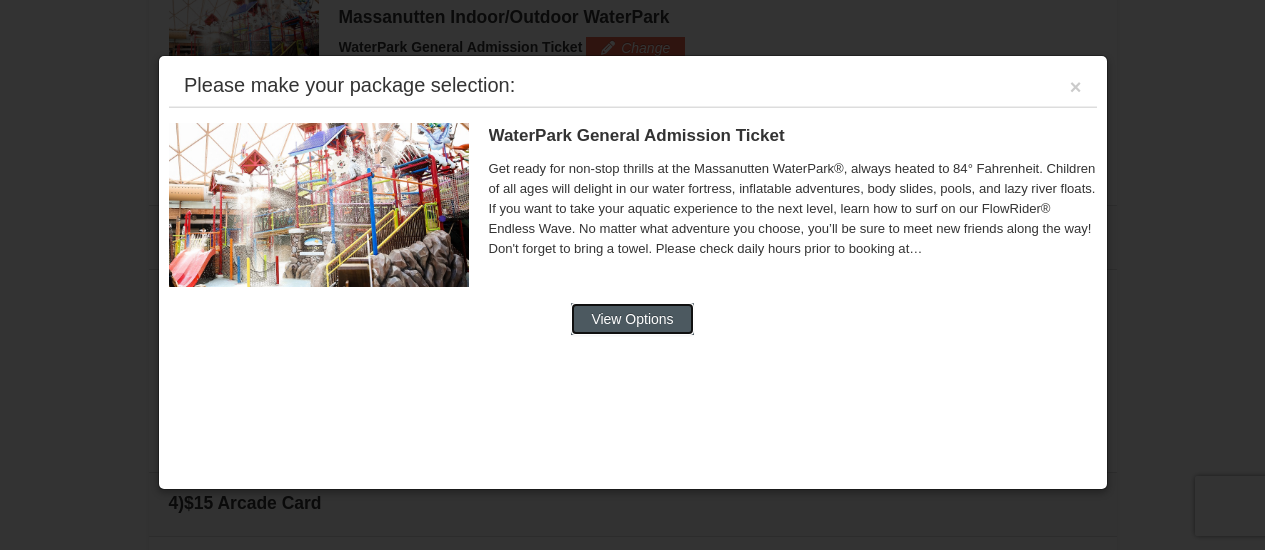 click on "View Options" at bounding box center [632, 319] 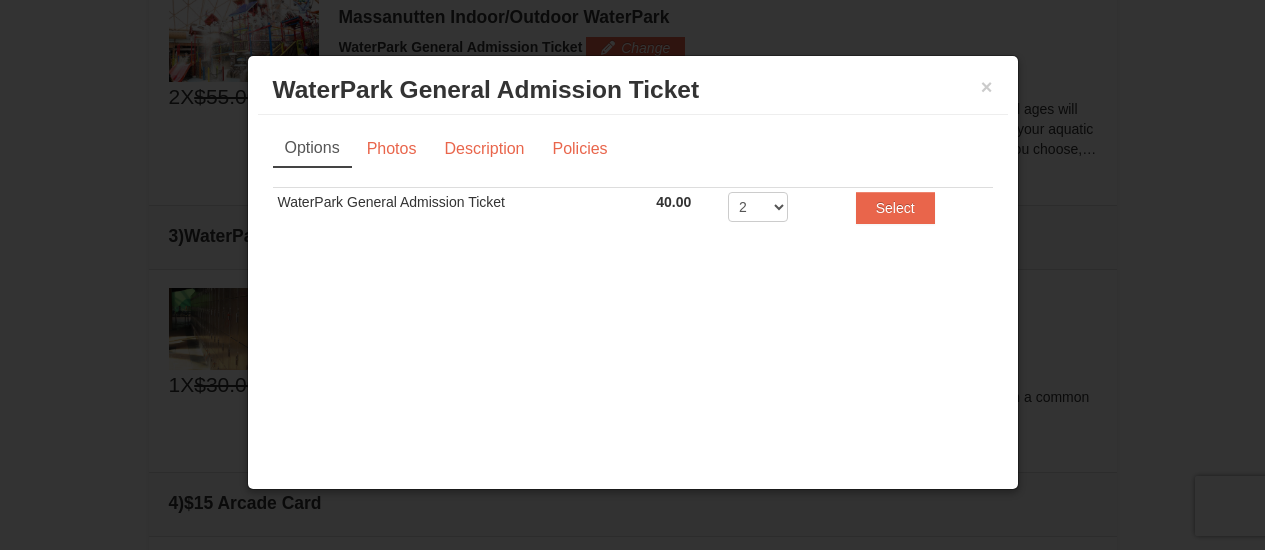 scroll, scrollTop: 0, scrollLeft: 0, axis: both 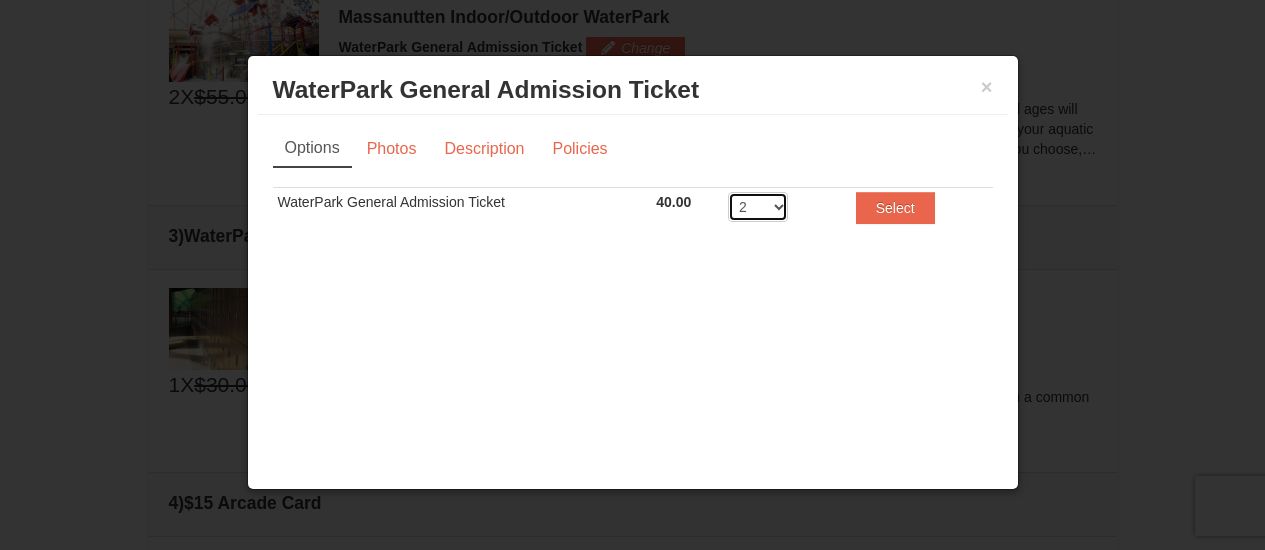 select on "3" 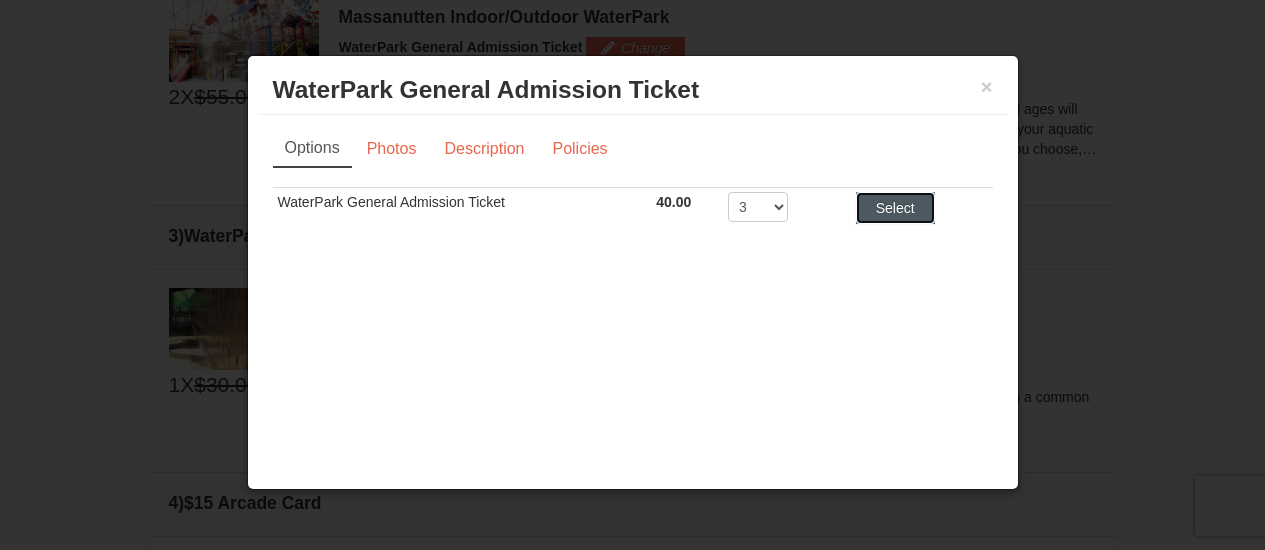 click on "Select" at bounding box center [895, 208] 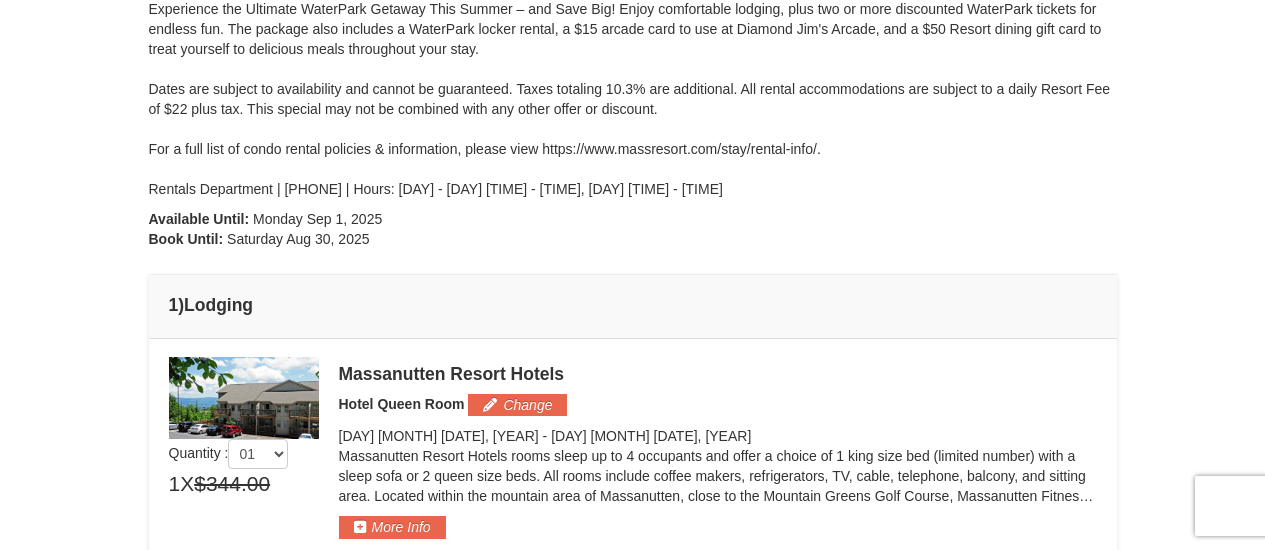 scroll, scrollTop: 1, scrollLeft: 0, axis: vertical 